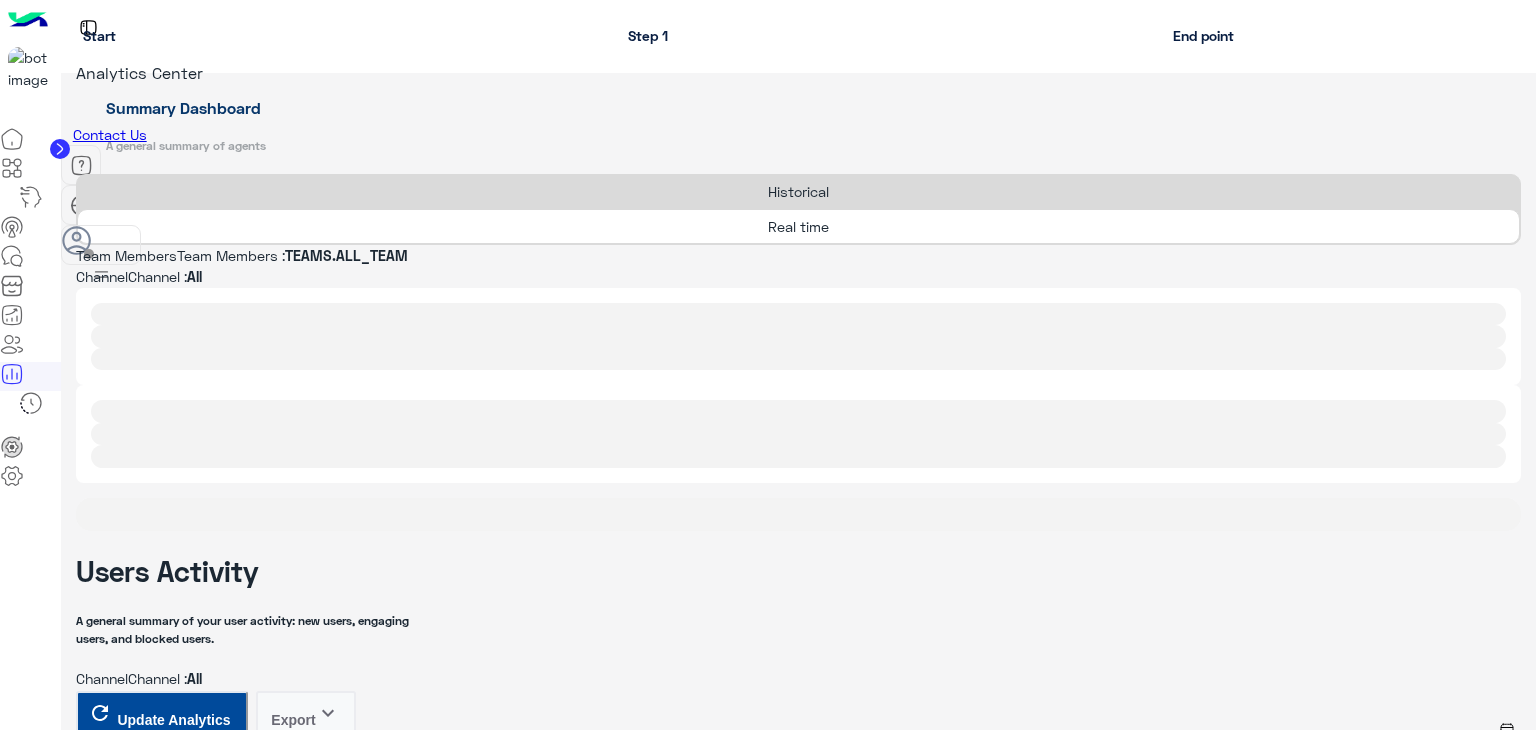 scroll, scrollTop: 0, scrollLeft: 0, axis: both 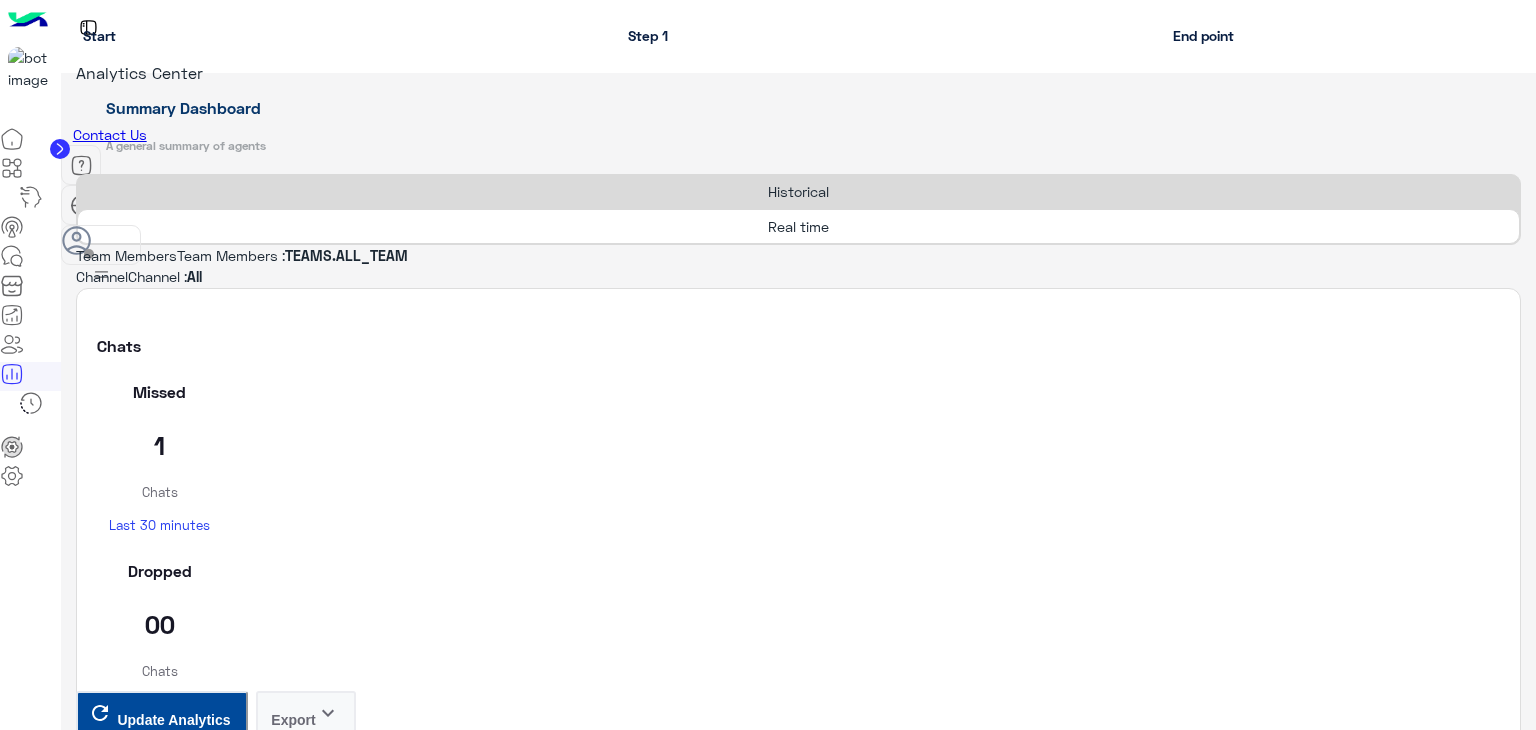 click on "Update Analytics" at bounding box center [173, 3946] 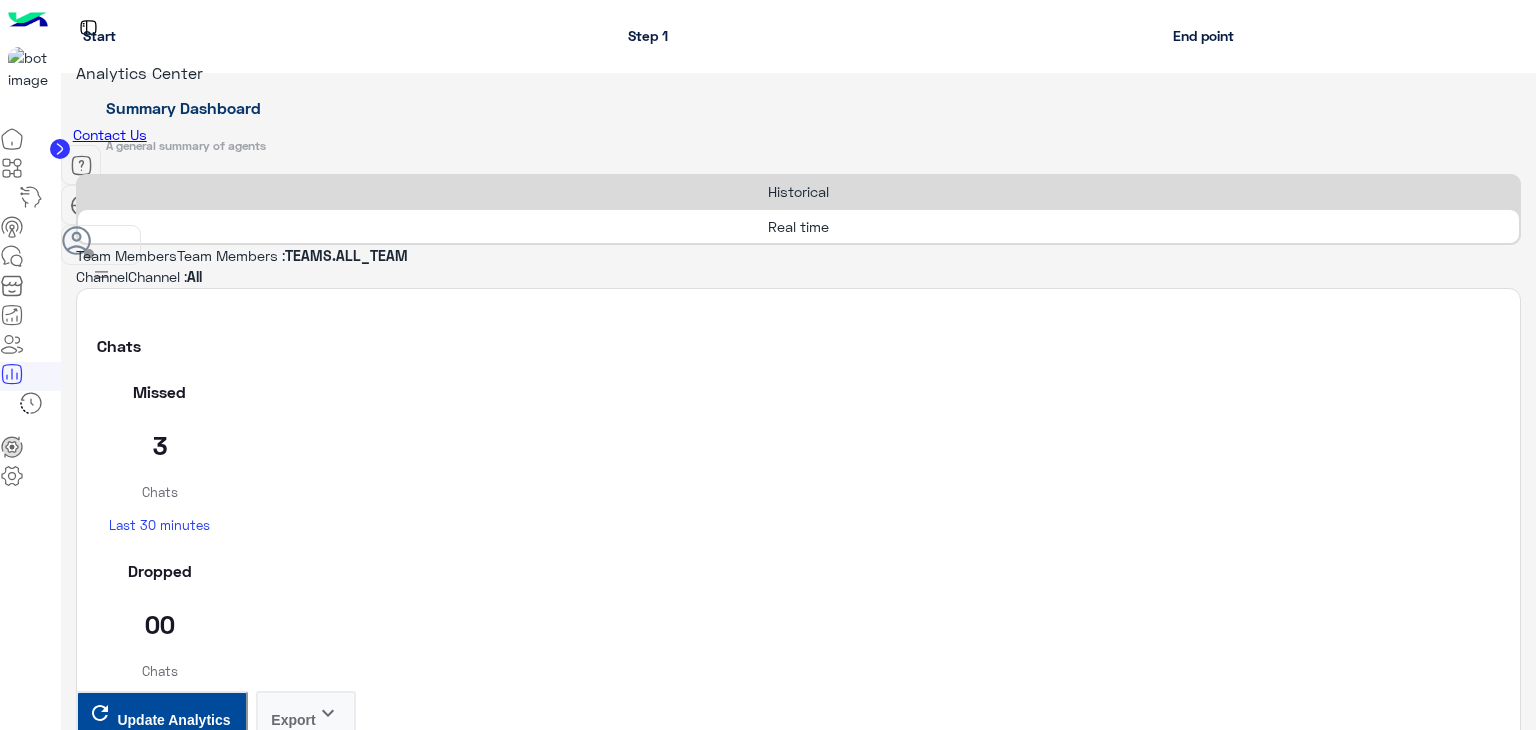 click on "Update Analytics" at bounding box center (173, 3968) 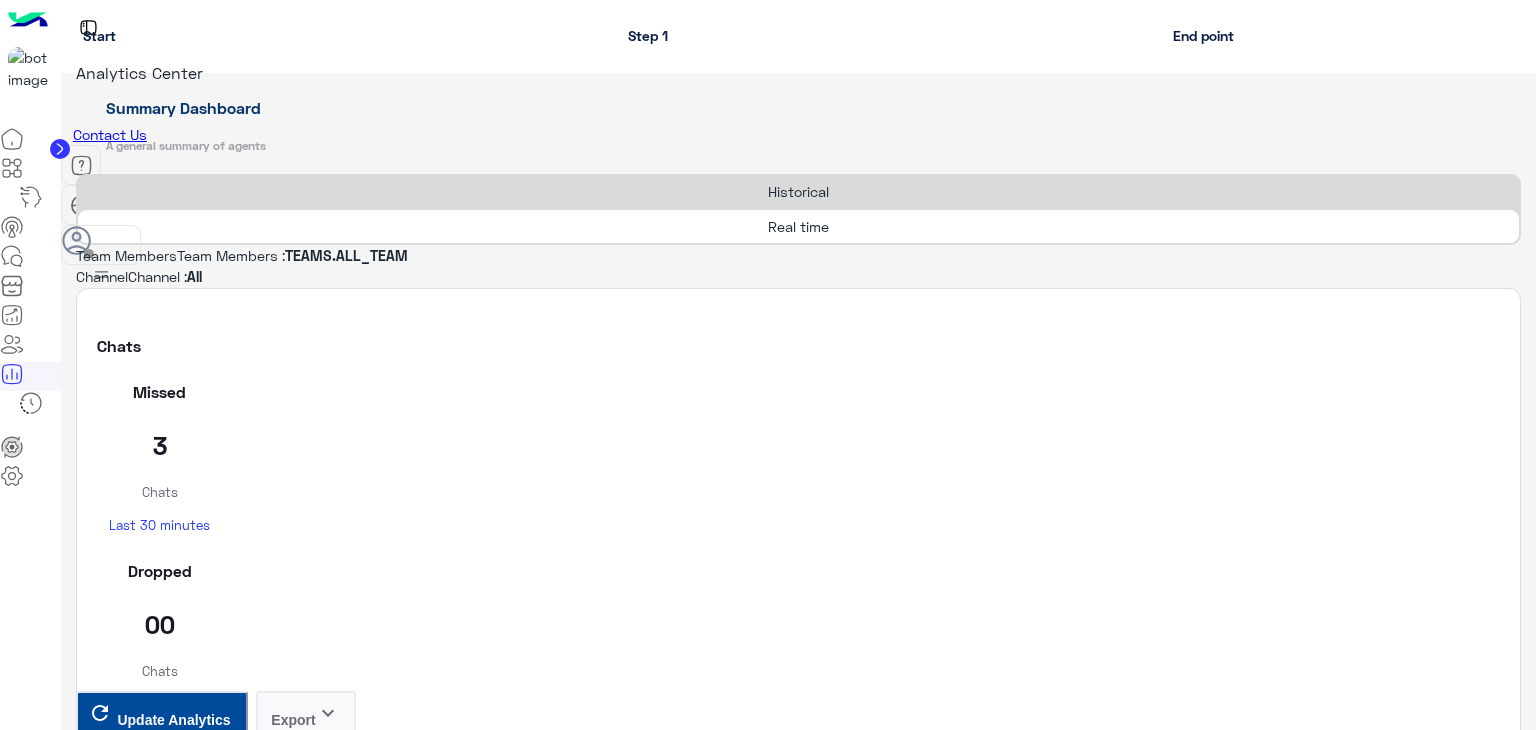 click on "Update Analytics" at bounding box center (173, 3946) 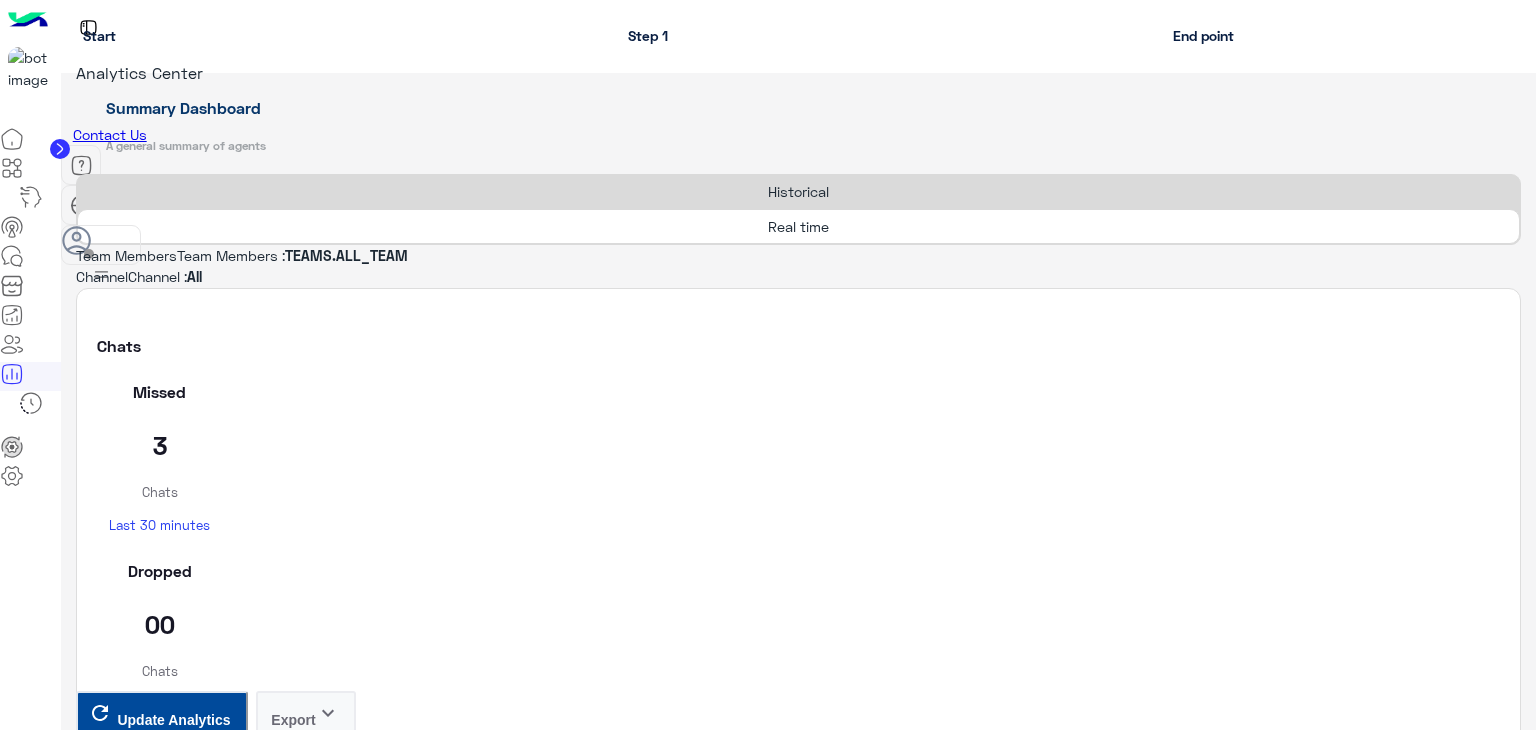 click on "Update Analytics" at bounding box center (173, 3968) 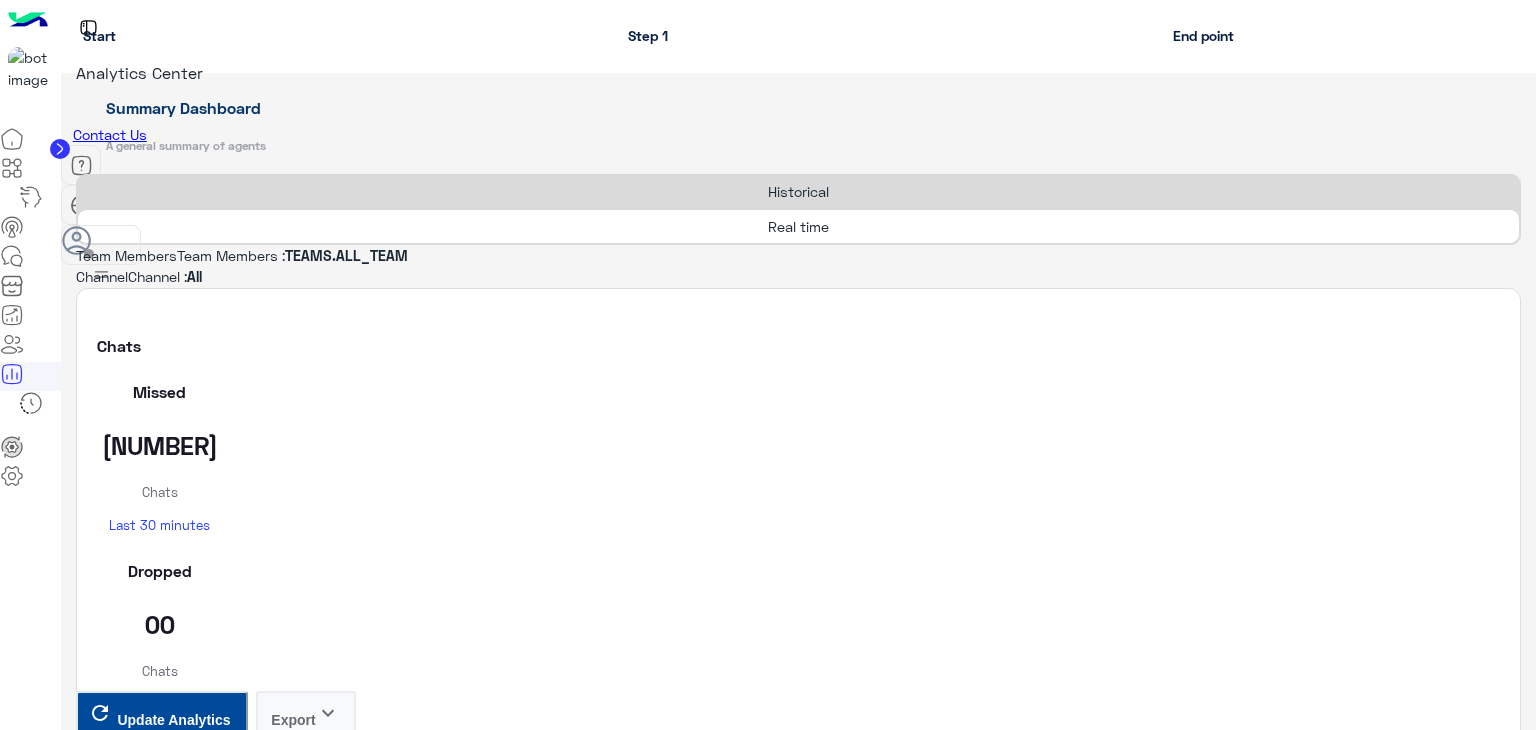 click on "Update Analytics" at bounding box center (173, 3946) 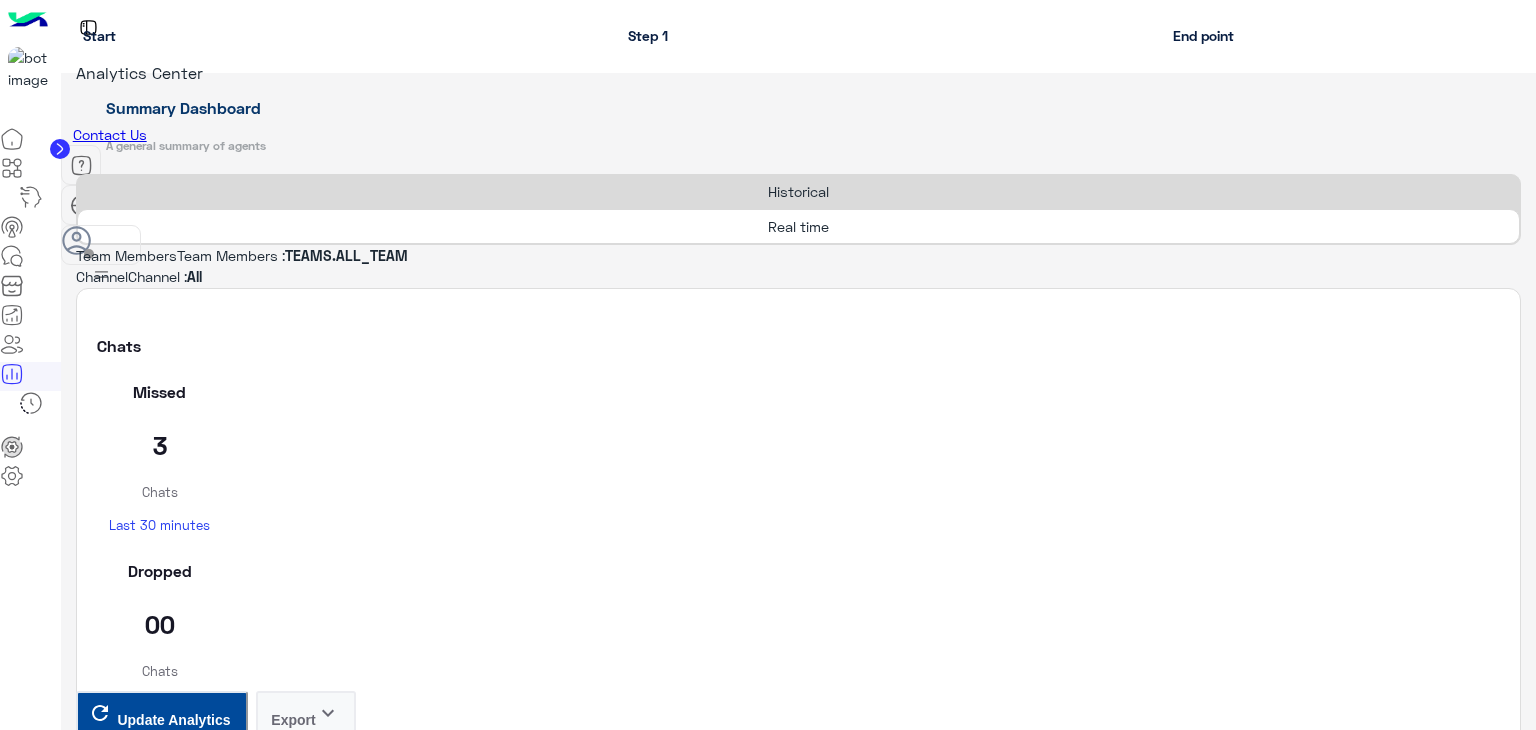 click on "Update Analytics" at bounding box center [173, 3946] 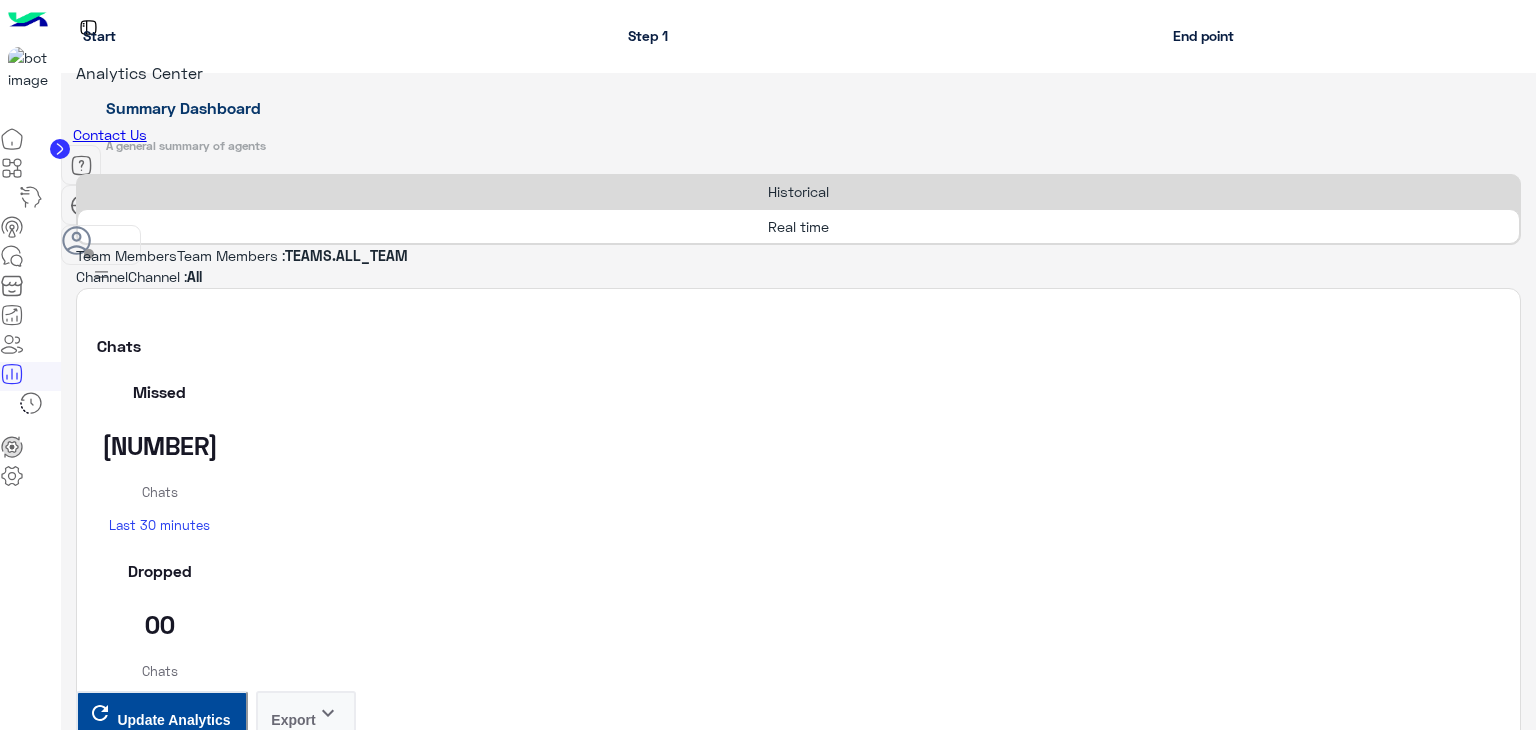 click on "Update Analytics" at bounding box center (173, 3946) 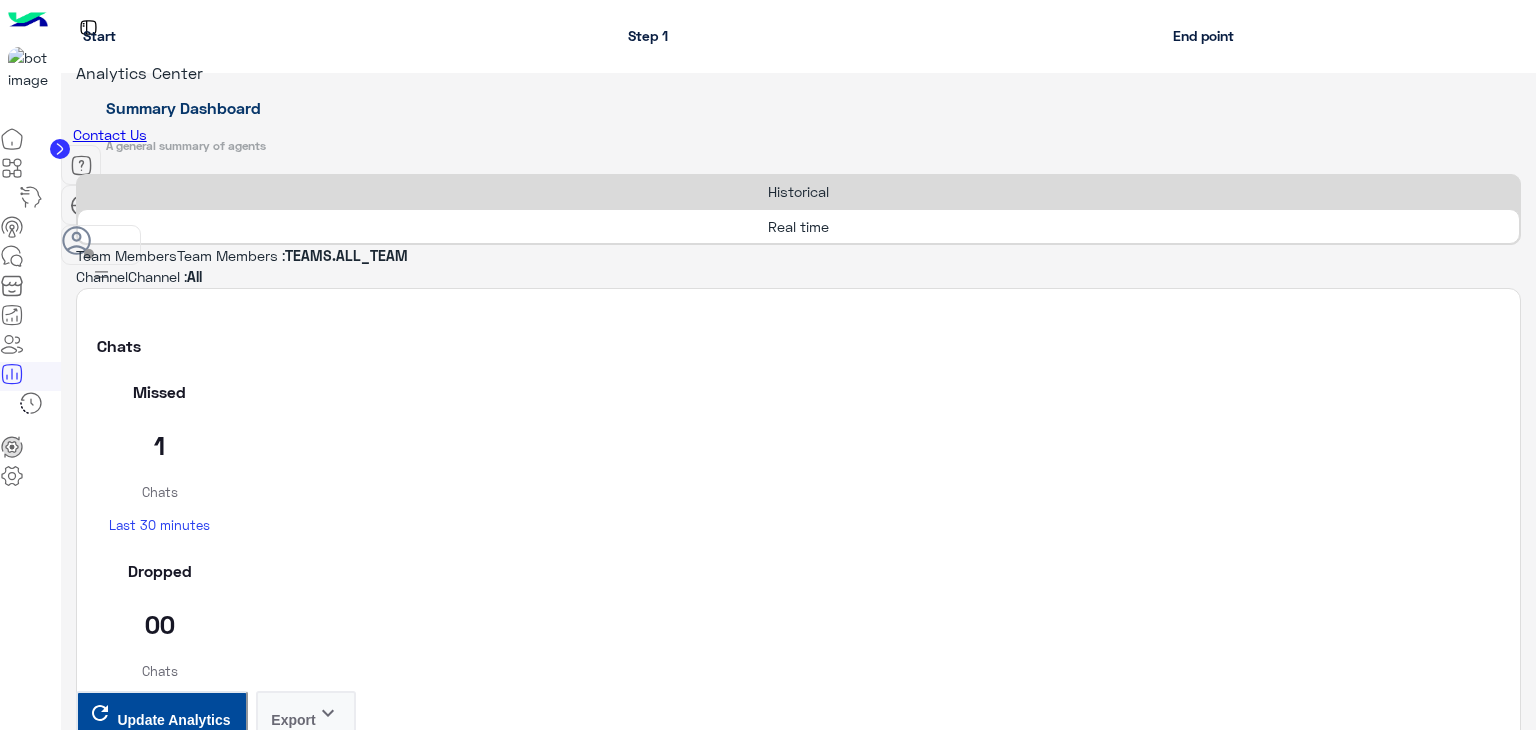 click on "Update Analytics" at bounding box center [173, 3946] 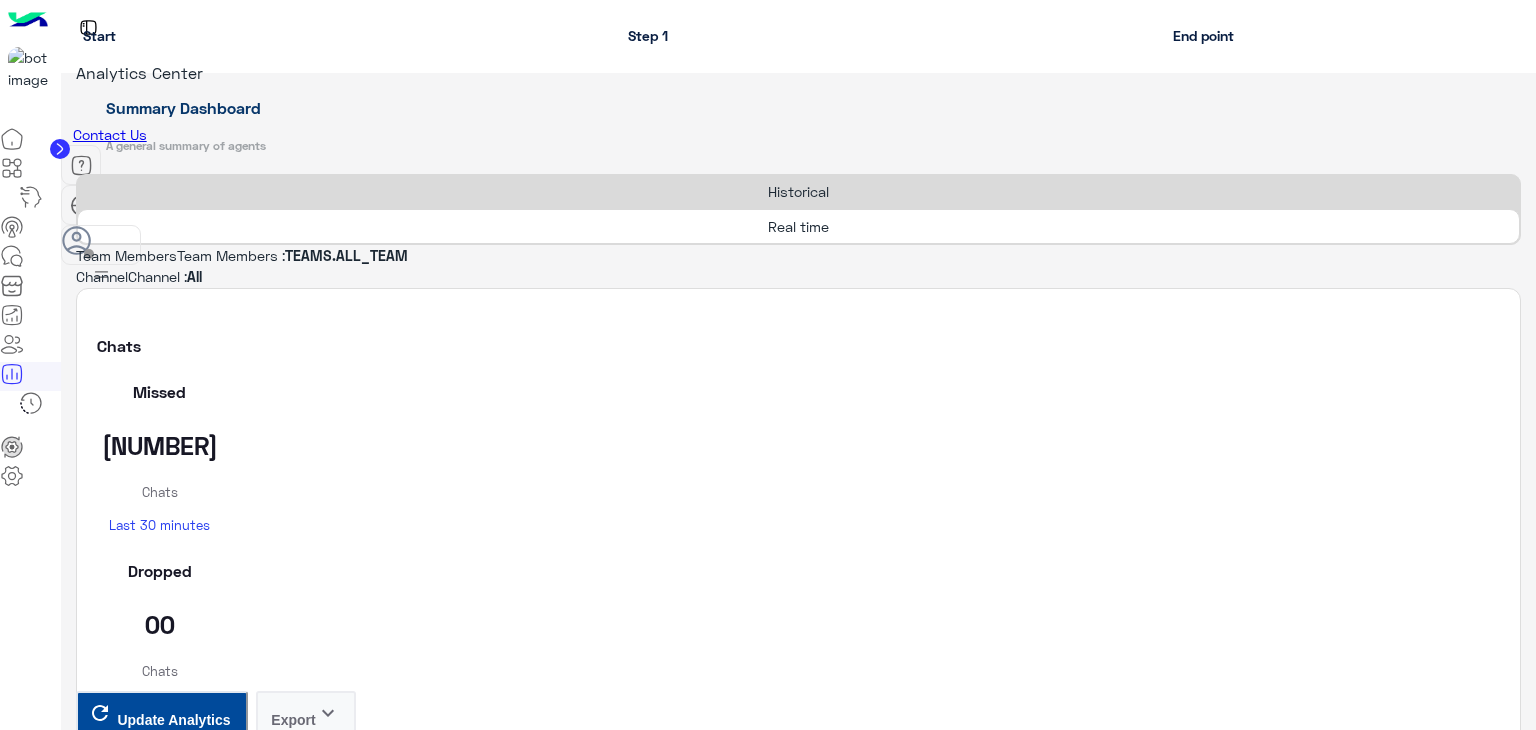click on "Update Analytics" at bounding box center (173, 3989) 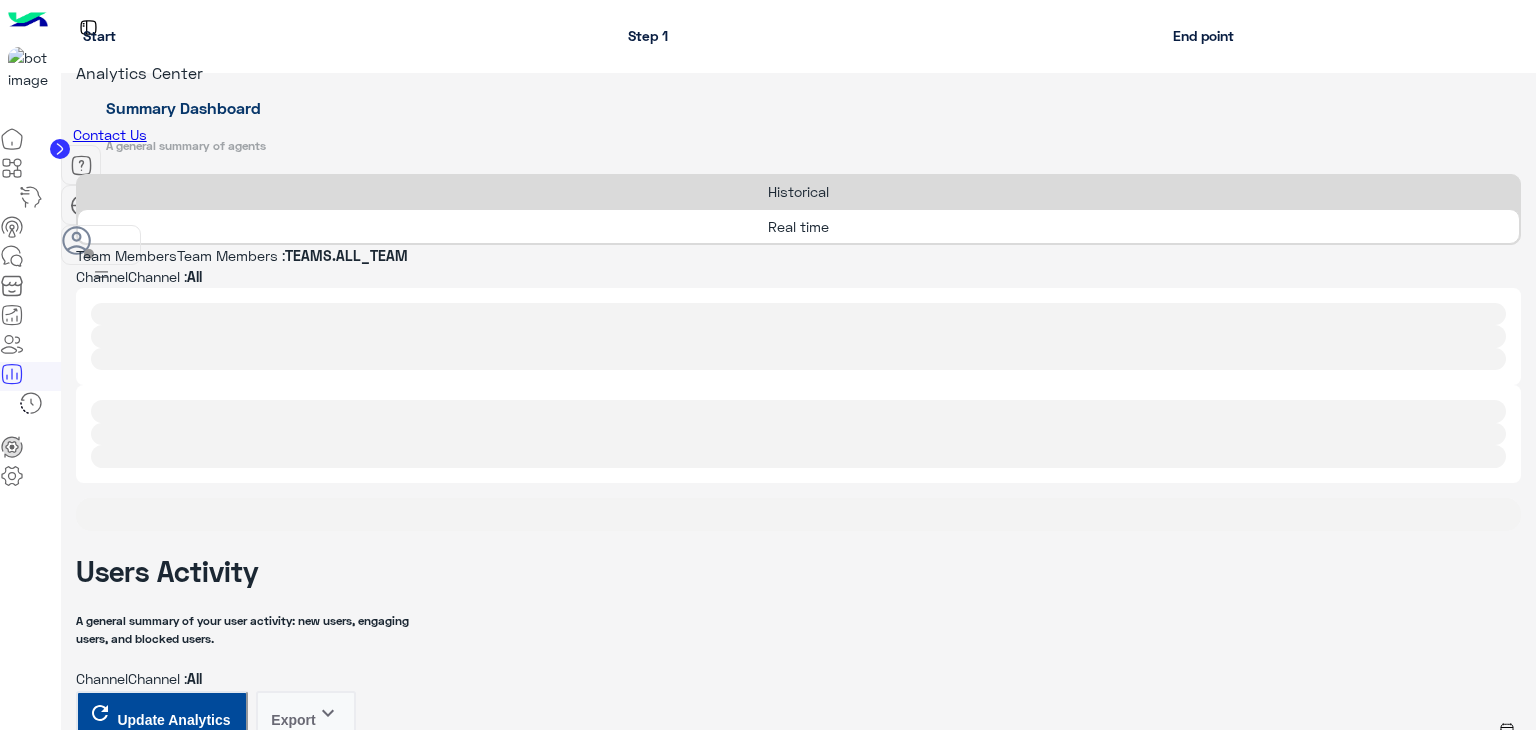click at bounding box center (855, 1193) 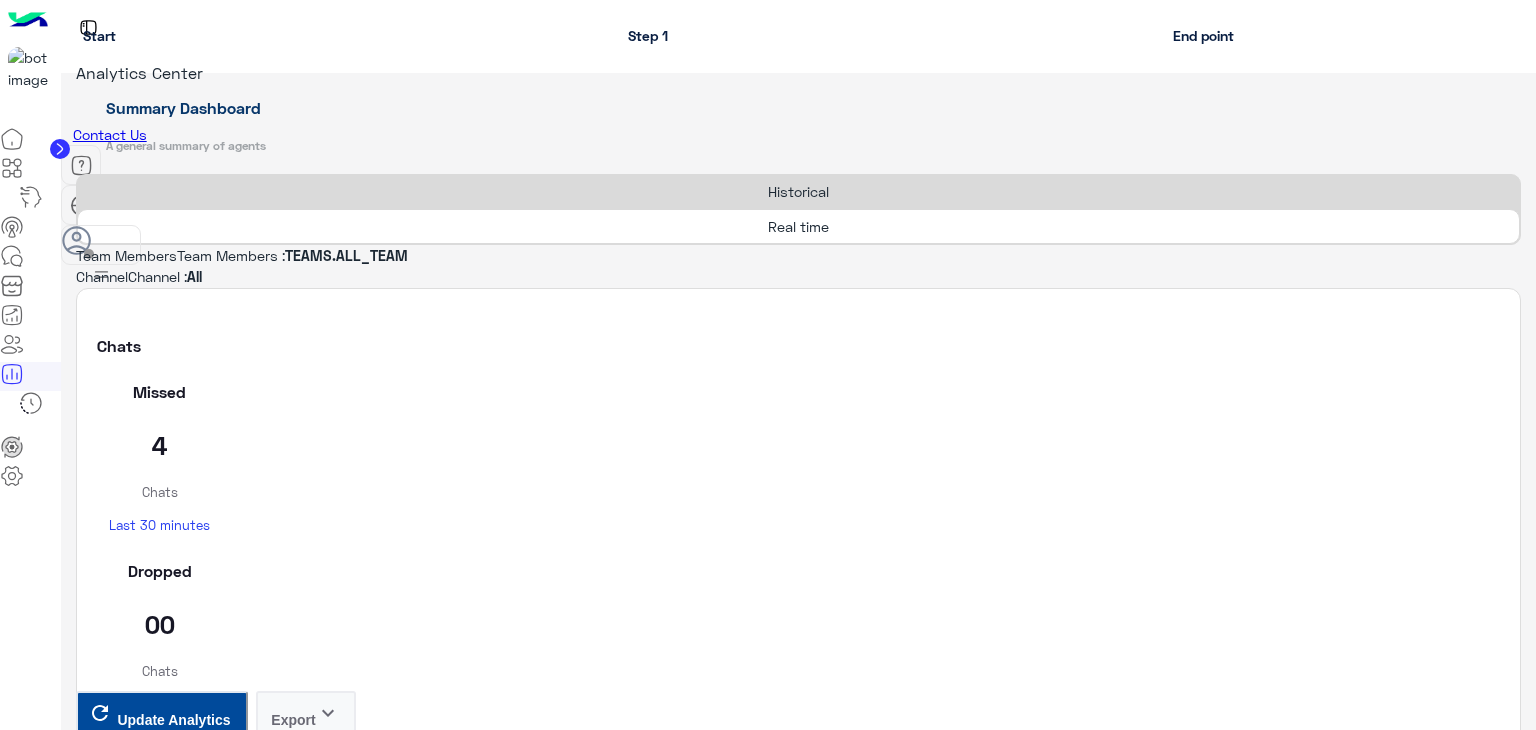 click on "Update Analytics" at bounding box center (173, 3968) 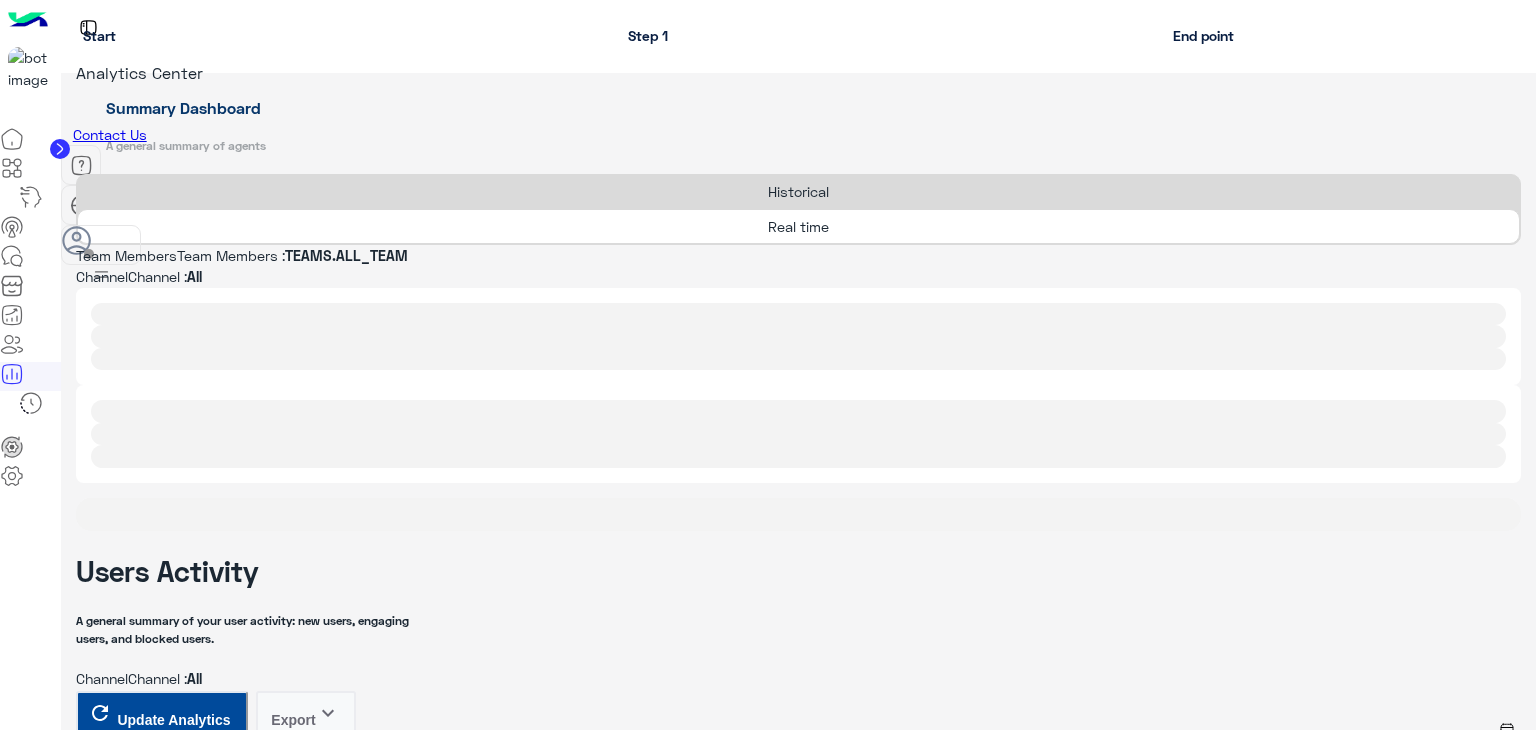 click at bounding box center (855, 1193) 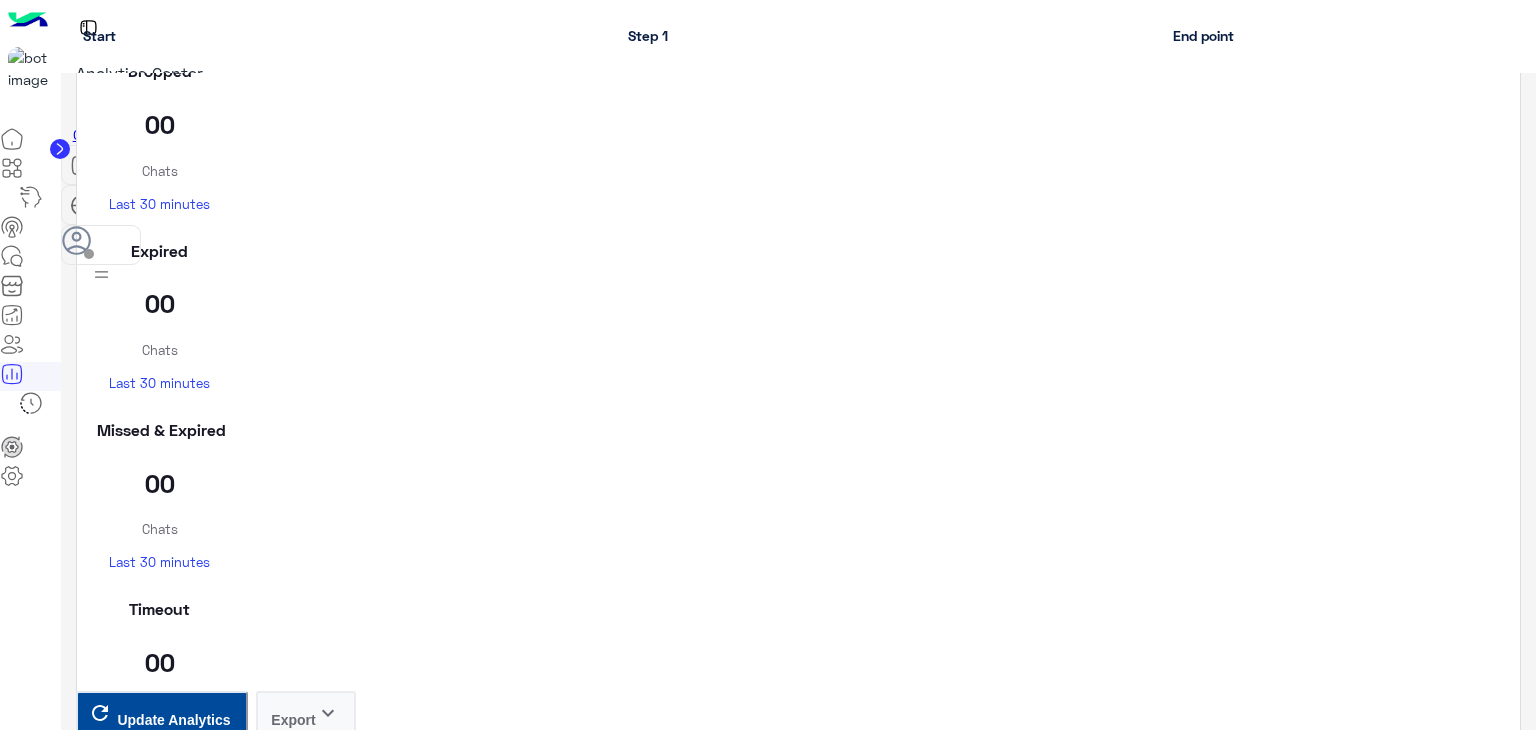 scroll, scrollTop: 0, scrollLeft: 0, axis: both 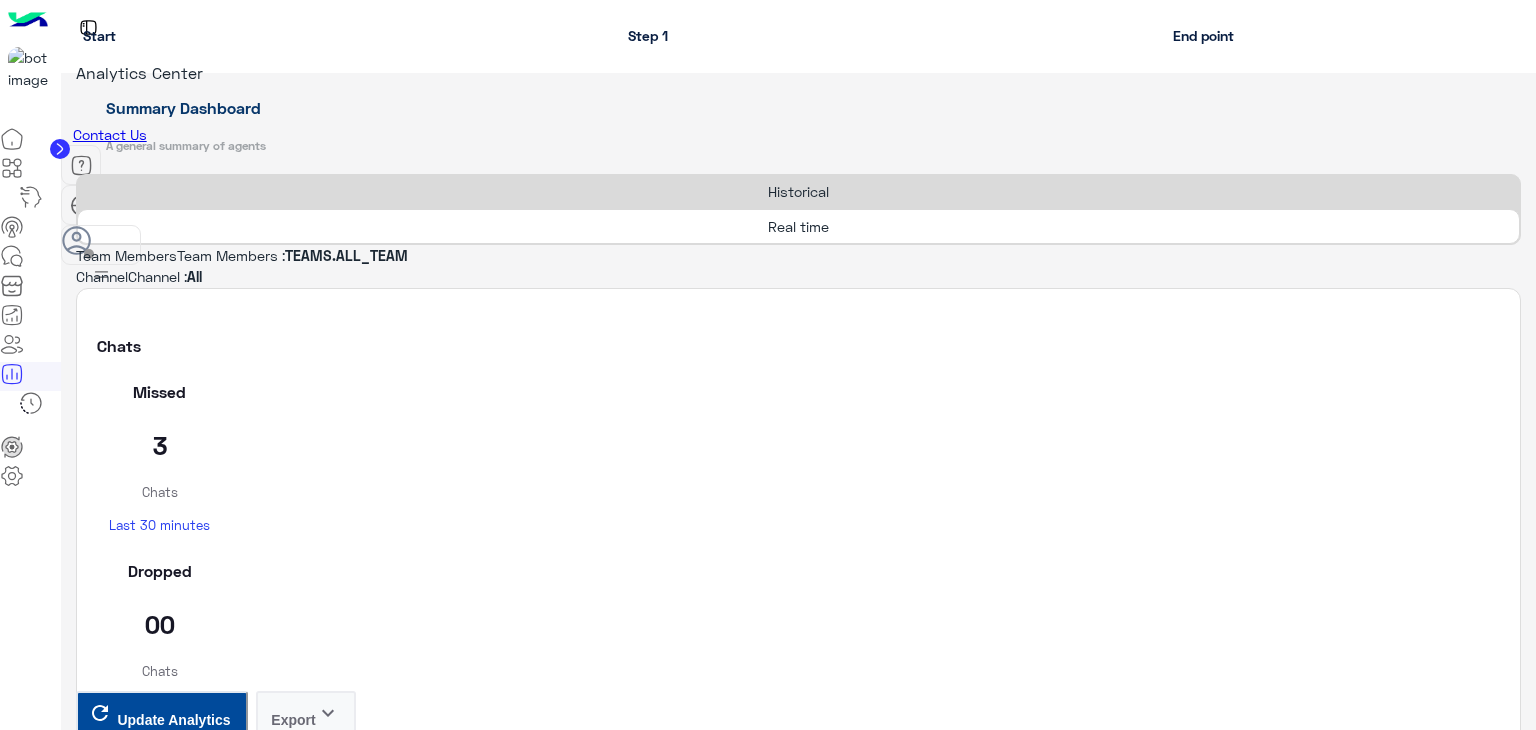 click on "Update Analytics" at bounding box center [173, 3946] 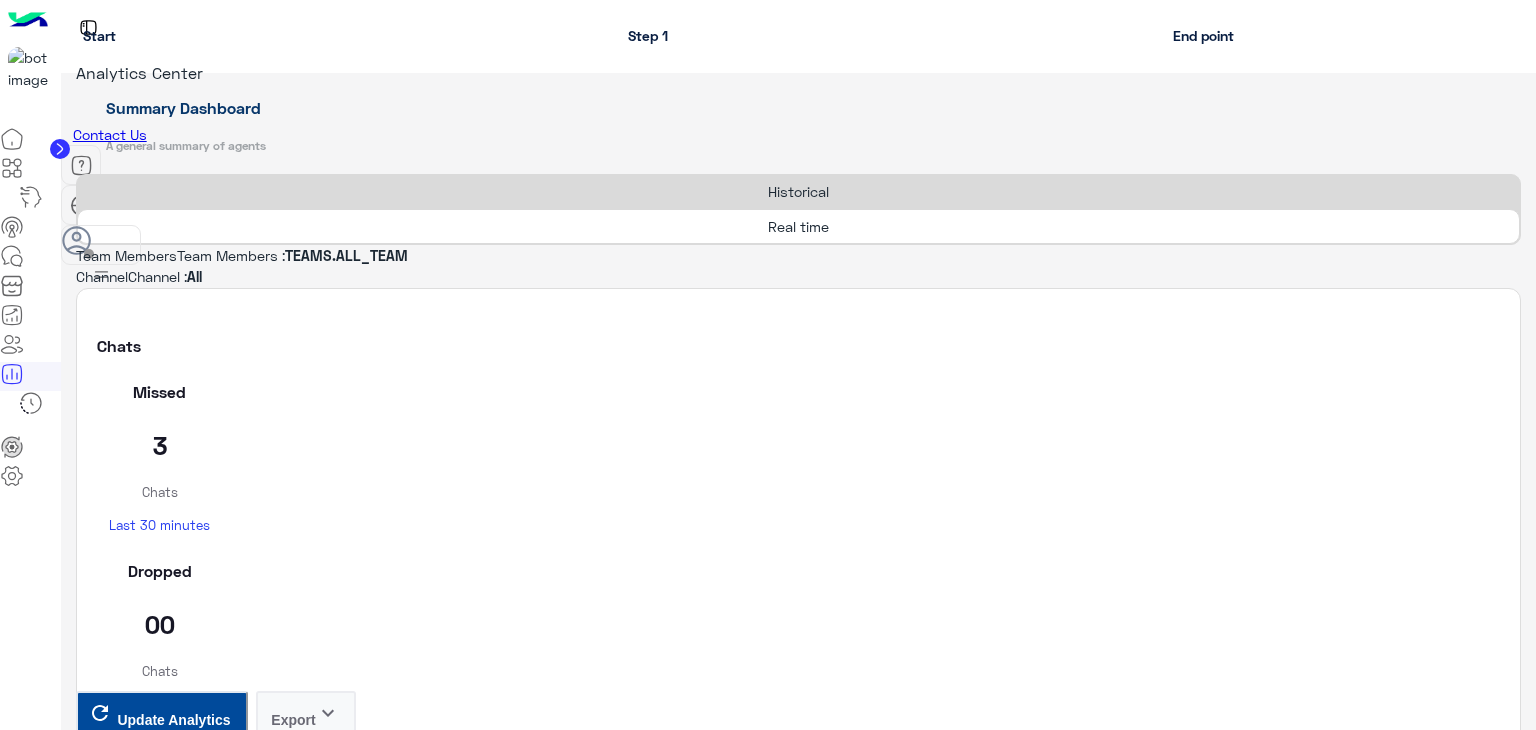 click on "Update Analytics" at bounding box center (173, 3946) 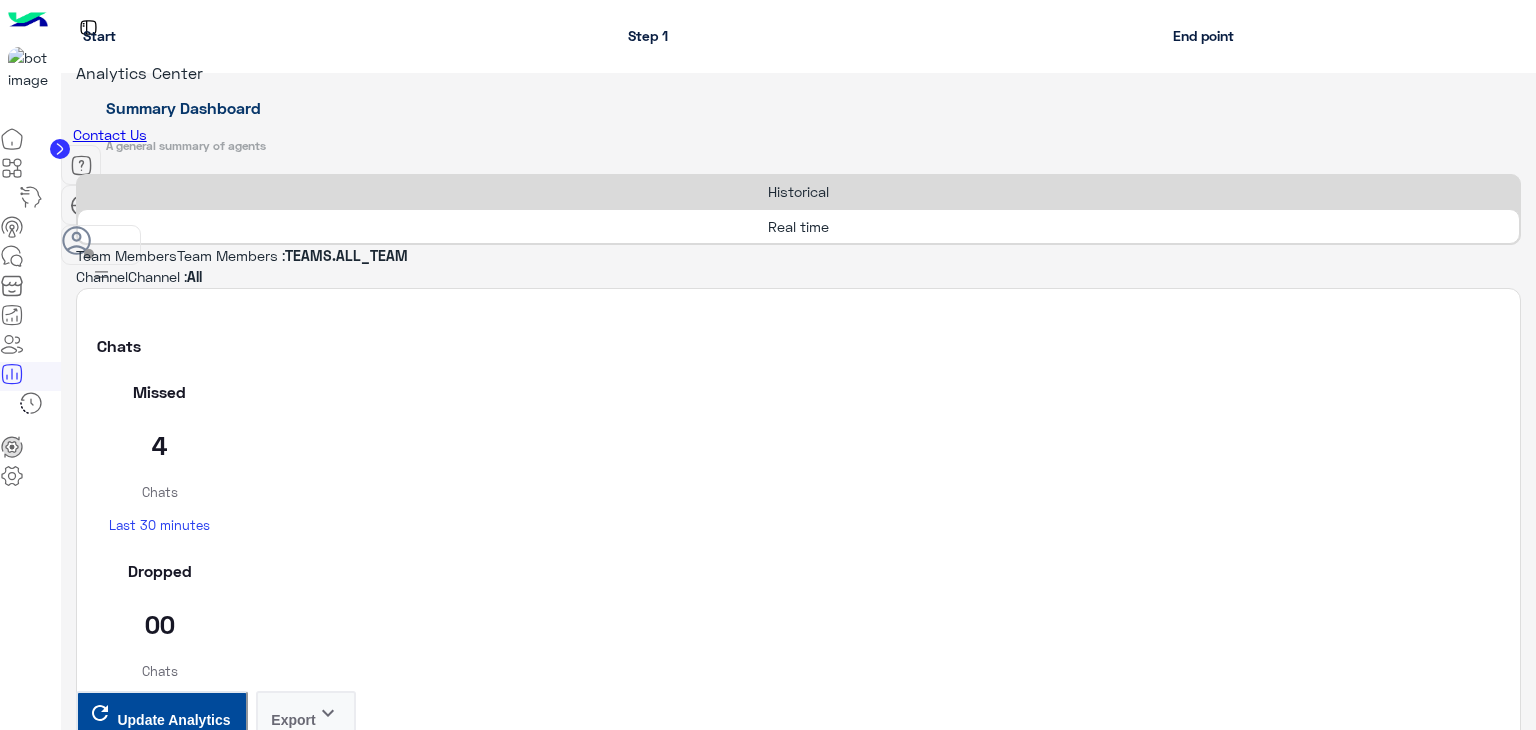 click on "Update Analytics" at bounding box center (173, 3989) 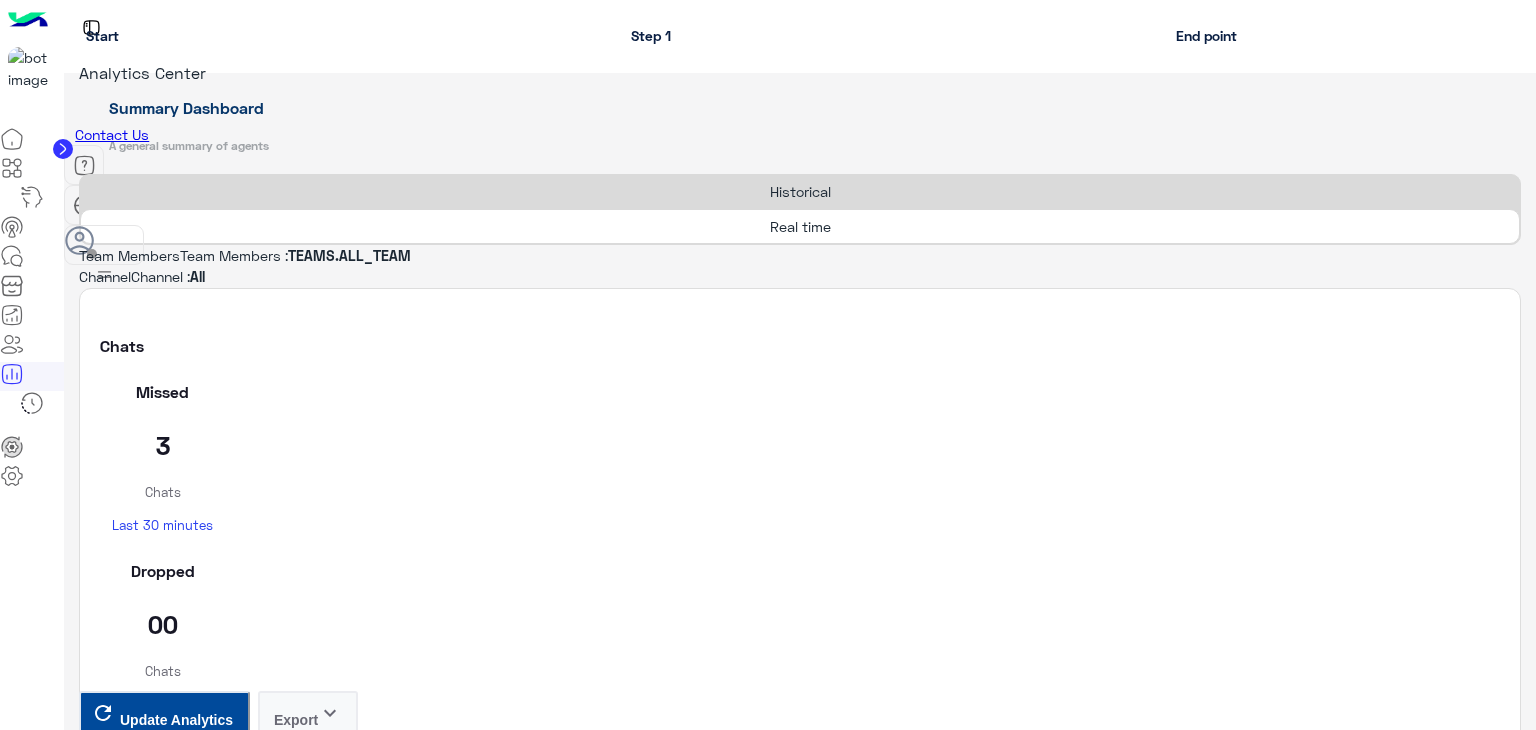 click on "Reload" at bounding box center (67, 1096) 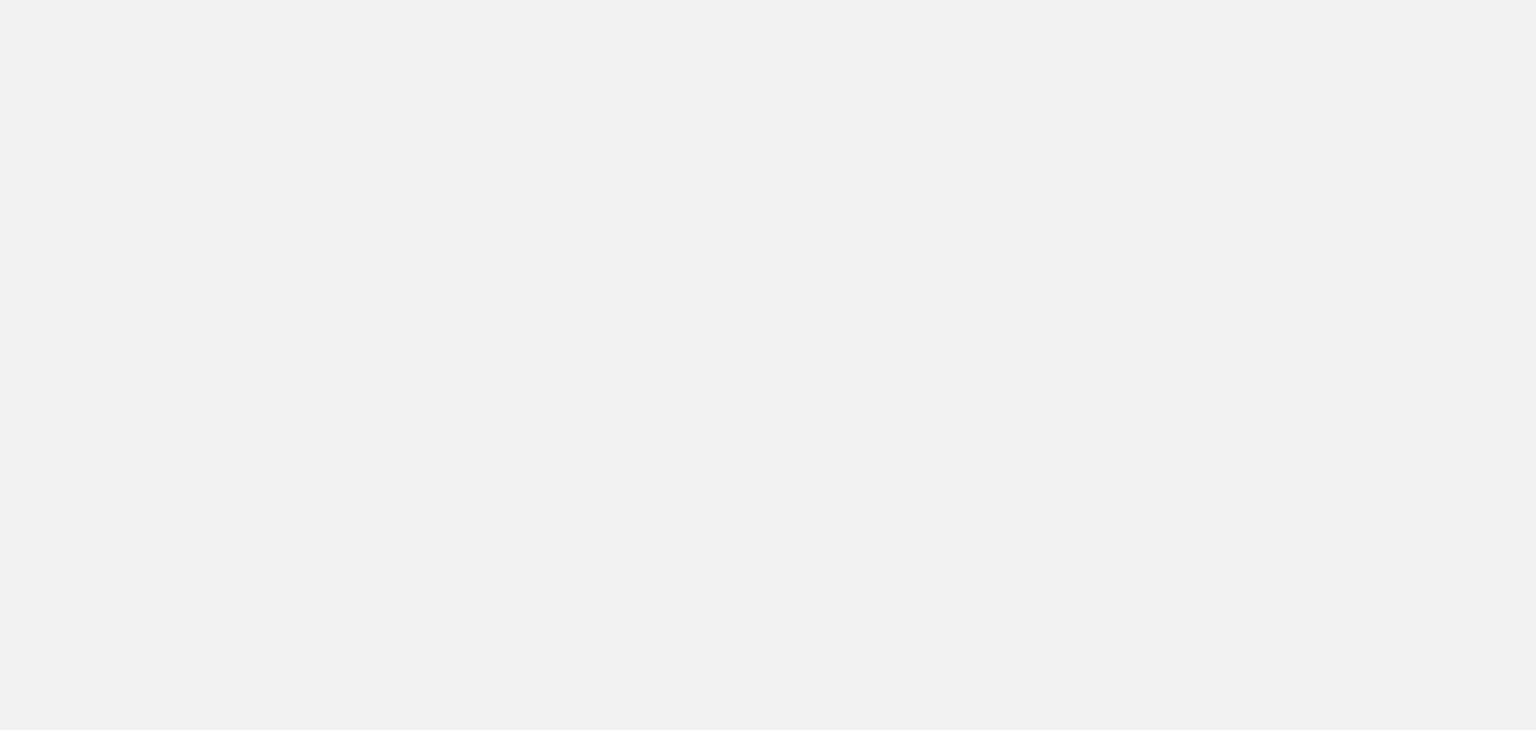 scroll, scrollTop: 0, scrollLeft: 0, axis: both 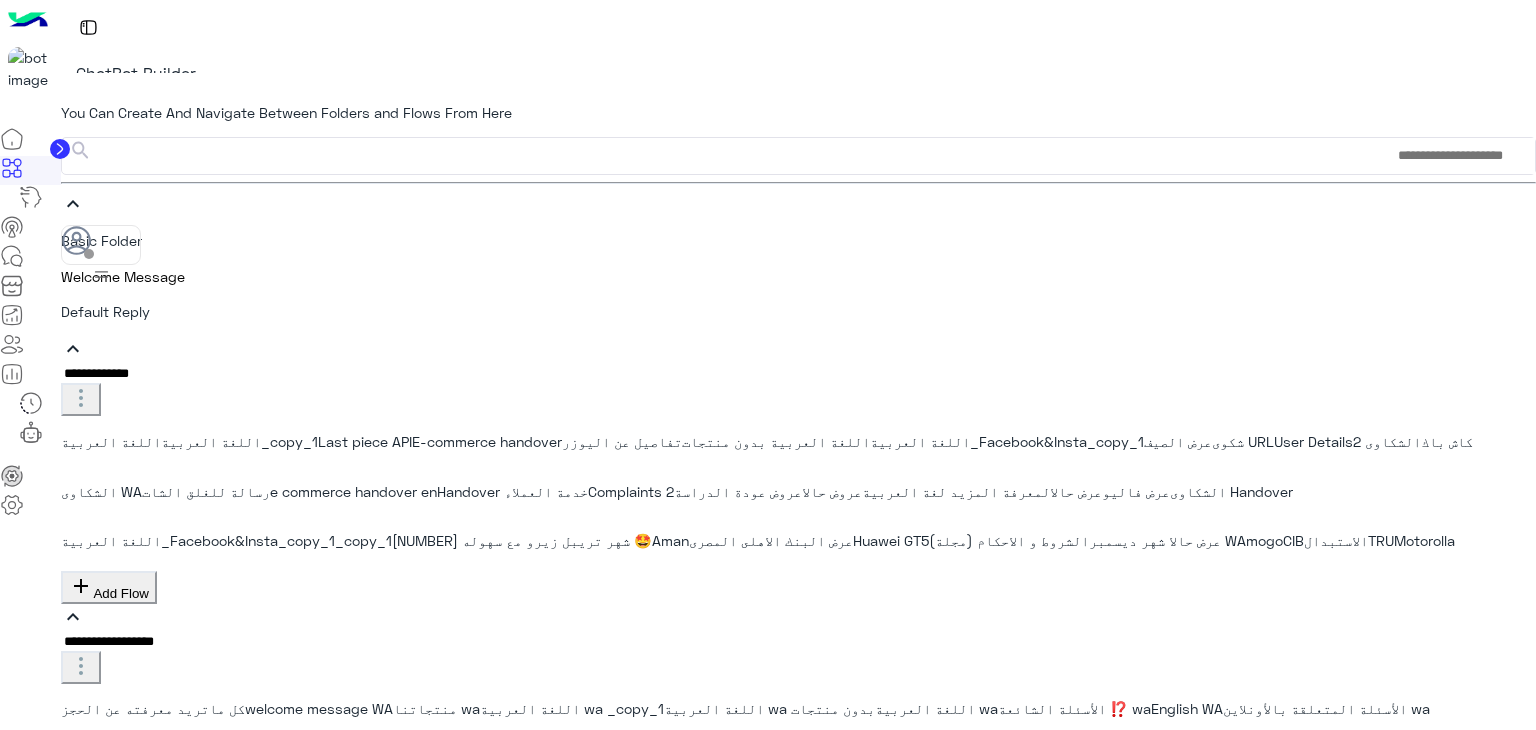 click on "My order hasn't arrived yet, why?" at bounding box center [77, 1025] 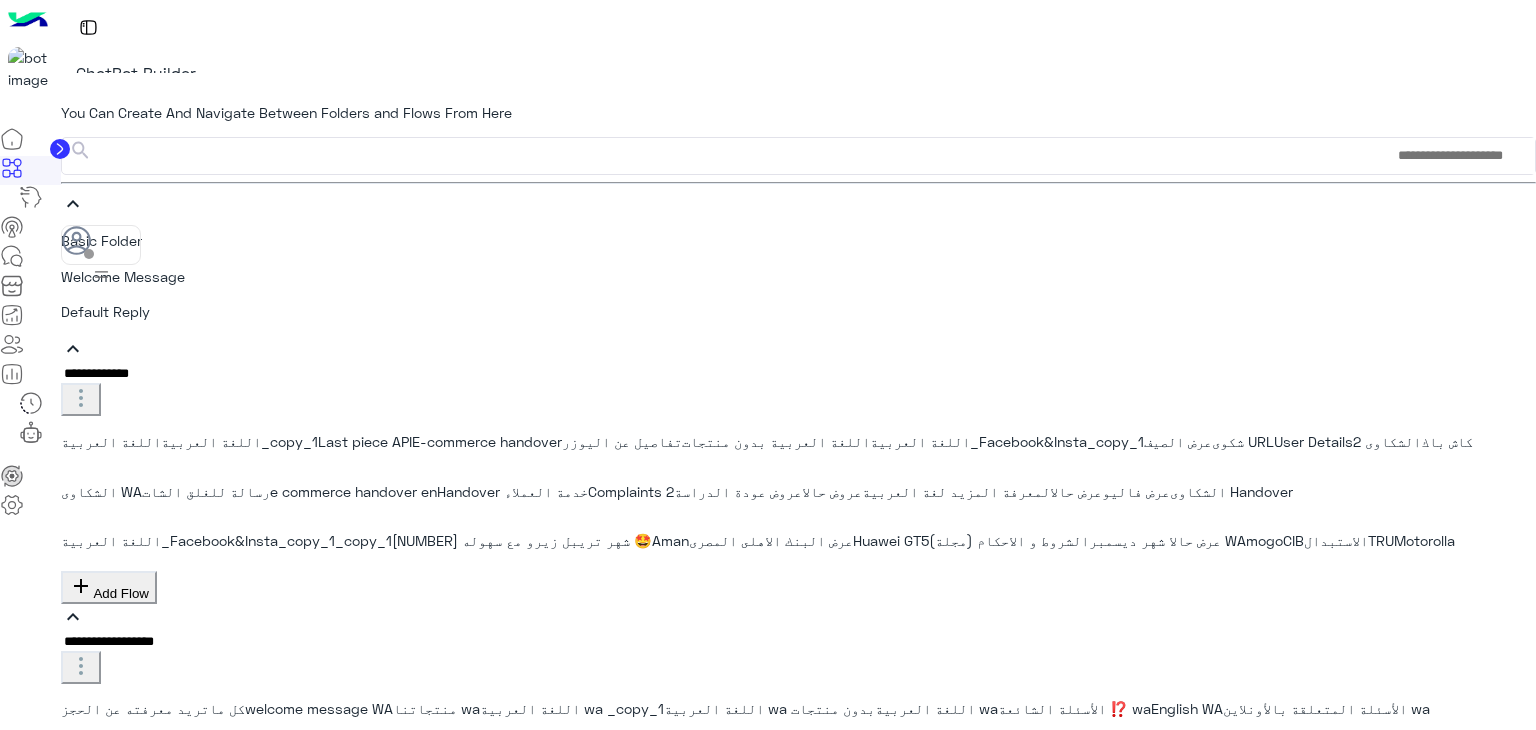 scroll, scrollTop: 3700, scrollLeft: 0, axis: vertical 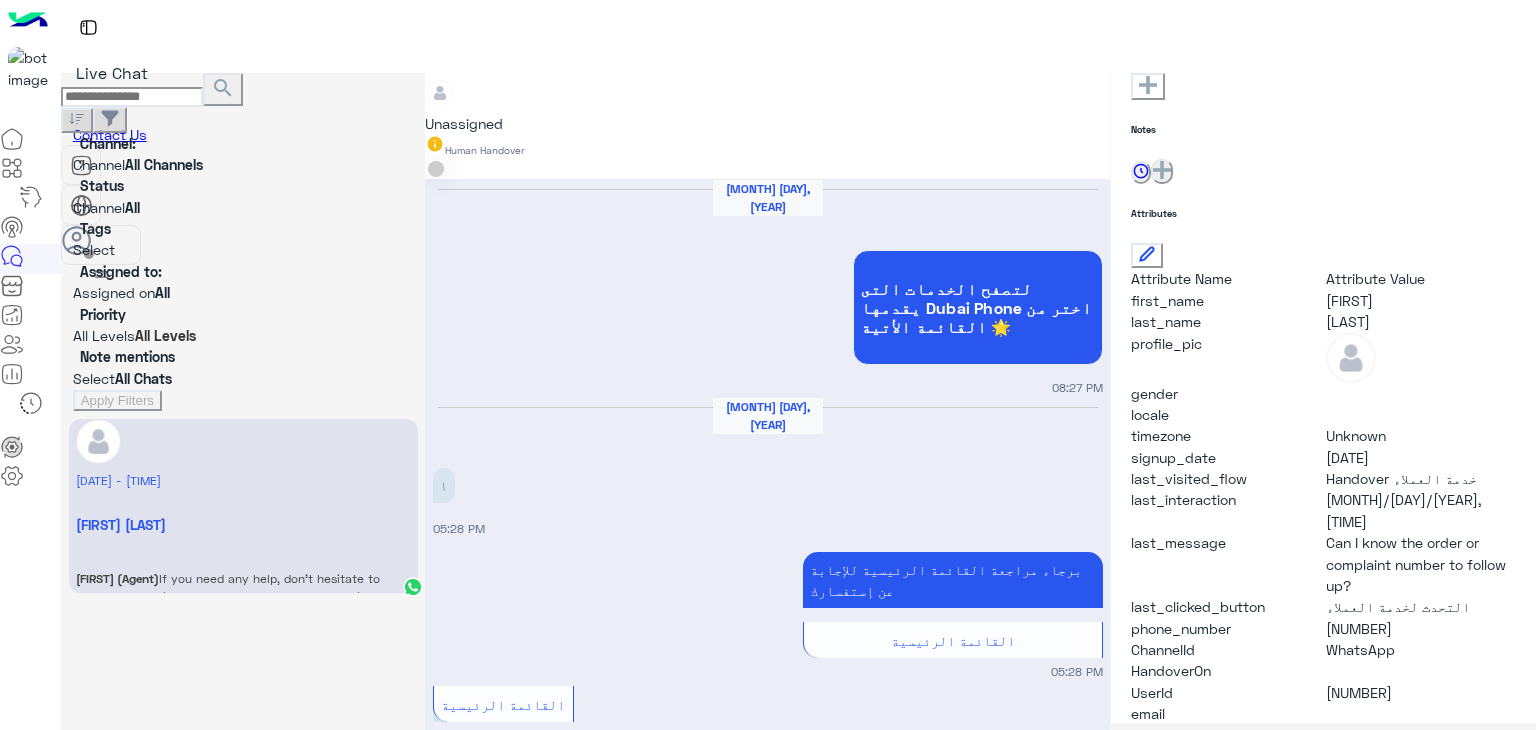 type 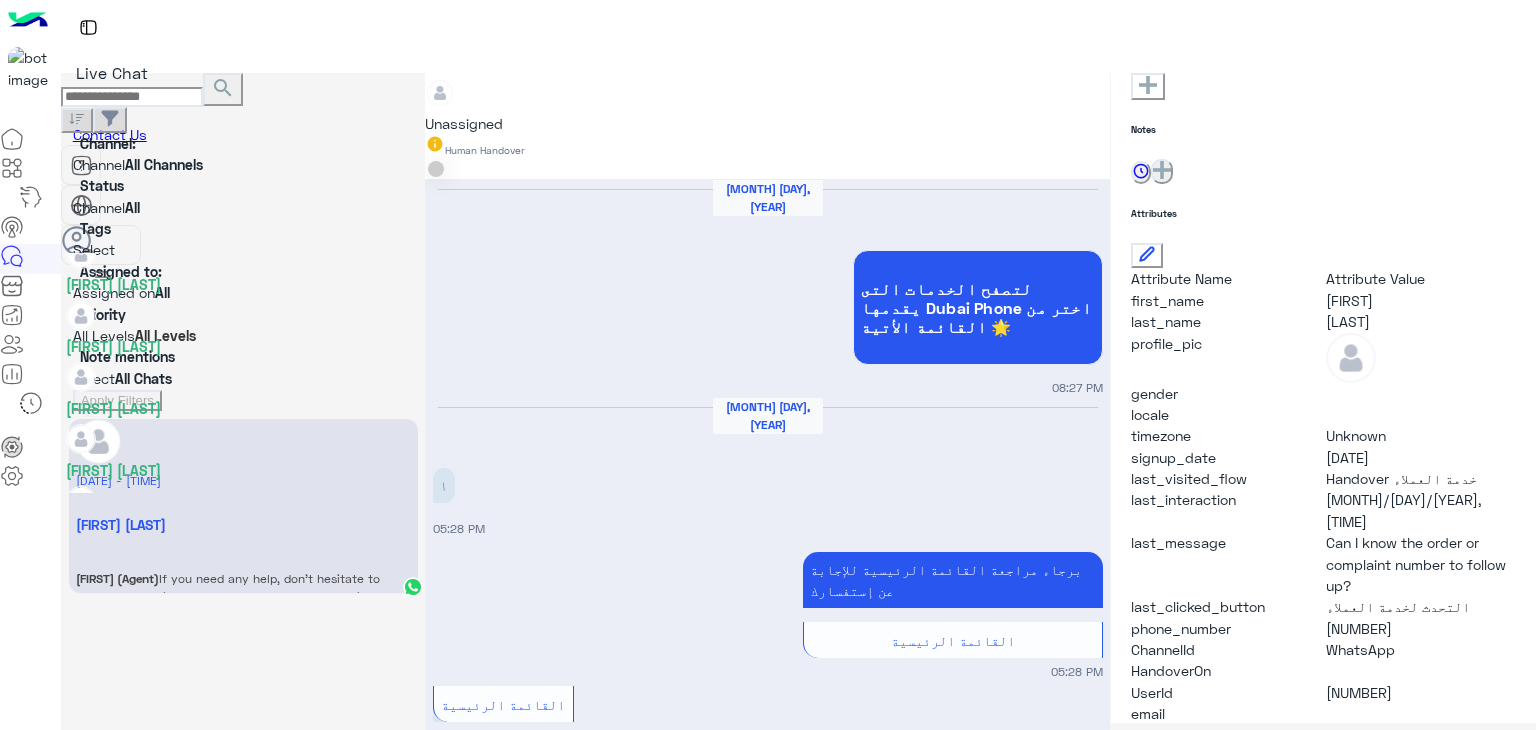scroll, scrollTop: 879, scrollLeft: 0, axis: vertical 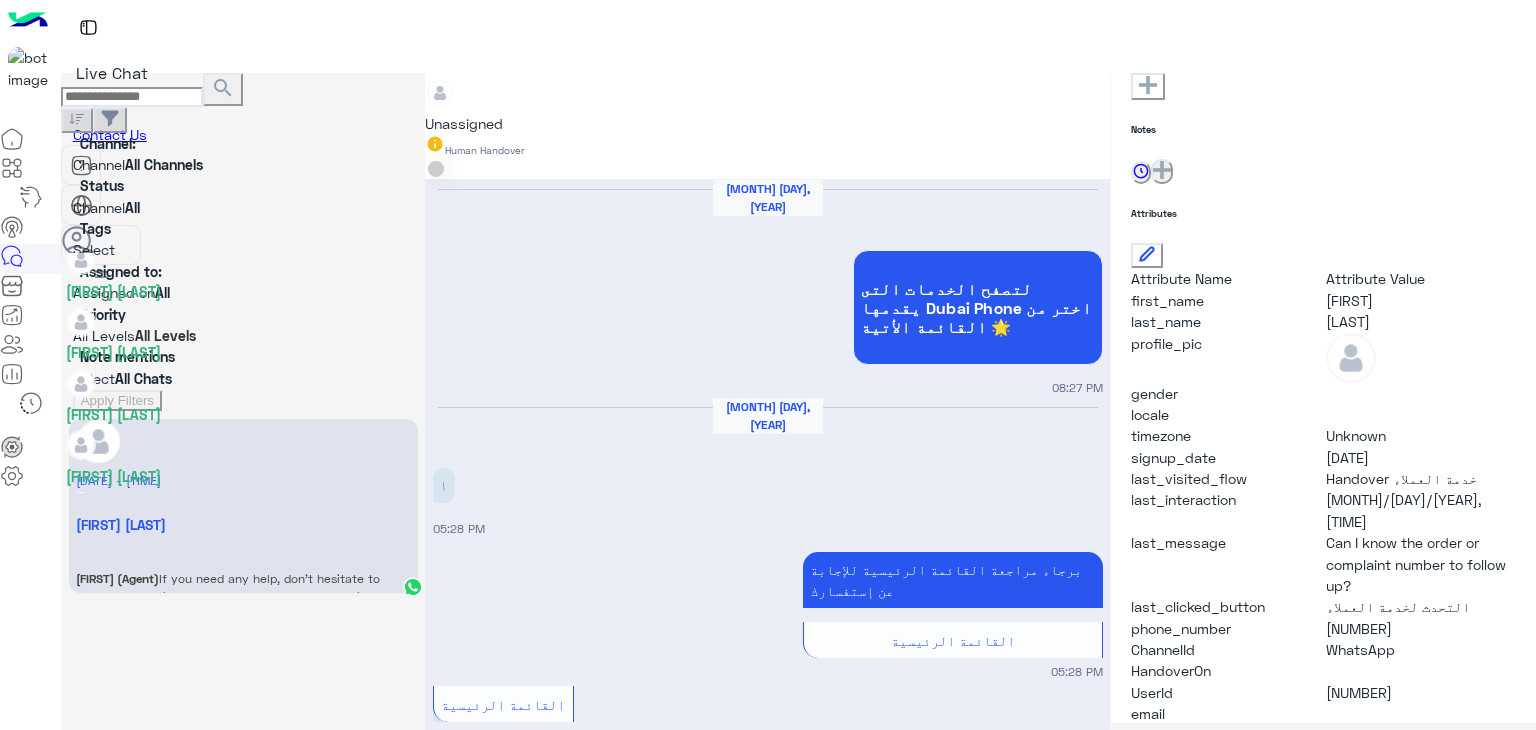 click on "[FIRST] [LAST]" at bounding box center [110, 538] 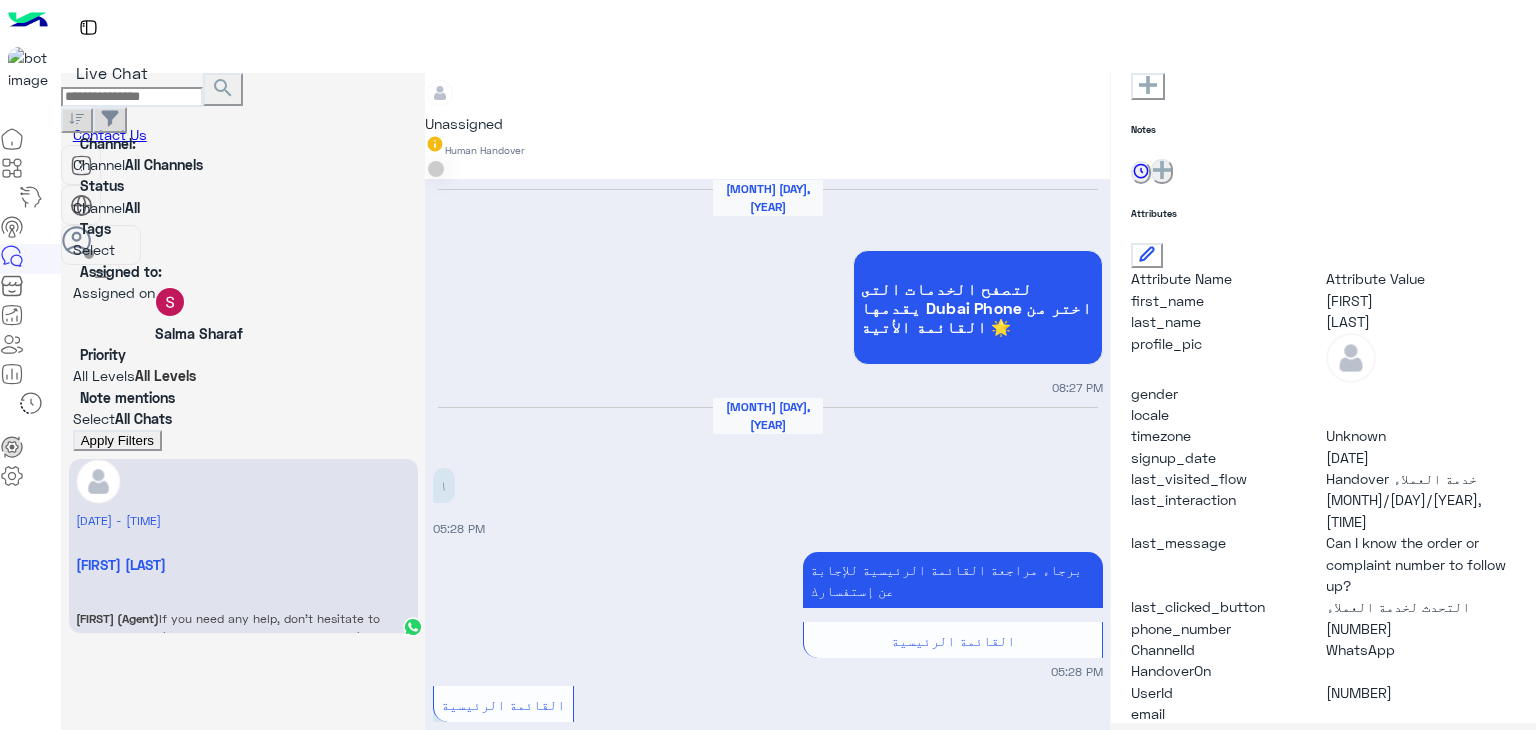 click on "Apply Filters" at bounding box center [117, 440] 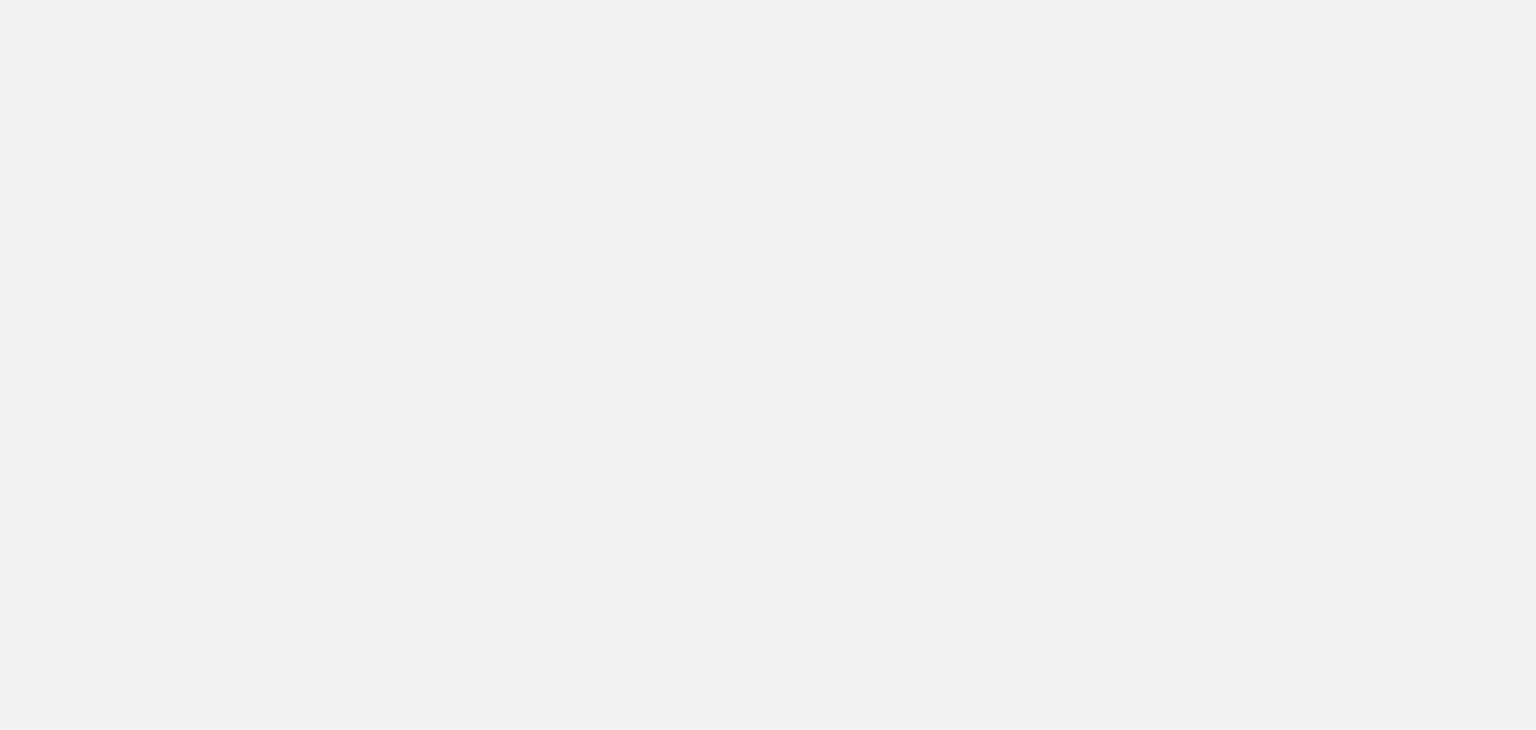 scroll, scrollTop: 0, scrollLeft: 0, axis: both 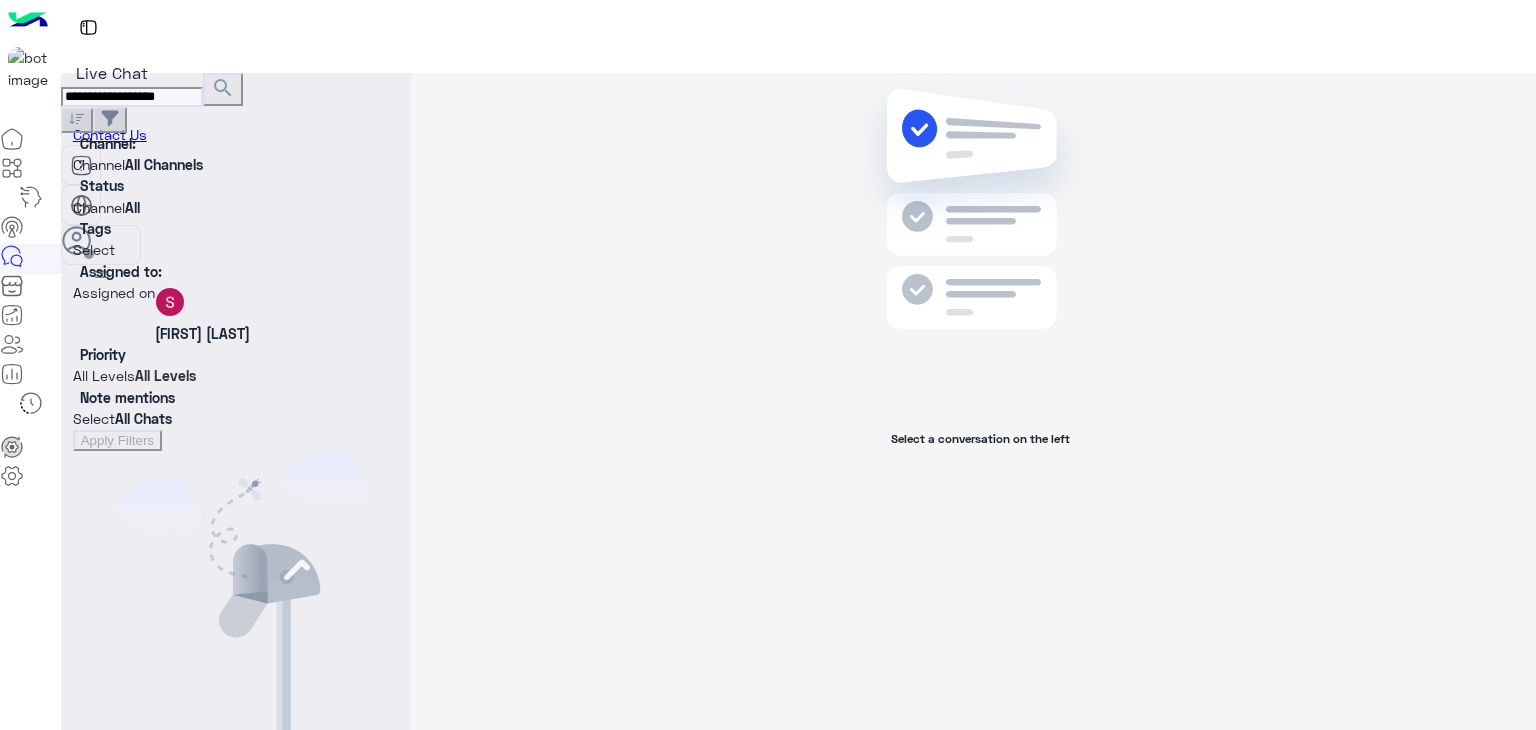 click at bounding box center [12, 262] 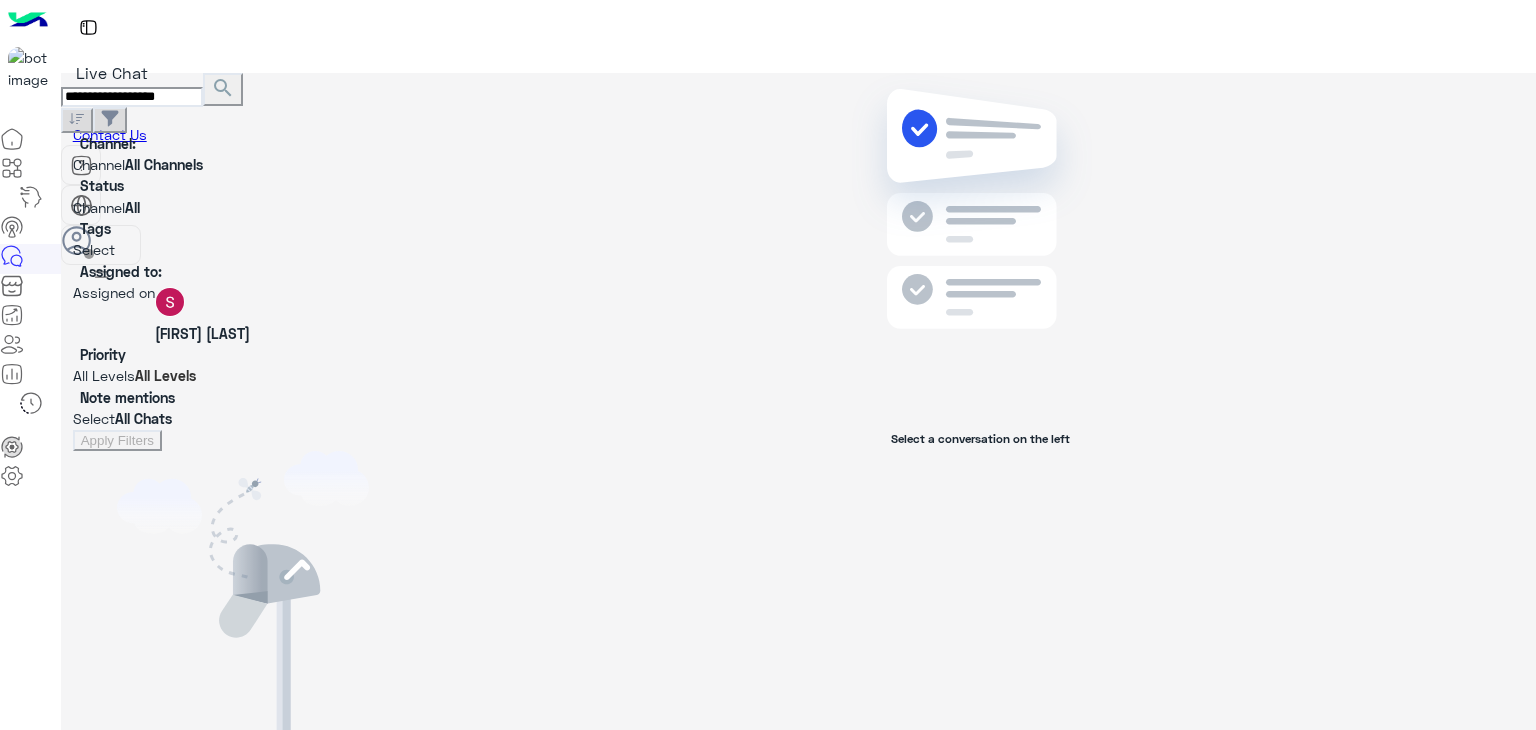 click on "**********" at bounding box center [132, 97] 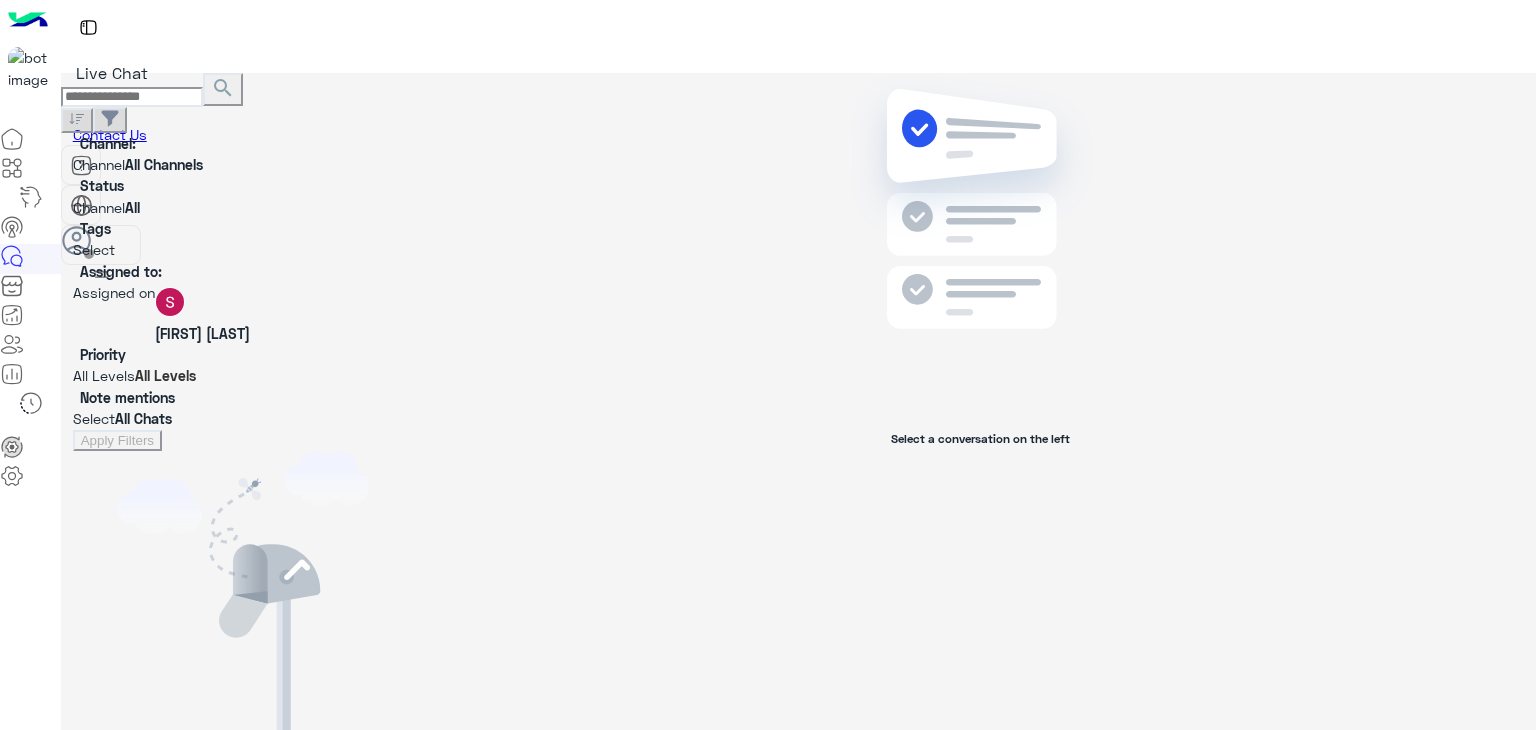 type 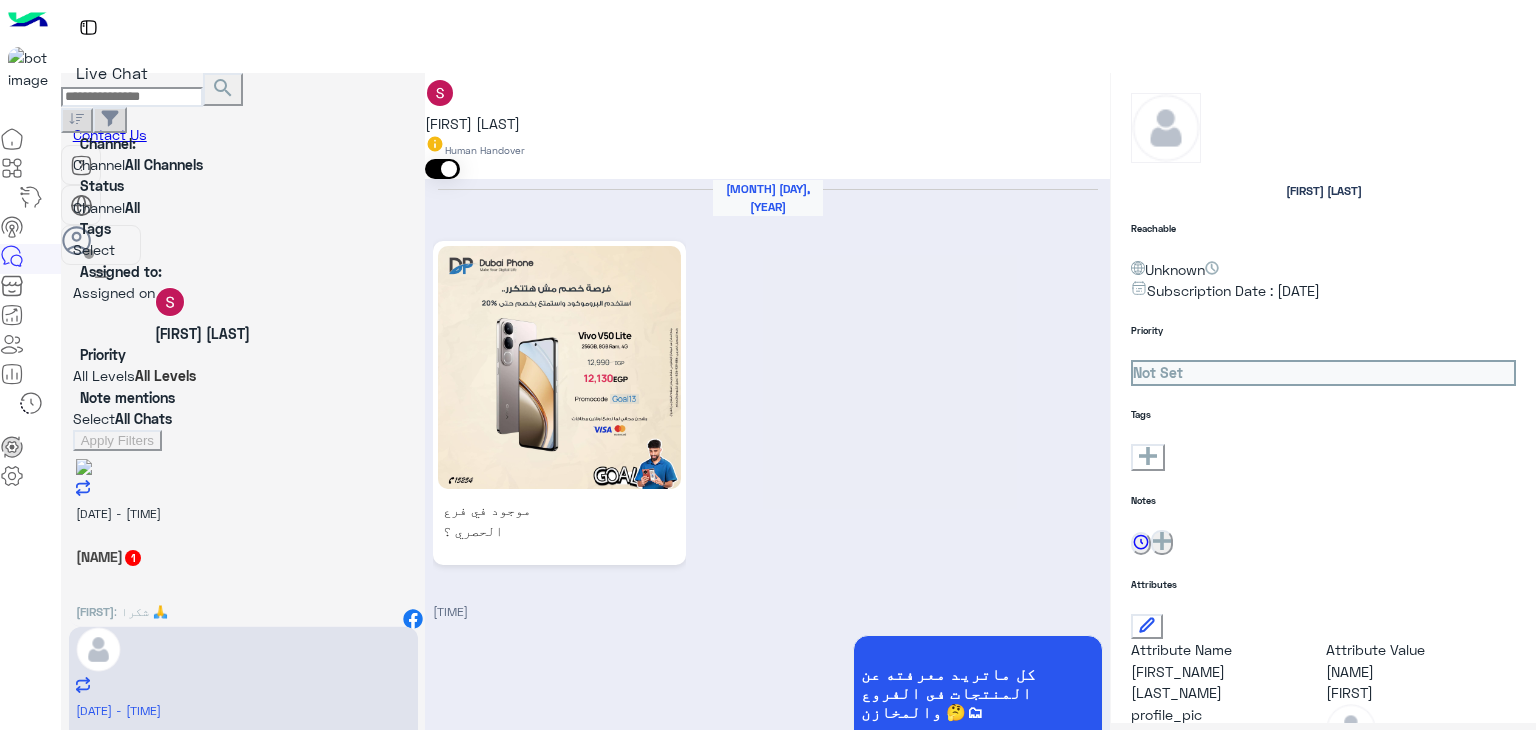 scroll, scrollTop: 1337, scrollLeft: 0, axis: vertical 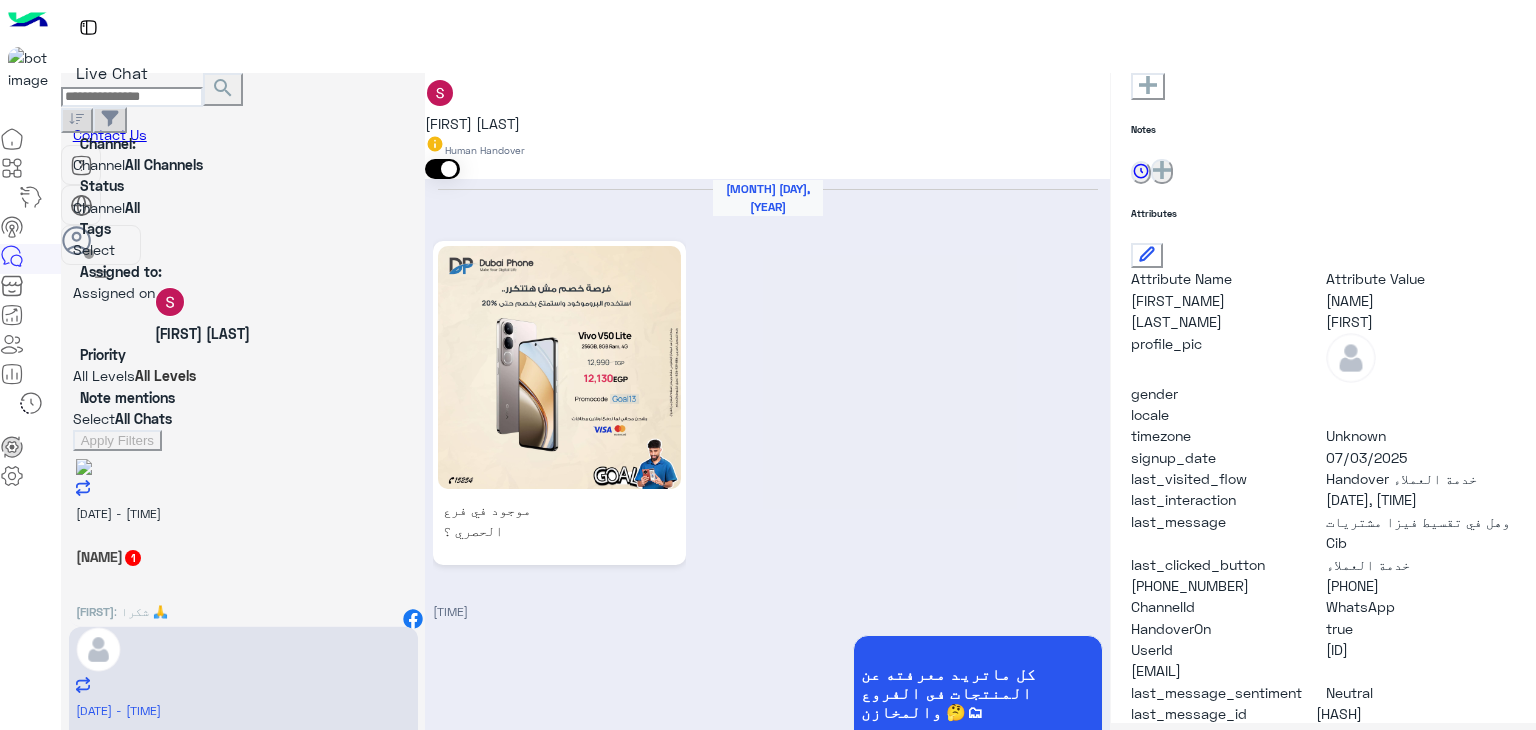 drag, startPoint x: 1375, startPoint y: 615, endPoint x: 1474, endPoint y: 613, distance: 99.0202 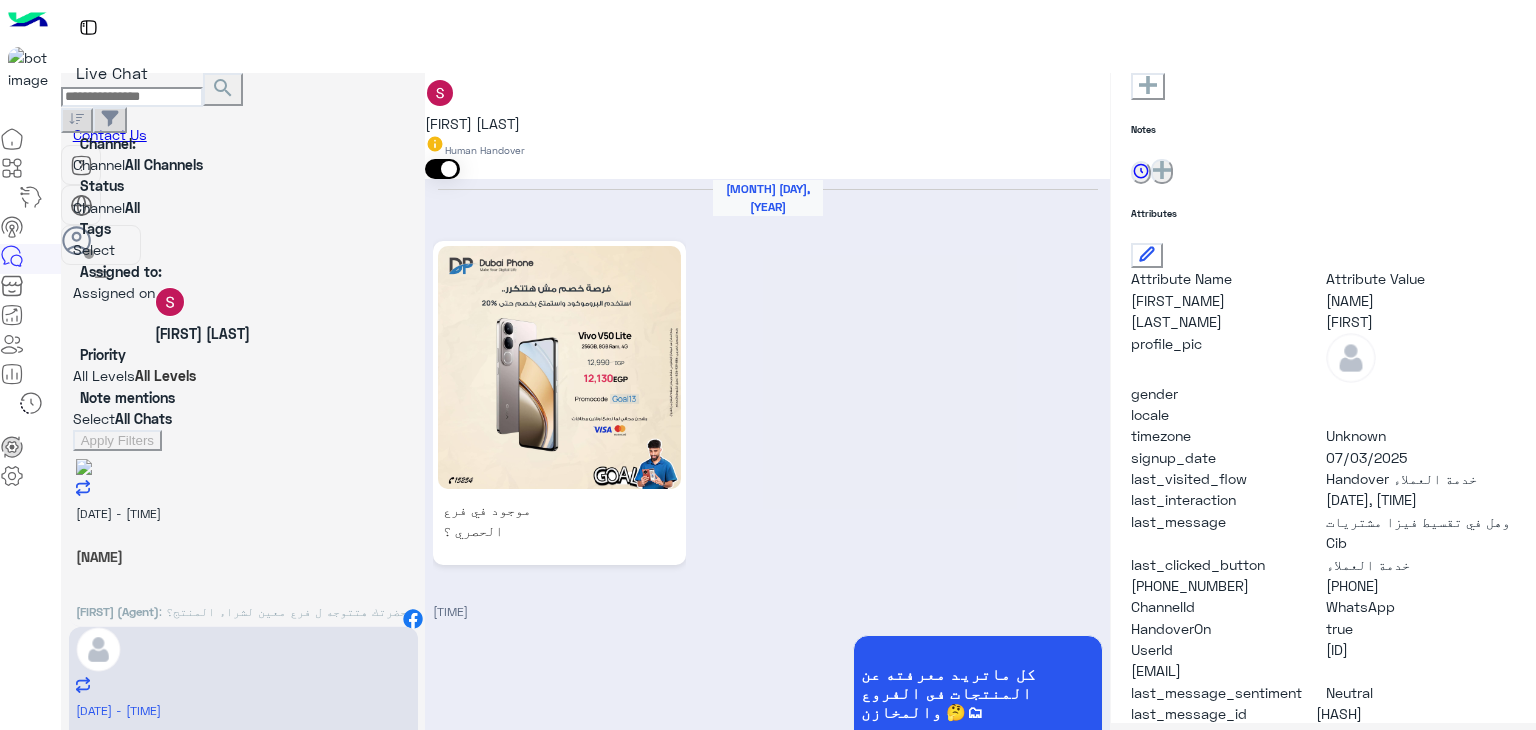 scroll, scrollTop: 1470, scrollLeft: 0, axis: vertical 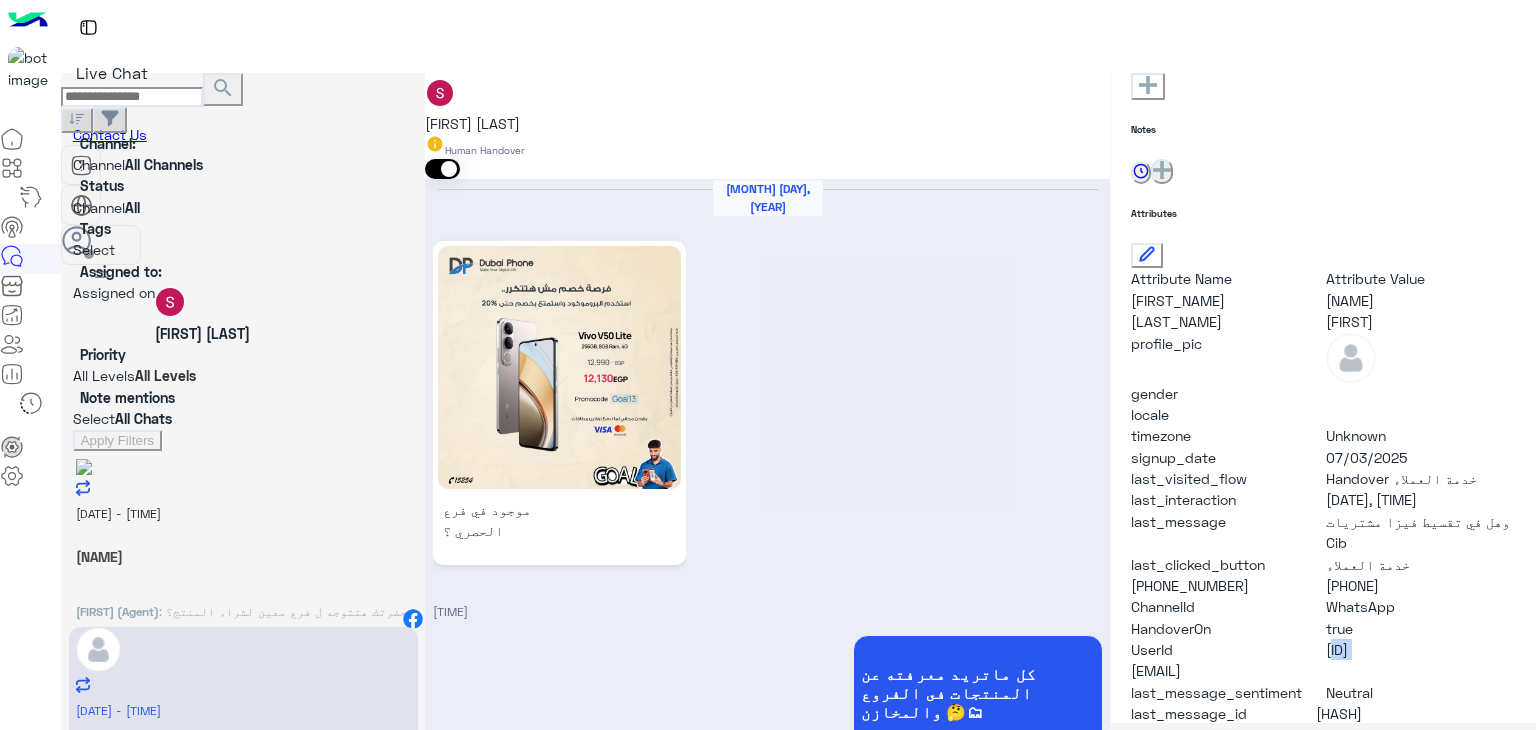 click on "15948_201111992085" at bounding box center (1421, 300) 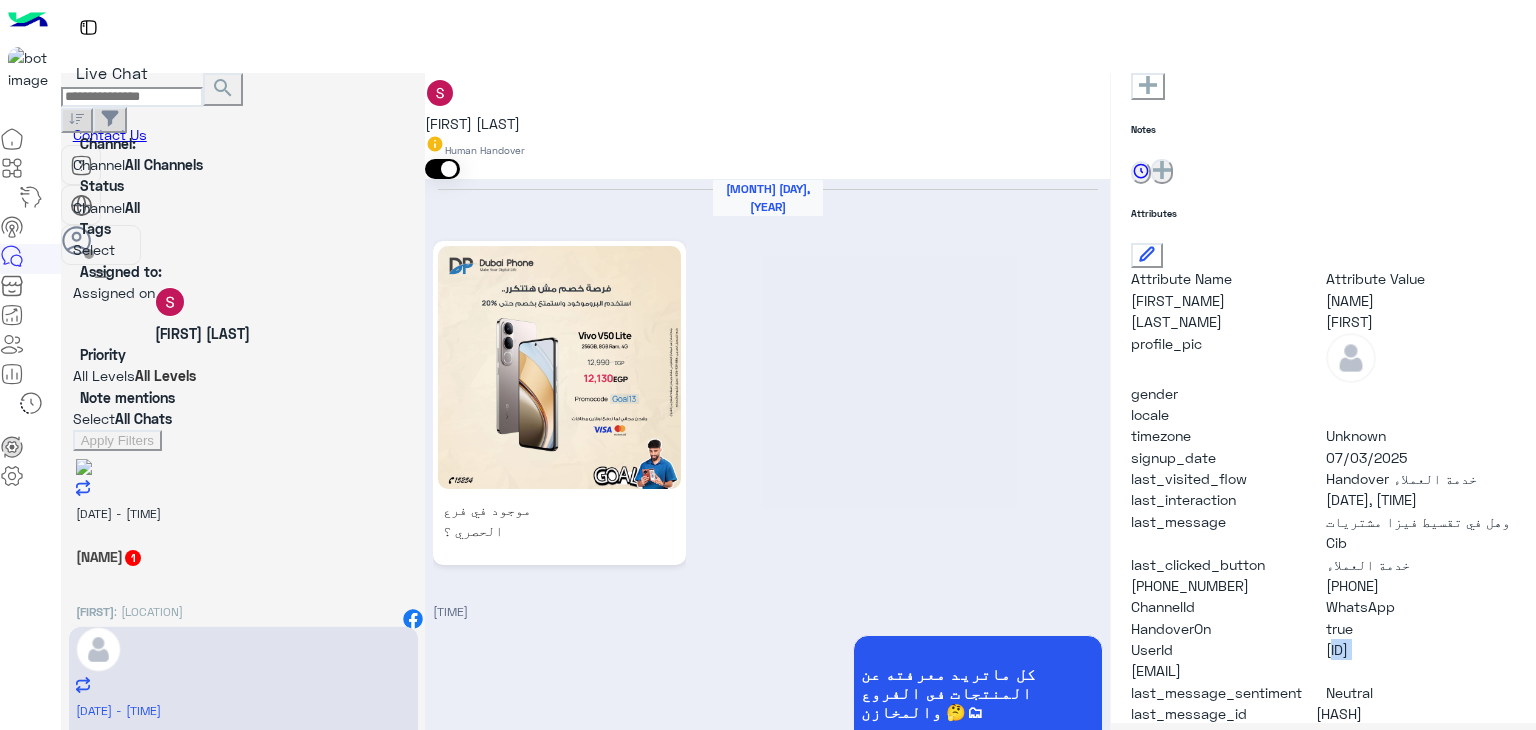 scroll, scrollTop: 1696, scrollLeft: 0, axis: vertical 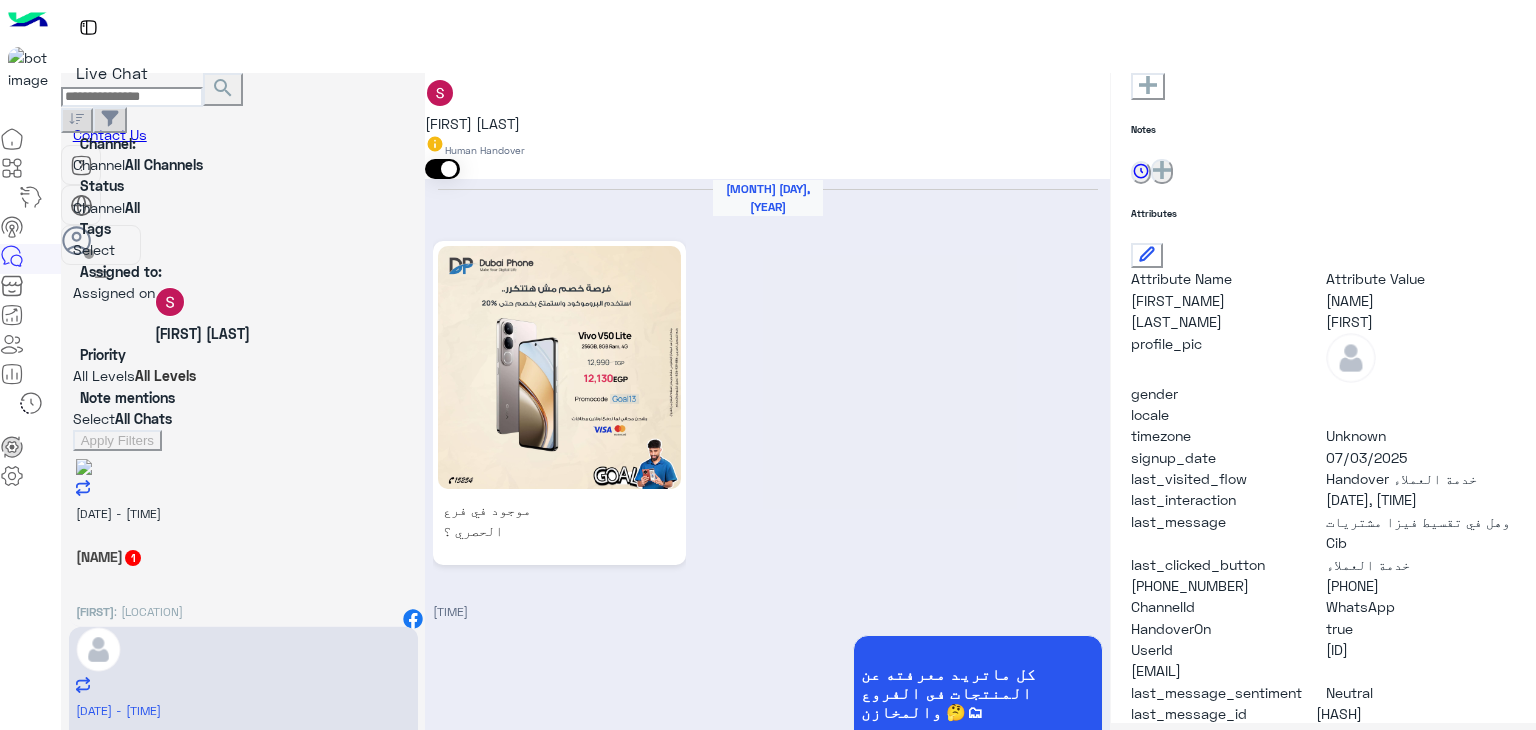 click on "3 July - 3:29 PM  Mohamed Ganzory  1 Mohamed : التجمع الخامس" at bounding box center [243, 543] 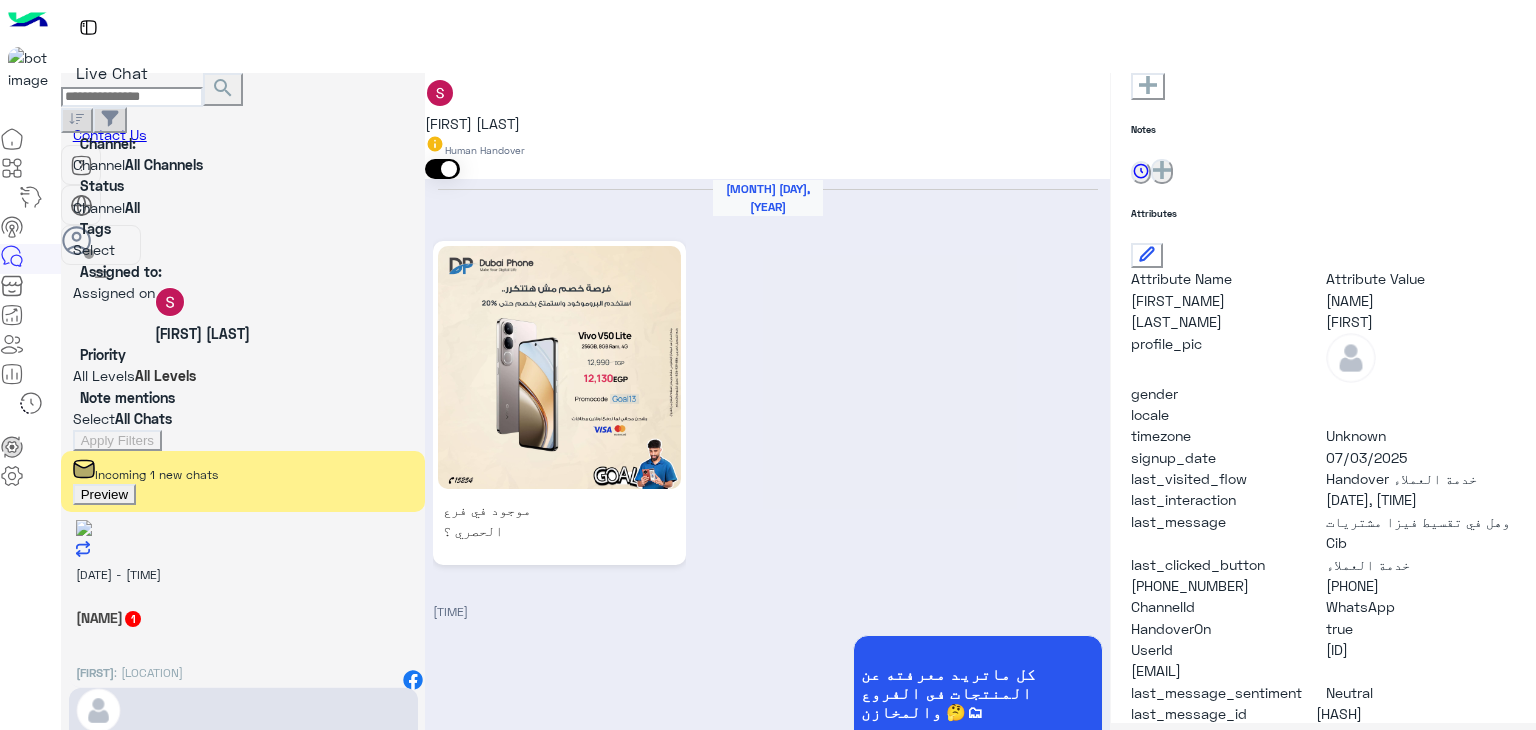 click on "Mohamed Ganzory  1" at bounding box center (243, 617) 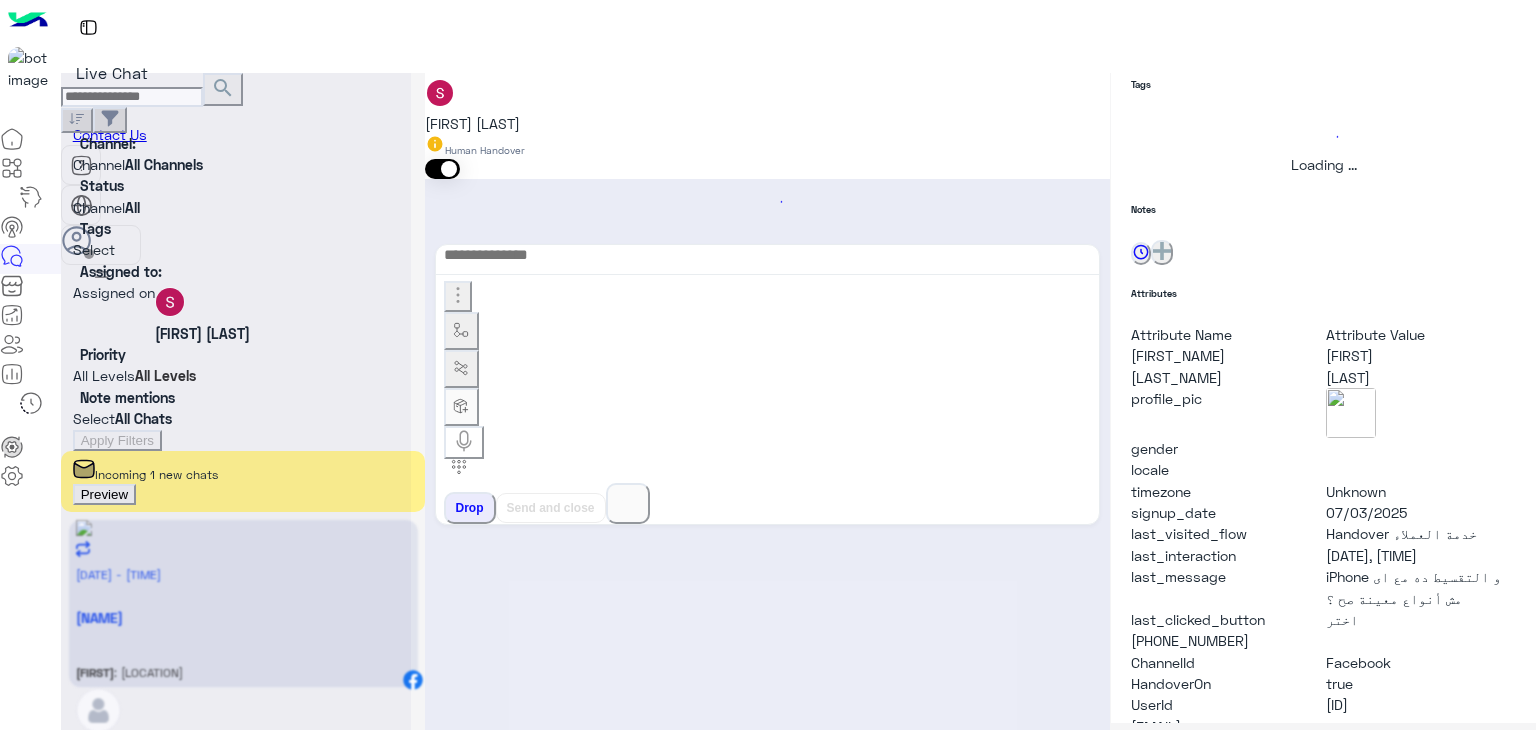 scroll, scrollTop: 429, scrollLeft: 0, axis: vertical 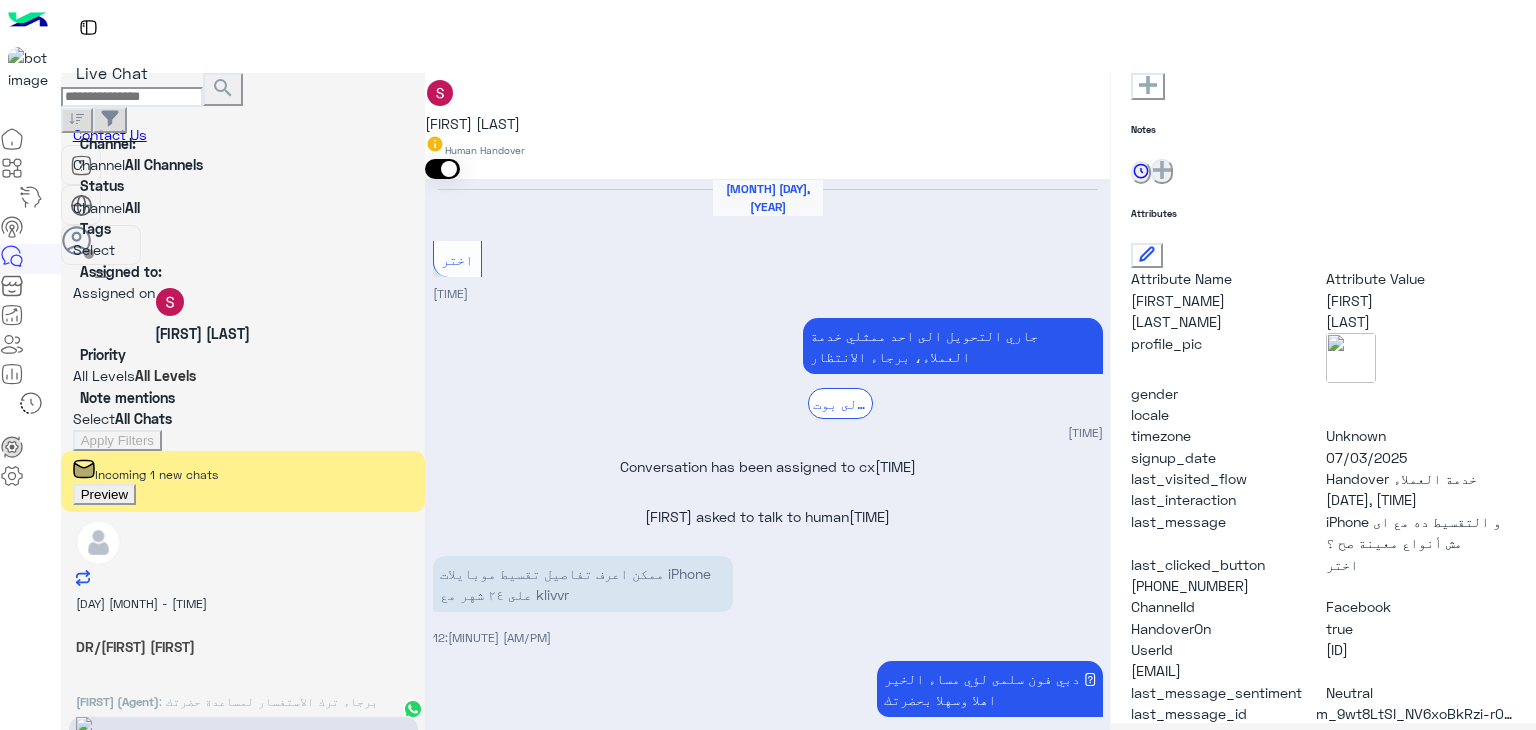 click on "2849532108421291" at bounding box center [1421, 300] 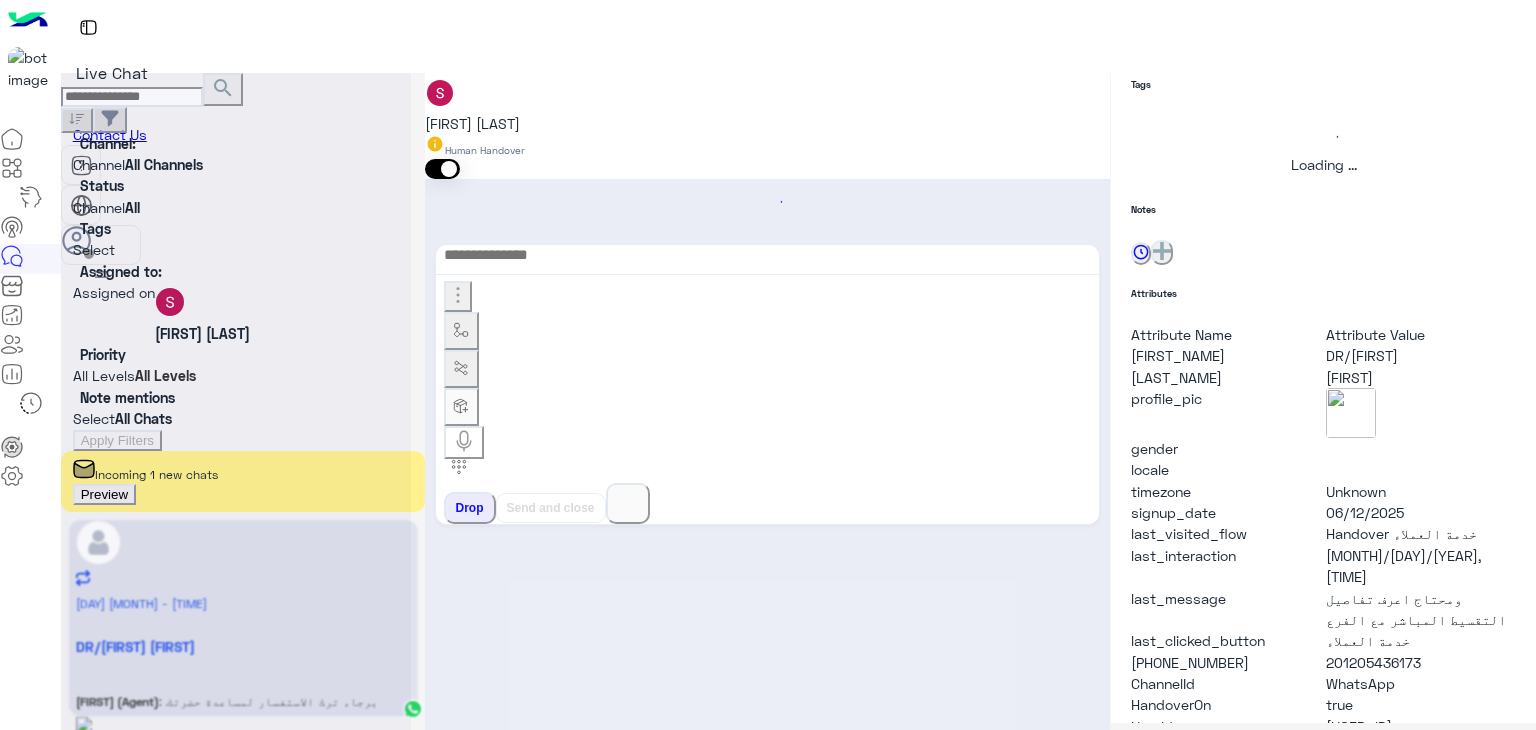 scroll, scrollTop: 429, scrollLeft: 0, axis: vertical 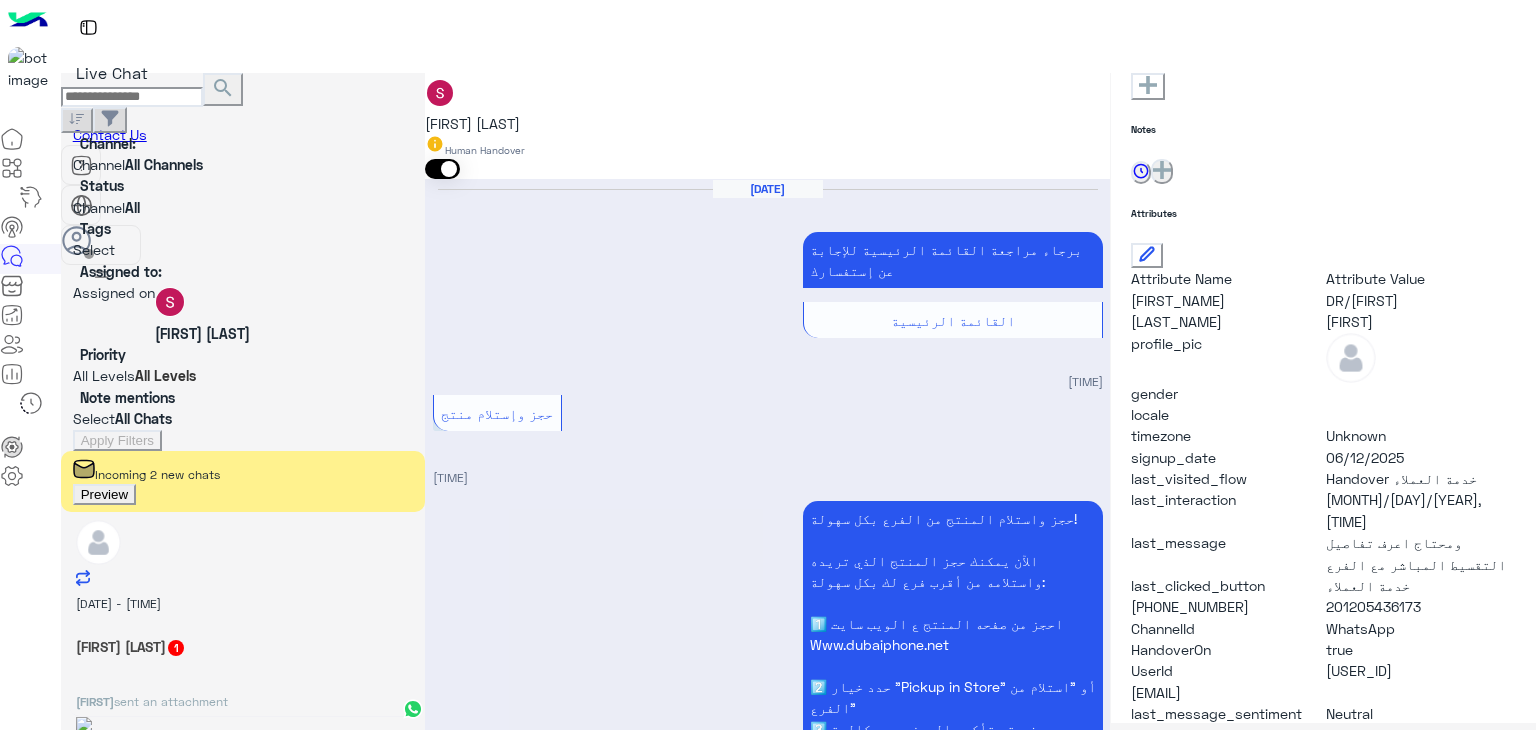 click on ": للتأكيد على الفرع هحتاج رقم موبايل عليه واتساب" at bounding box center [171, 701] 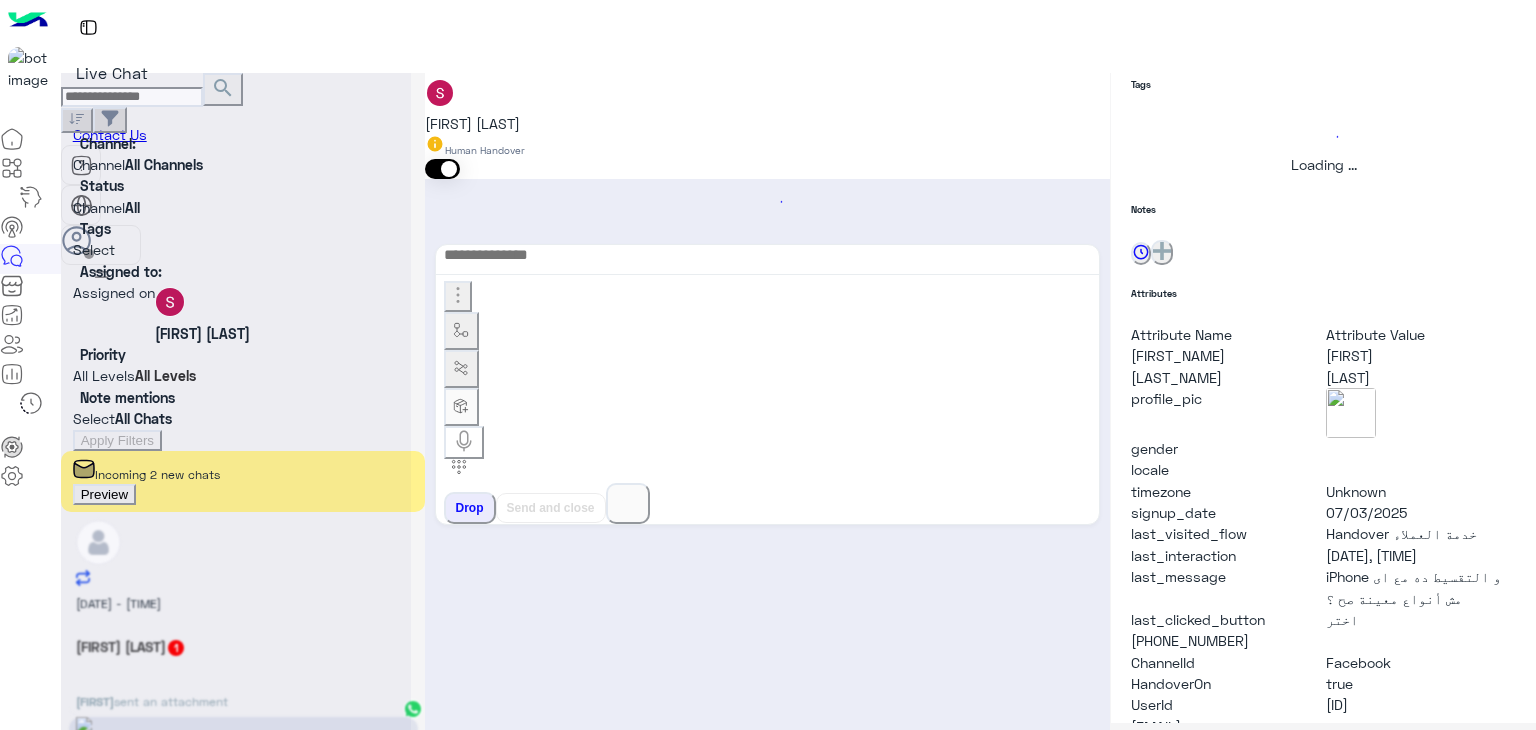 scroll, scrollTop: 429, scrollLeft: 0, axis: vertical 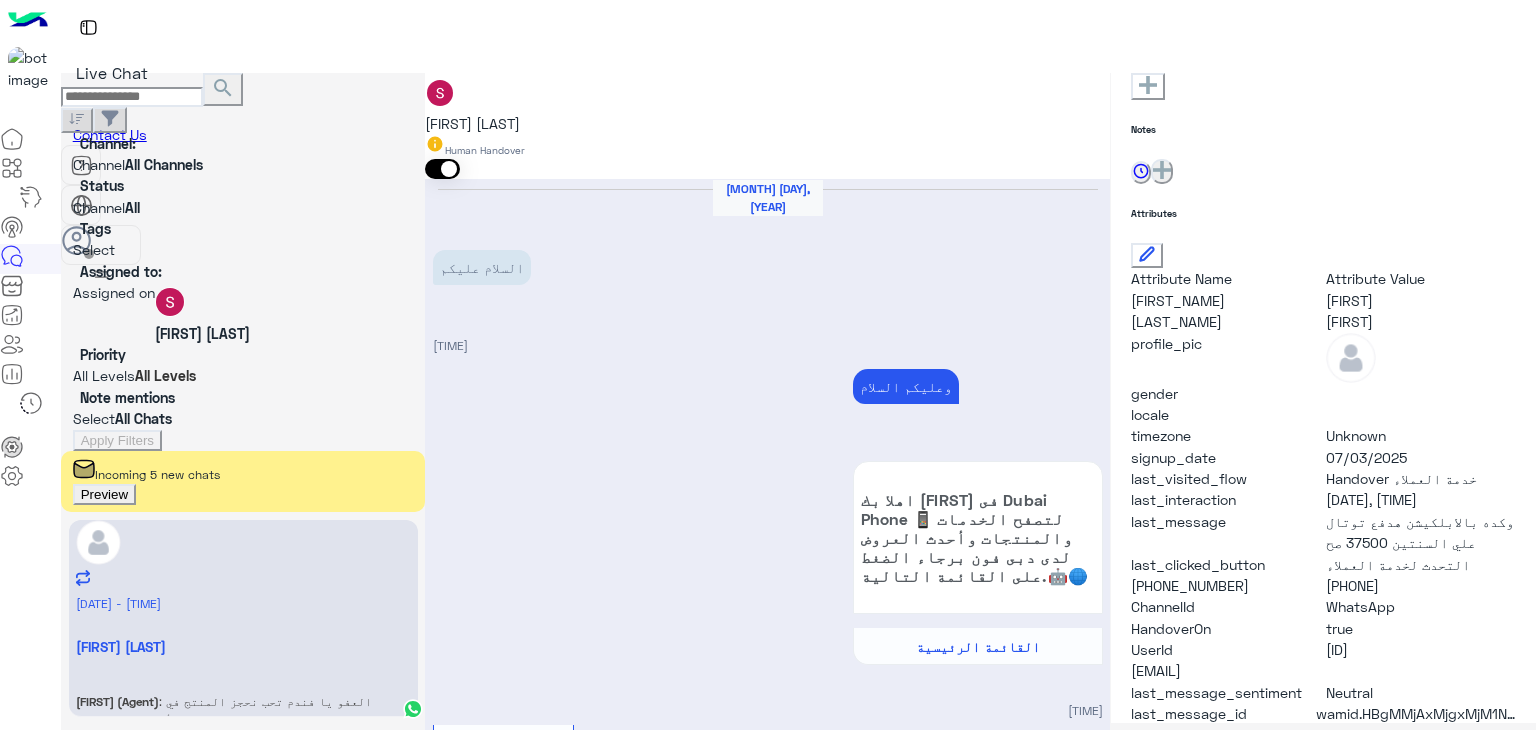 click on "Preview" at bounding box center (104, 494) 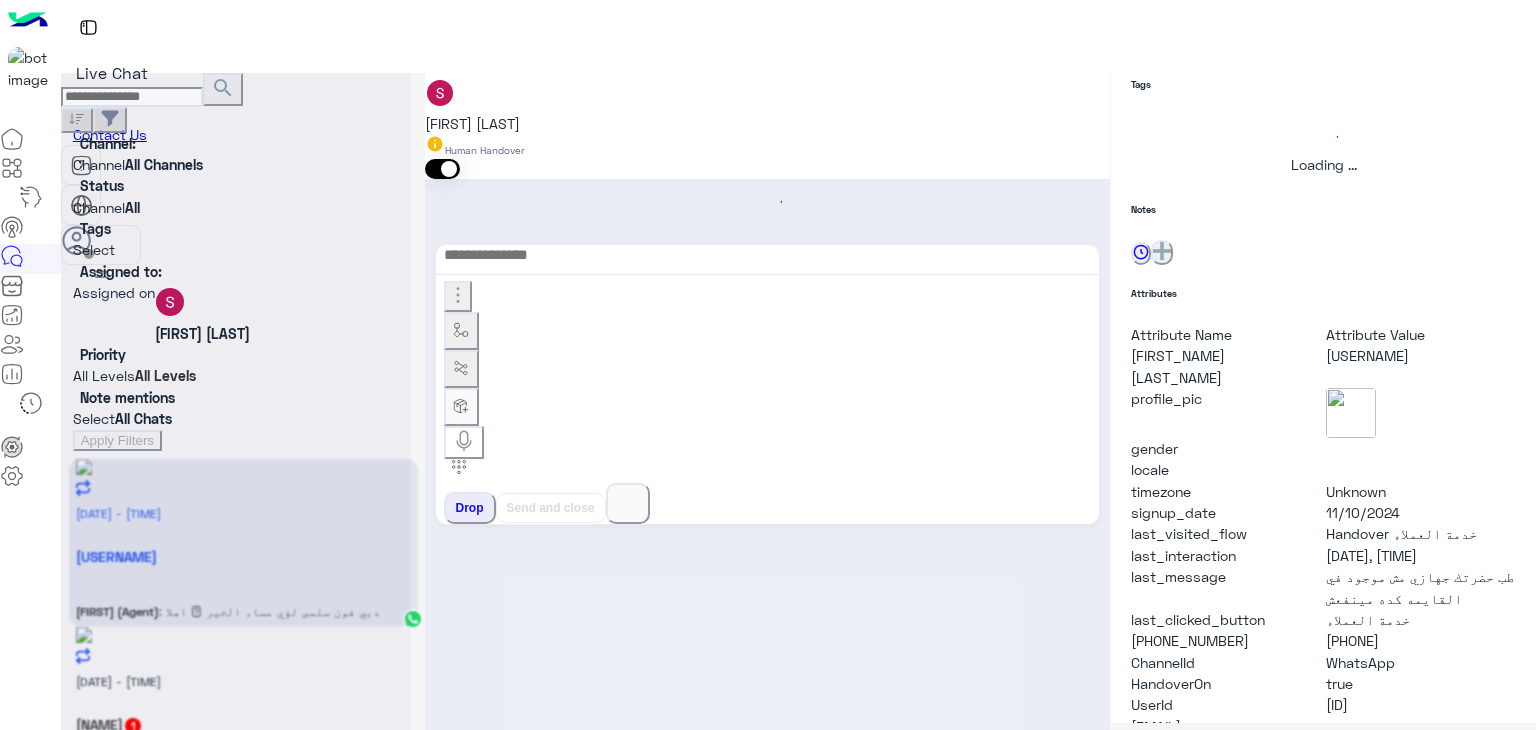 scroll, scrollTop: 429, scrollLeft: 0, axis: vertical 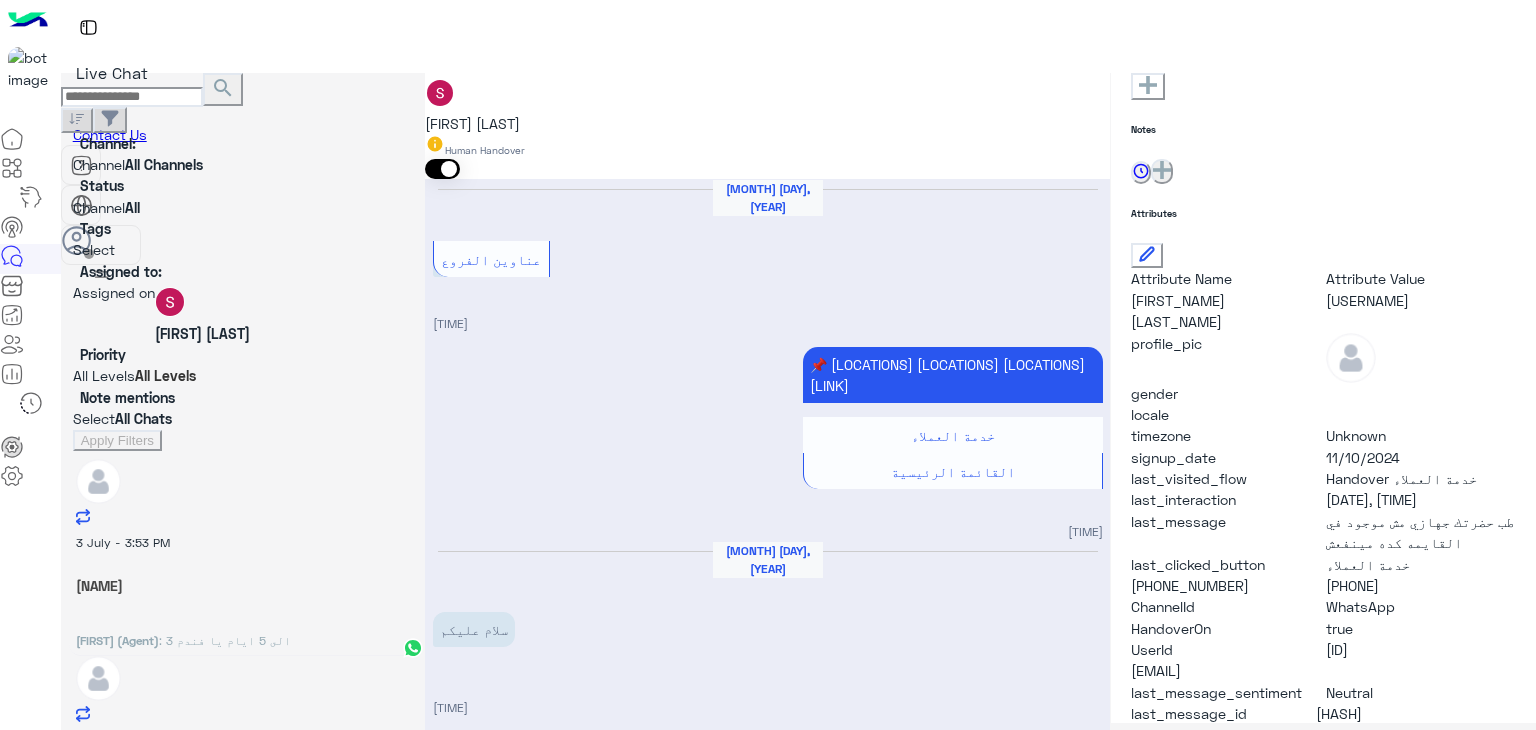 click on ": 3 الى 5 ايام يا فندم" at bounding box center (225, 640) 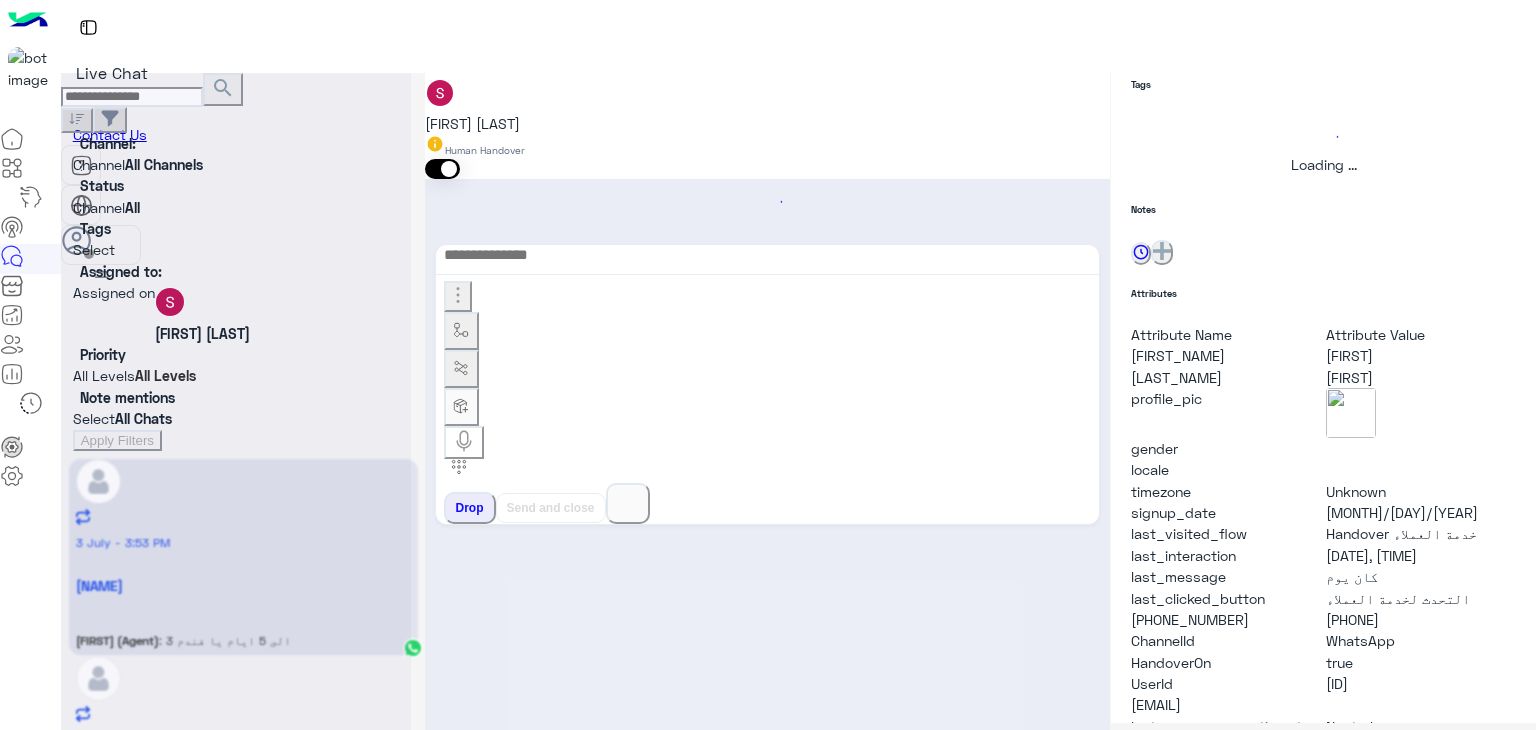 scroll, scrollTop: 429, scrollLeft: 0, axis: vertical 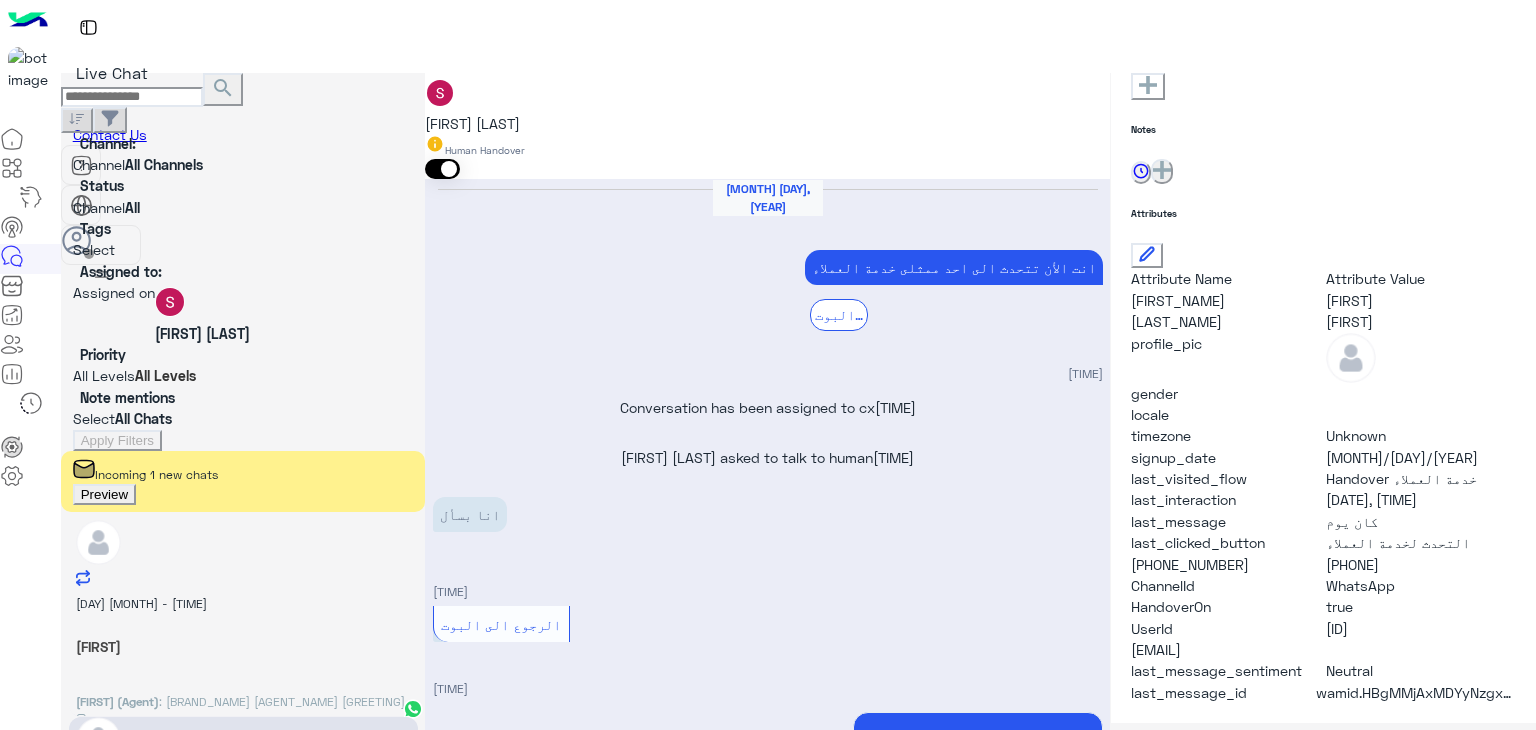 click on "3 الى 5 ايام يا فندم" at bounding box center (1026, 2247) 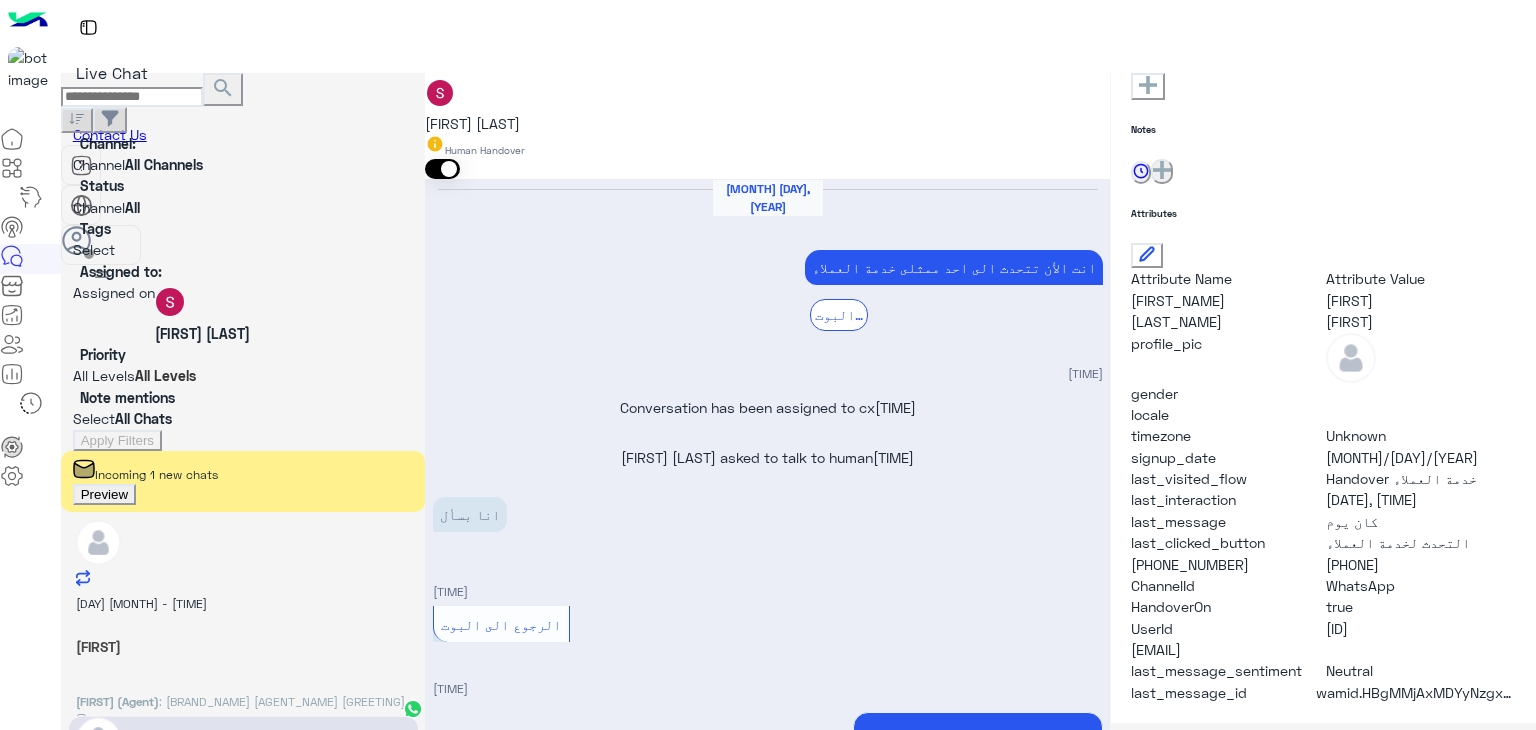 click on "3 الى 5 ايام يا فندم" at bounding box center (1026, 2247) 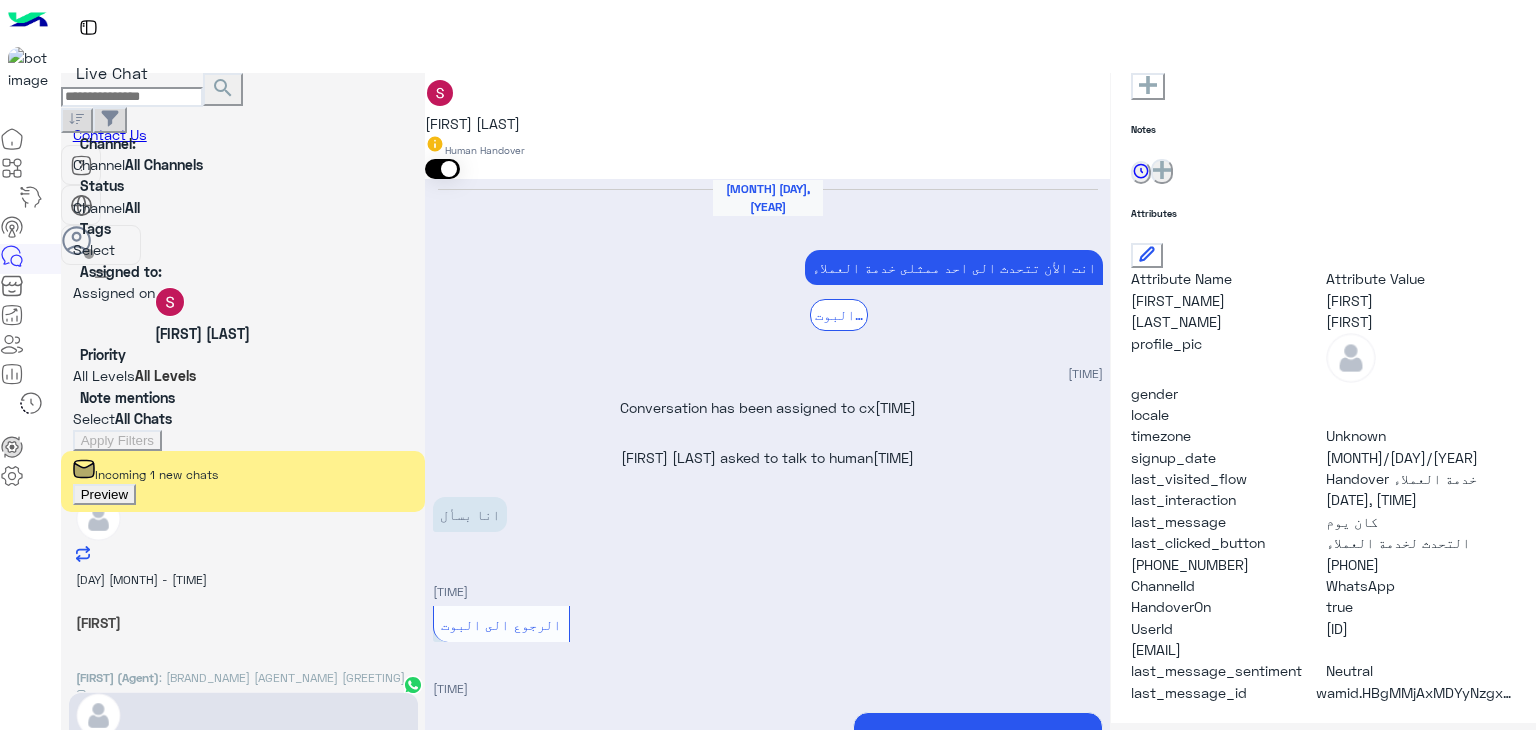 scroll, scrollTop: 45, scrollLeft: 0, axis: vertical 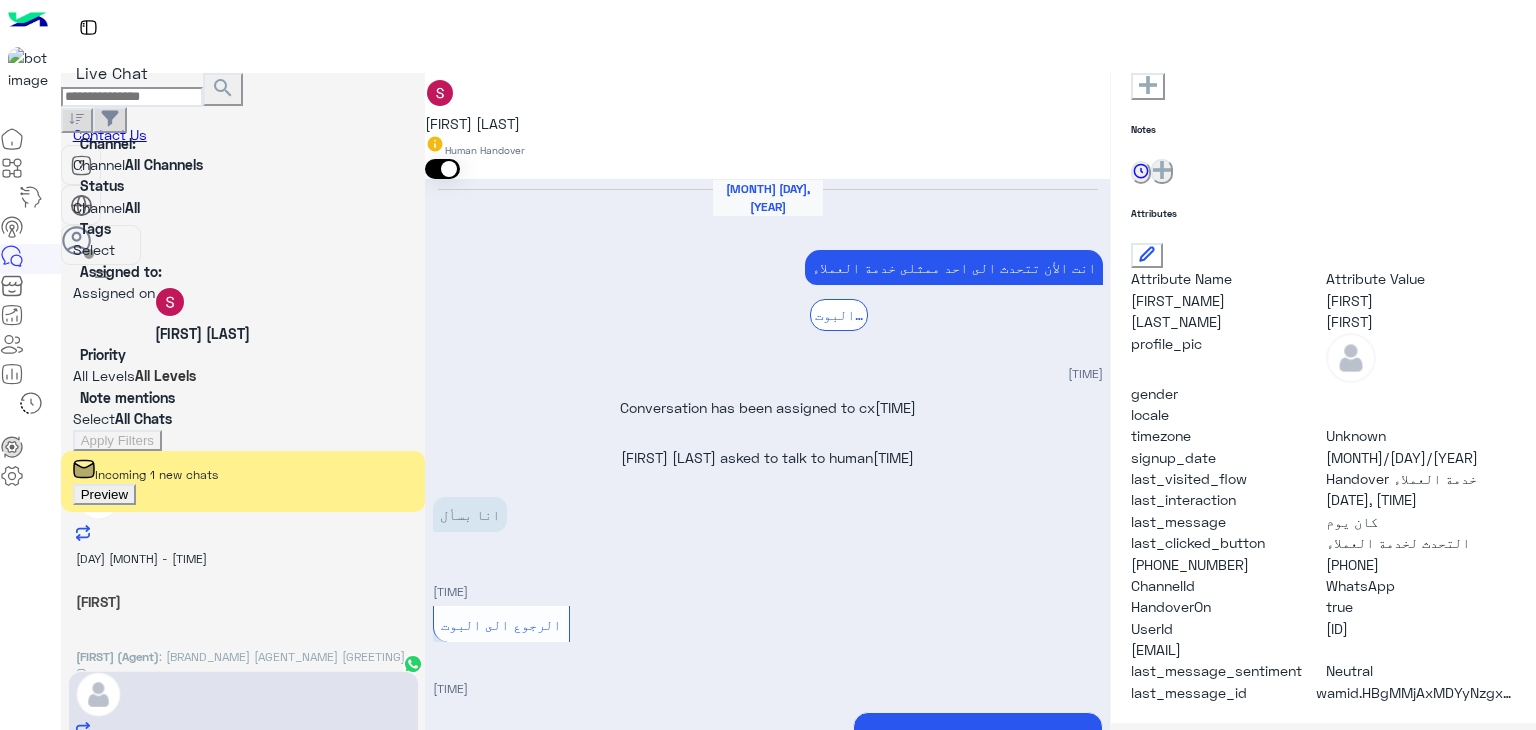 click on "3 July - 3:54 PM  Samira    Salma (Agent)  : دبي فون سلمى لؤي مساء الخير 🩷
اهلا وسهلا بحضرتك" at bounding box center (243, 573) 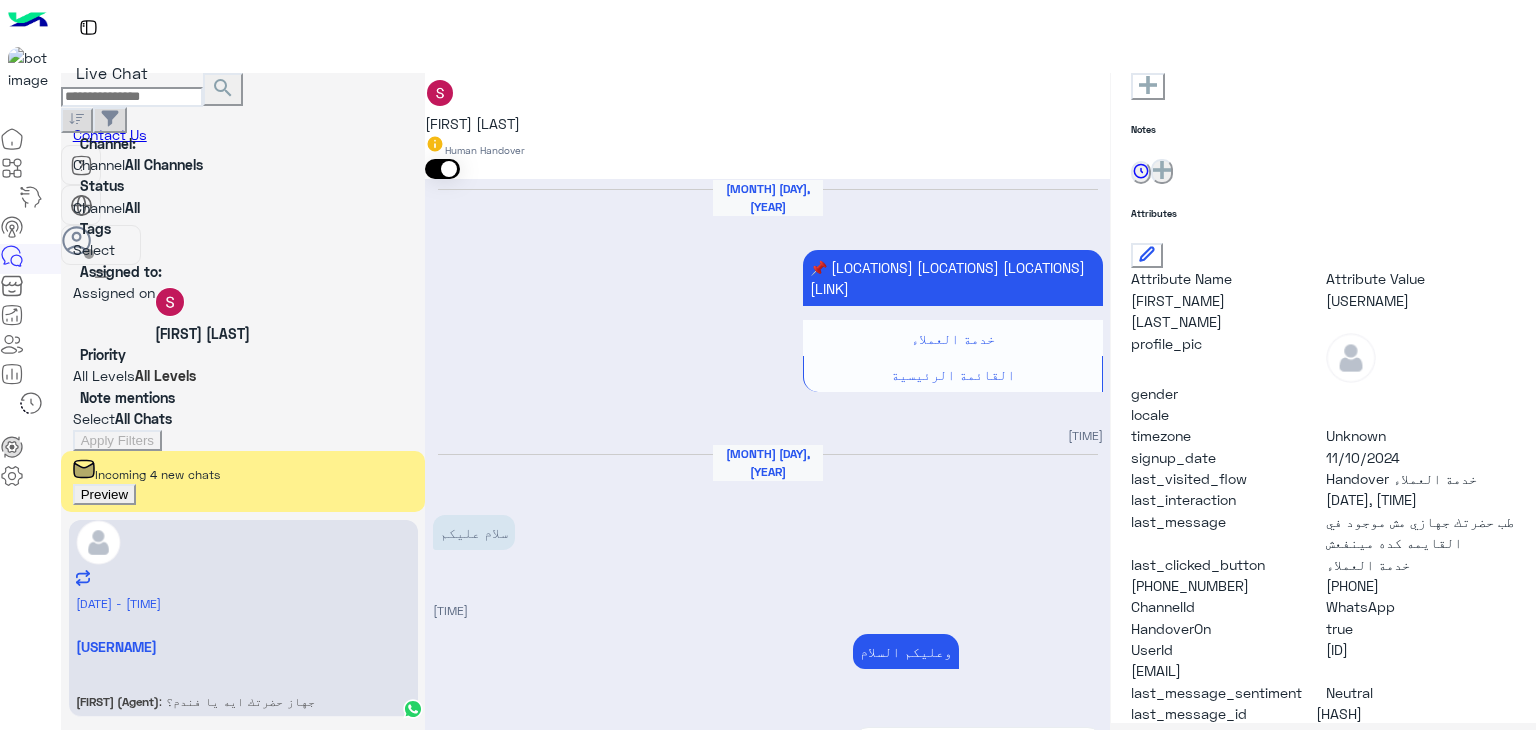 scroll, scrollTop: 0, scrollLeft: 0, axis: both 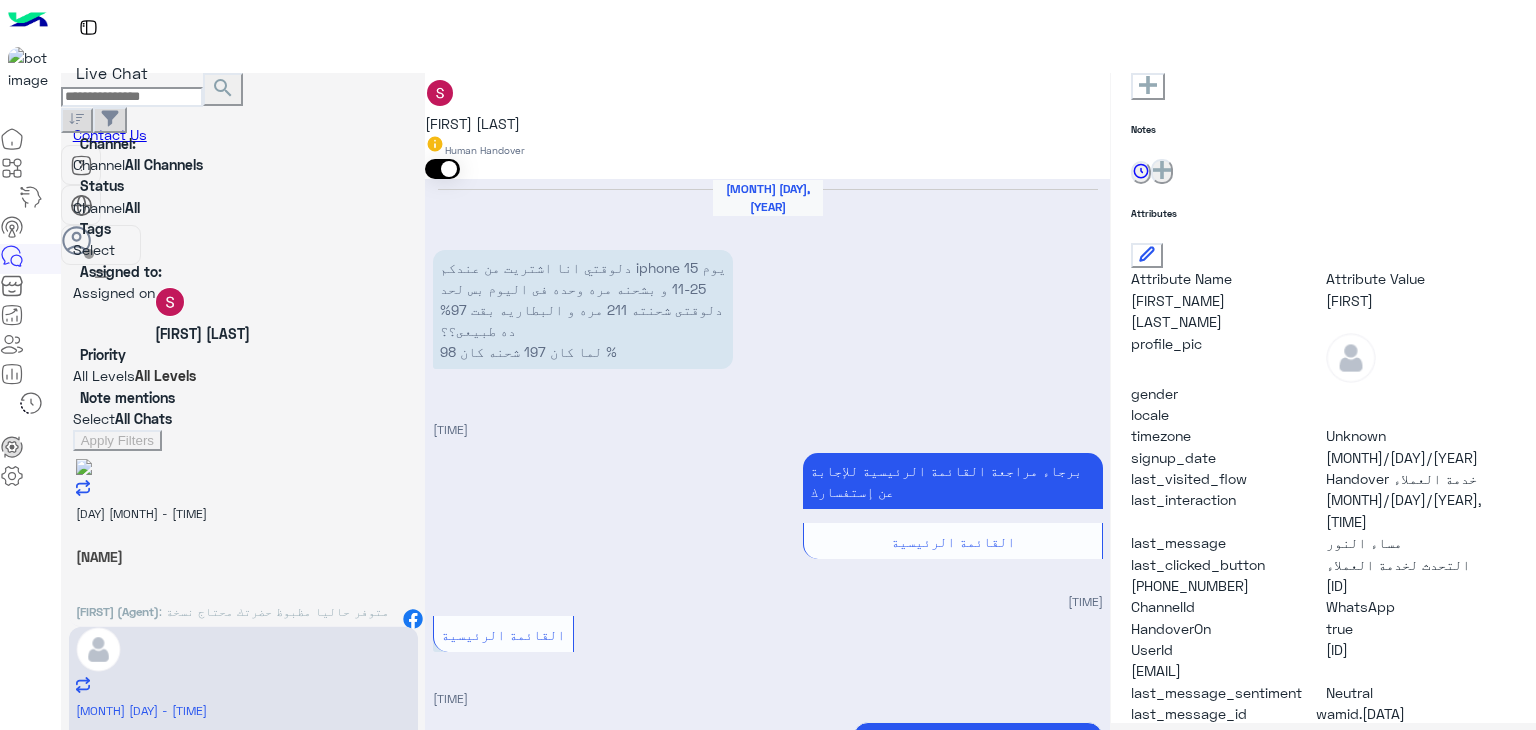 click on ": متوفر حاليا مظبوظ
حضرتك محتاج نسخة 256 ولا 512 ؟" at bounding box center (232, 620) 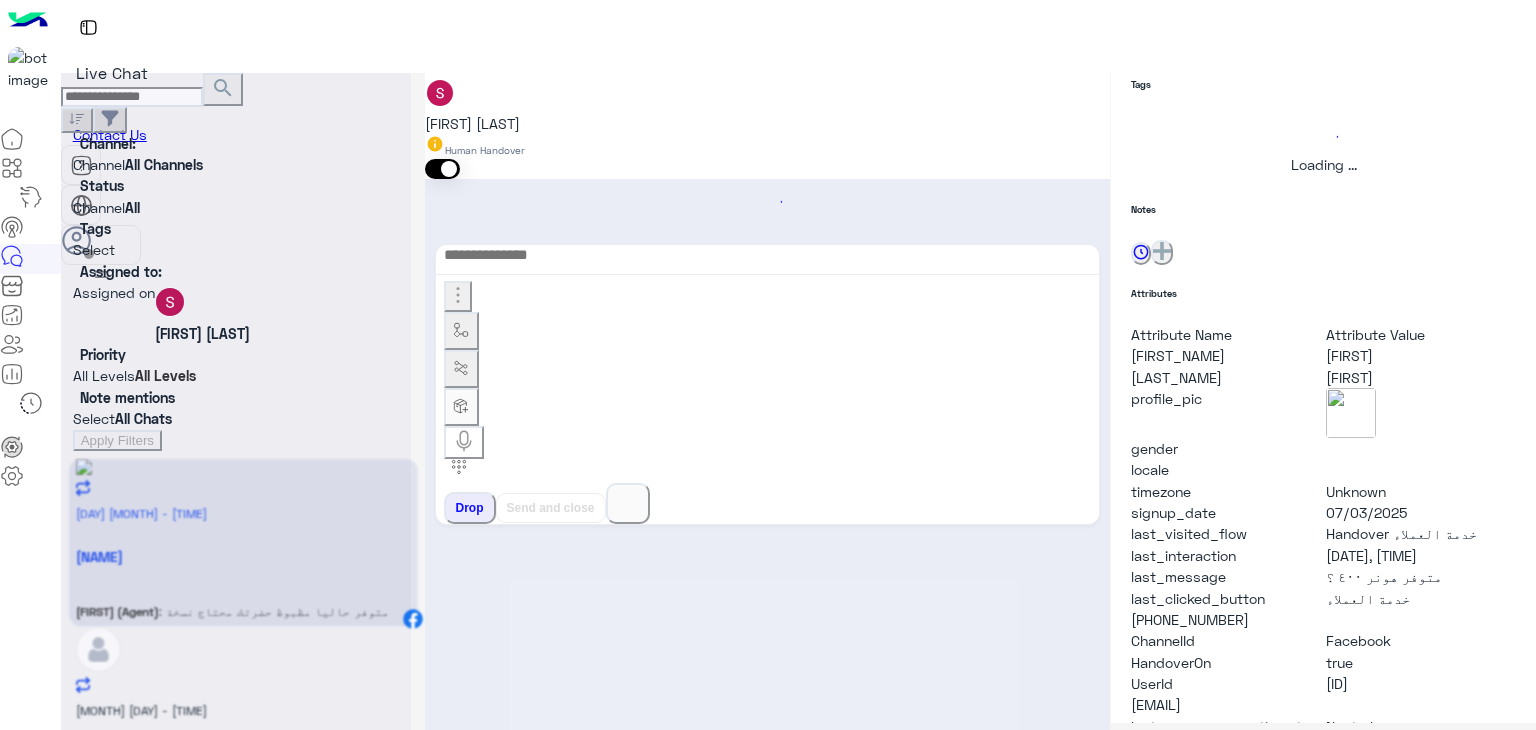 scroll, scrollTop: 429, scrollLeft: 0, axis: vertical 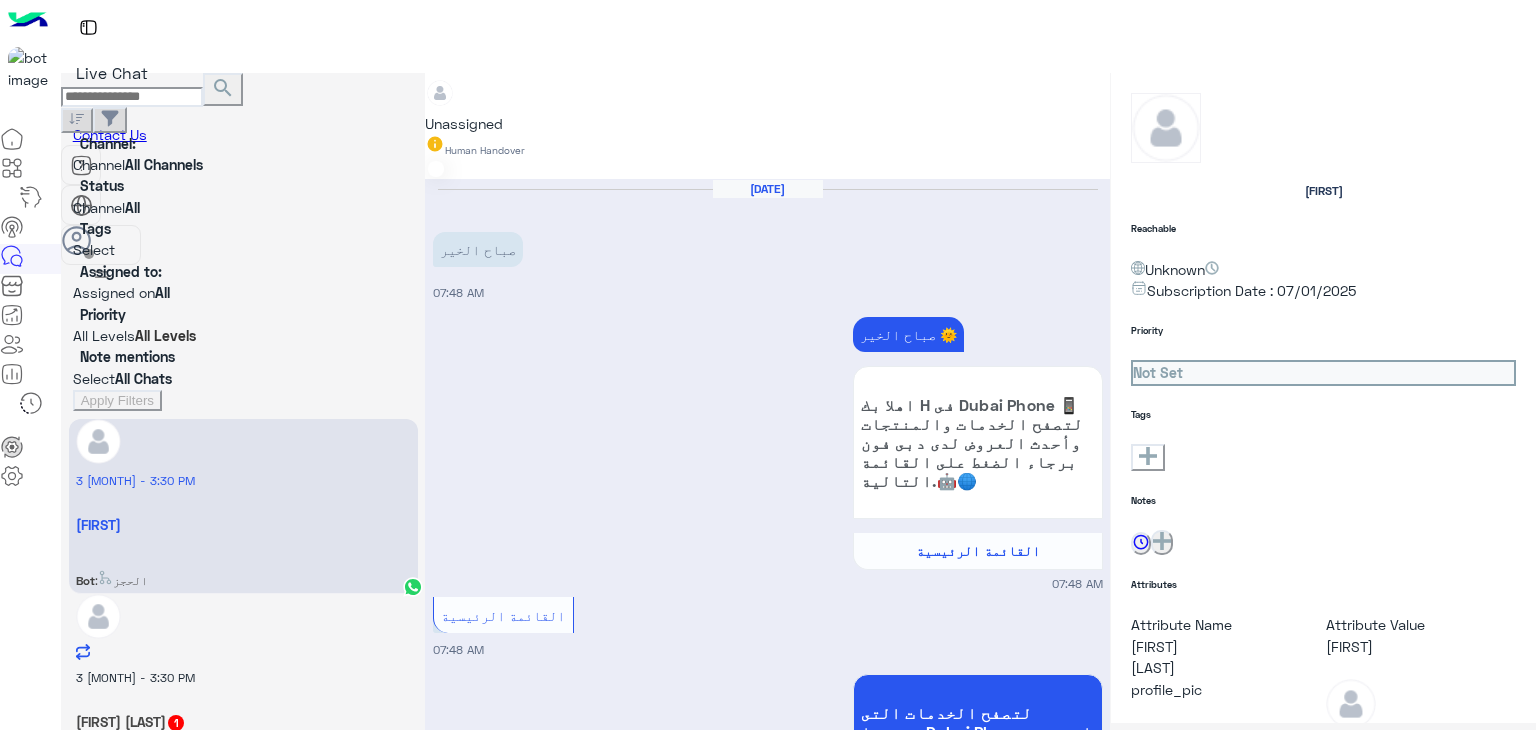 click at bounding box center [243, 292] 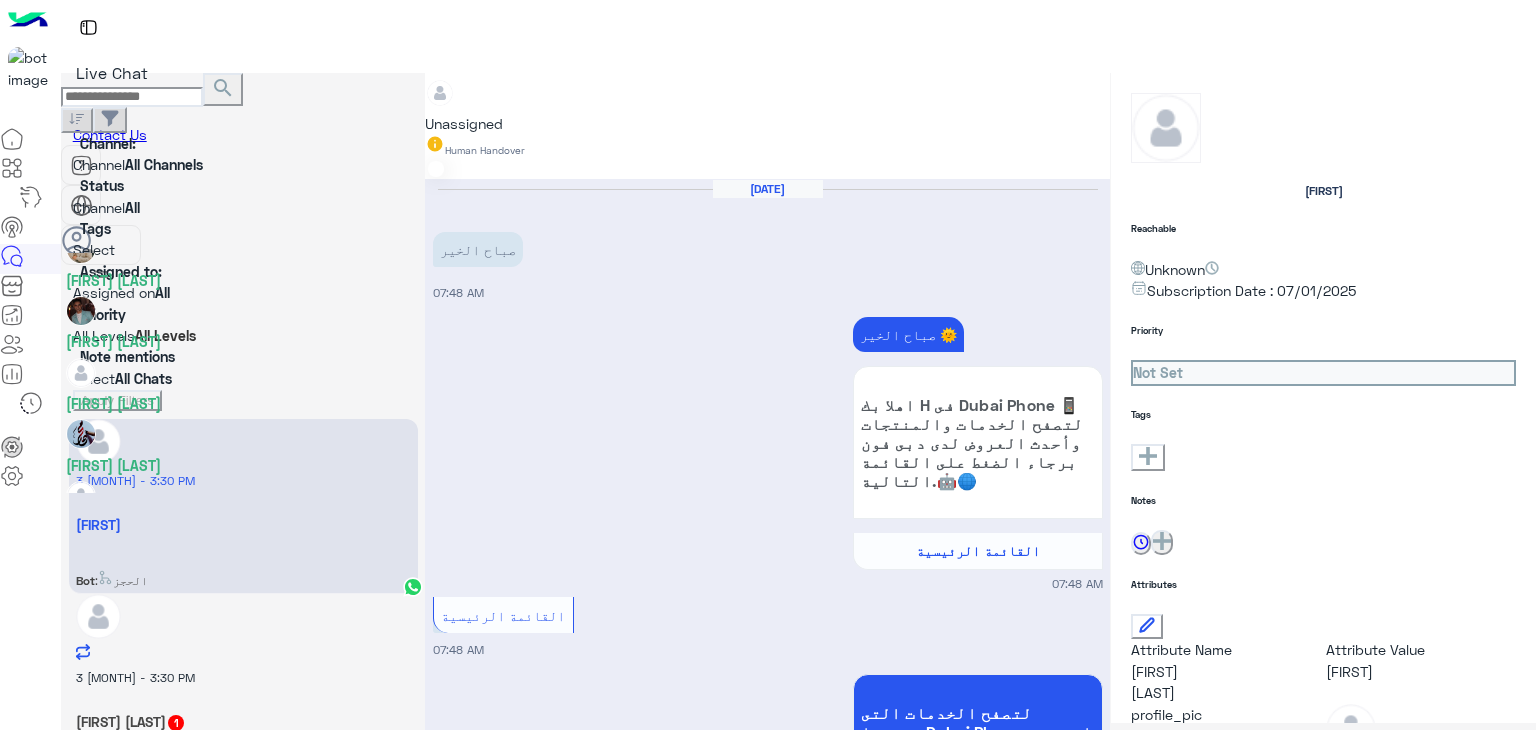 scroll, scrollTop: 400, scrollLeft: 0, axis: vertical 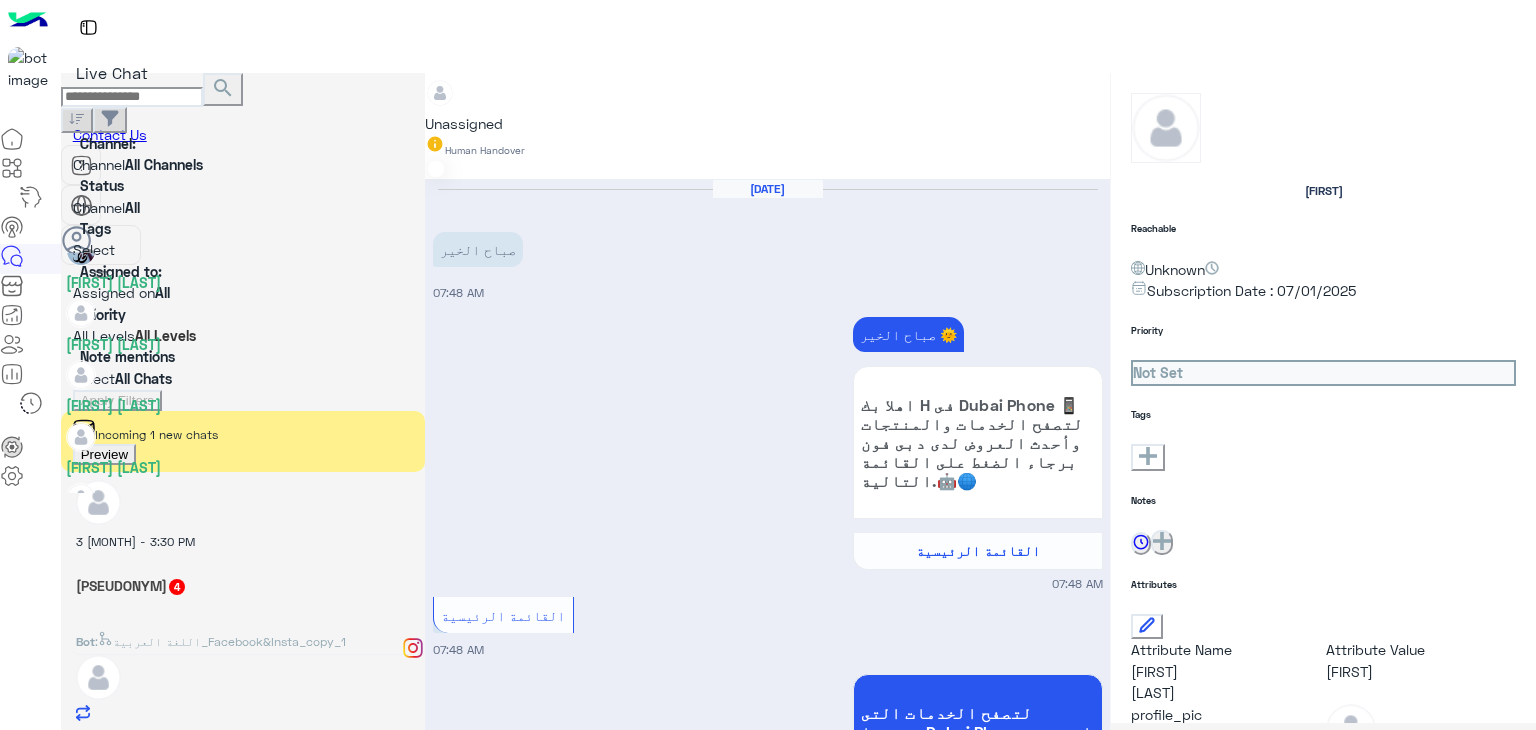 click on "[AGENT_NAME]" at bounding box center (113, 405) 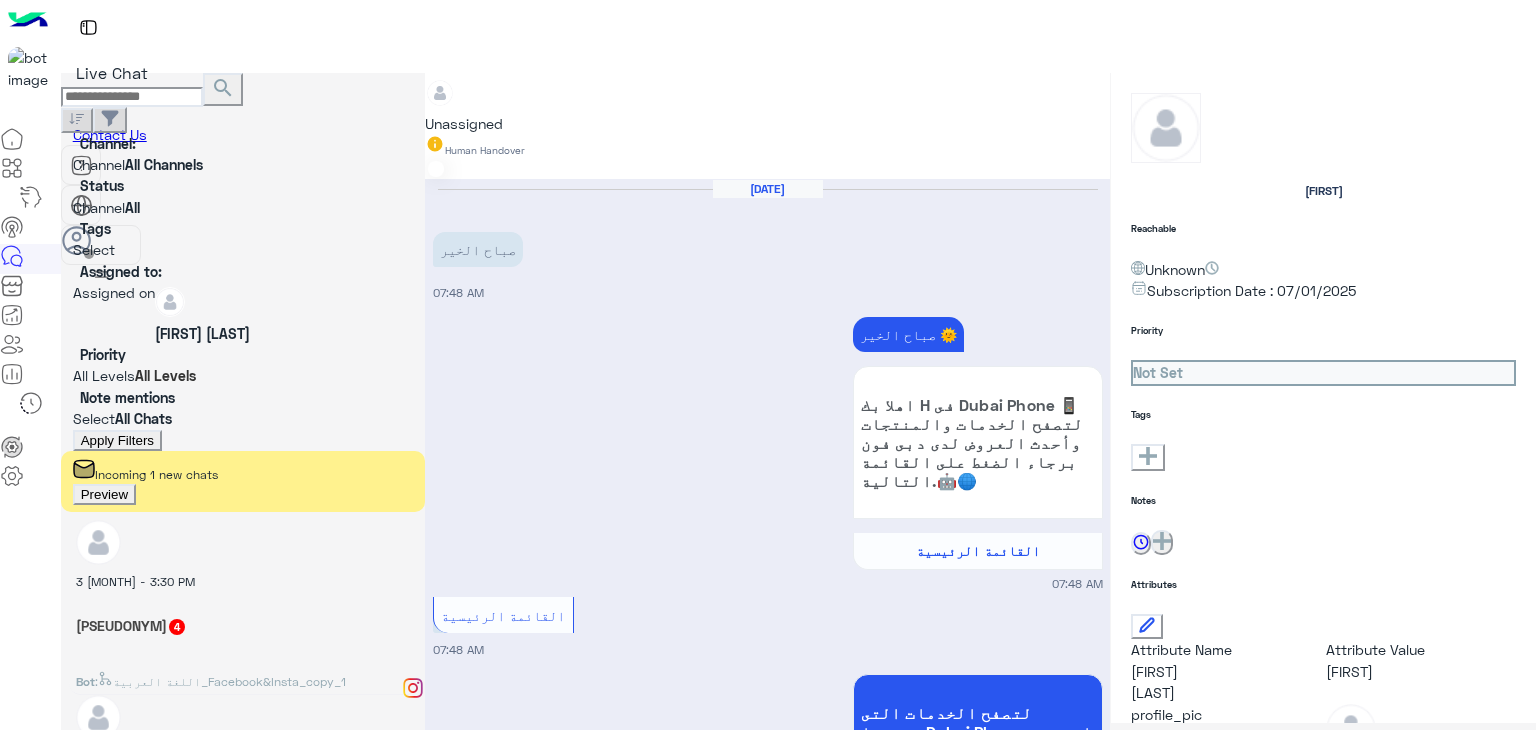 click on "Apply Filters" at bounding box center [117, 440] 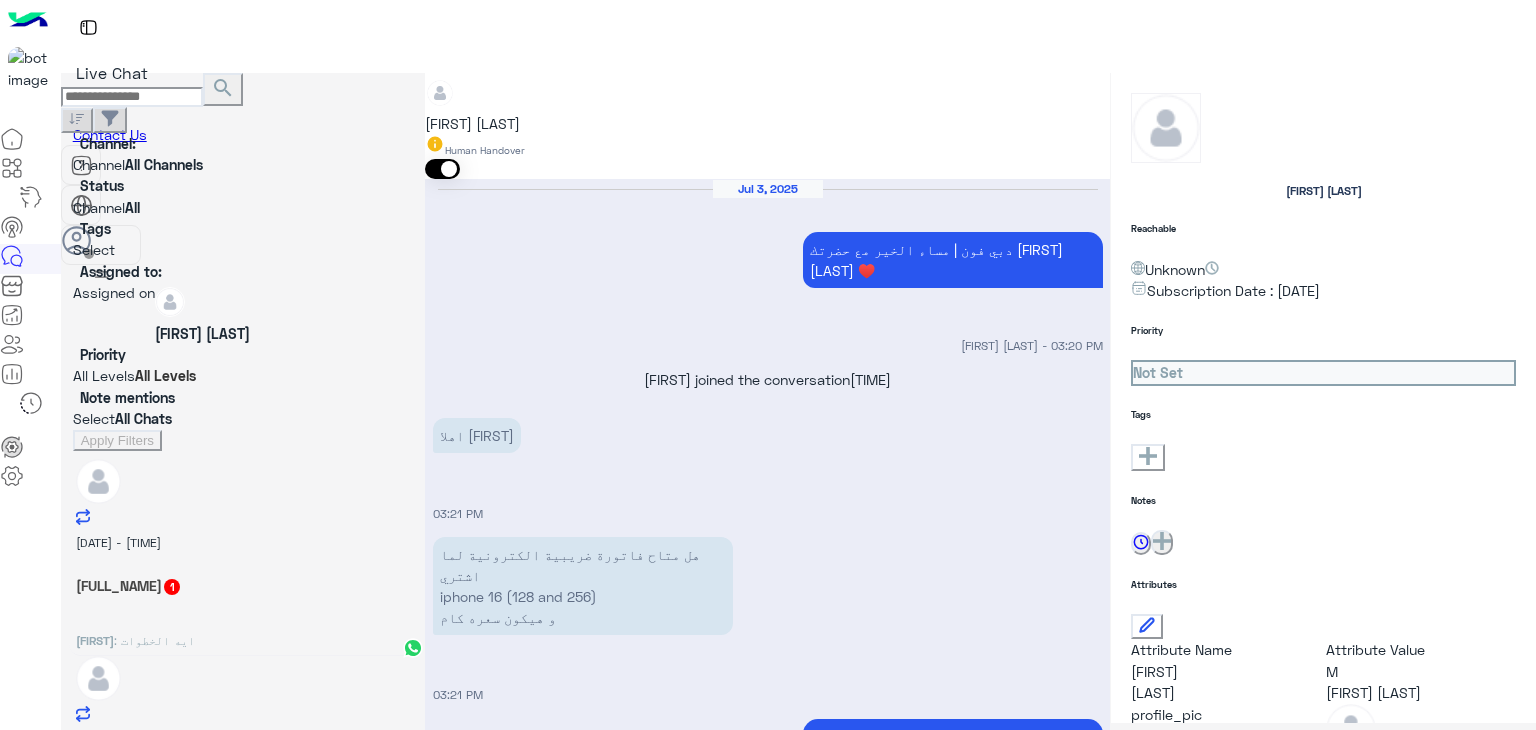 scroll, scrollTop: 1726, scrollLeft: 0, axis: vertical 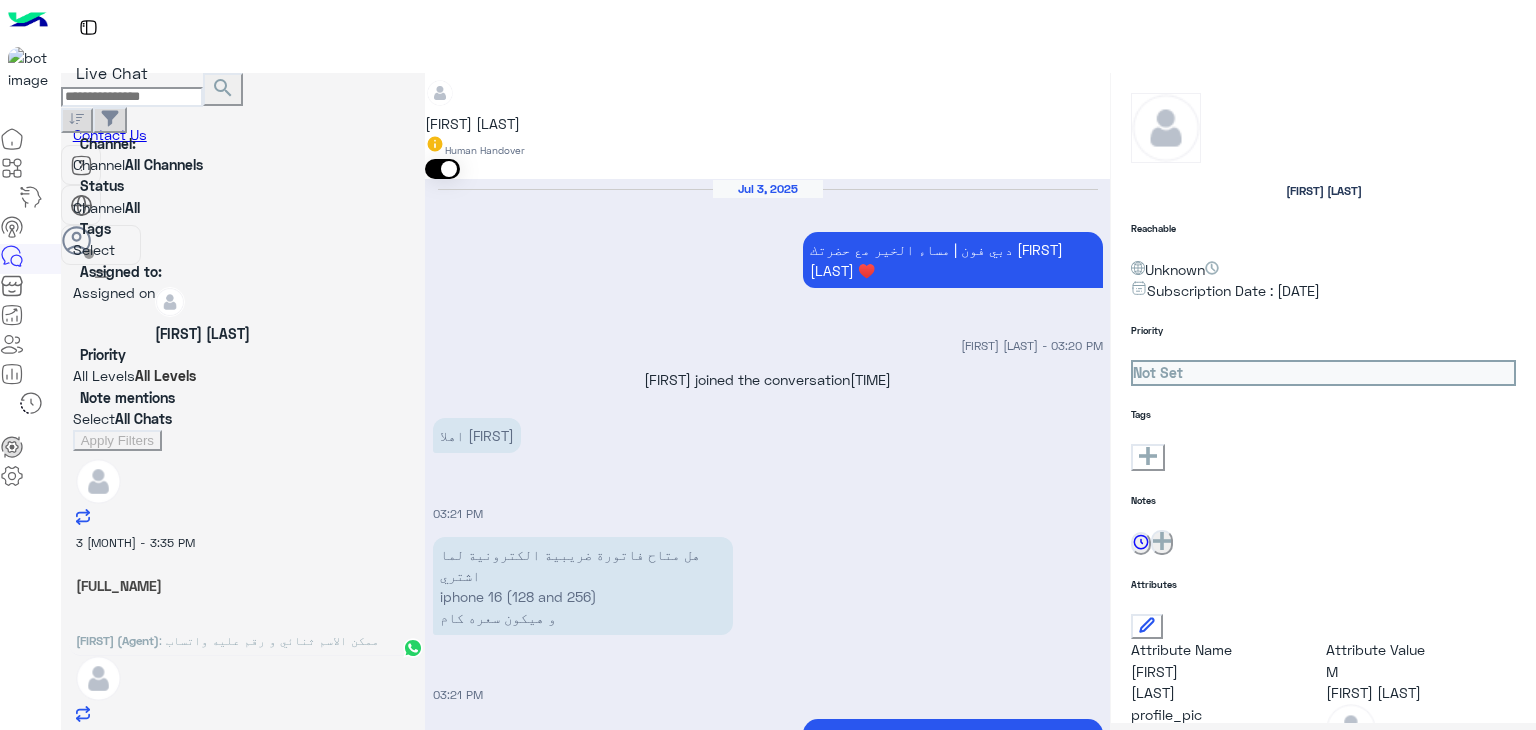 click on "ونقرر اللون في الفرع ؟  Raghad Sabry -  03:33 PM" at bounding box center (768, 3480) 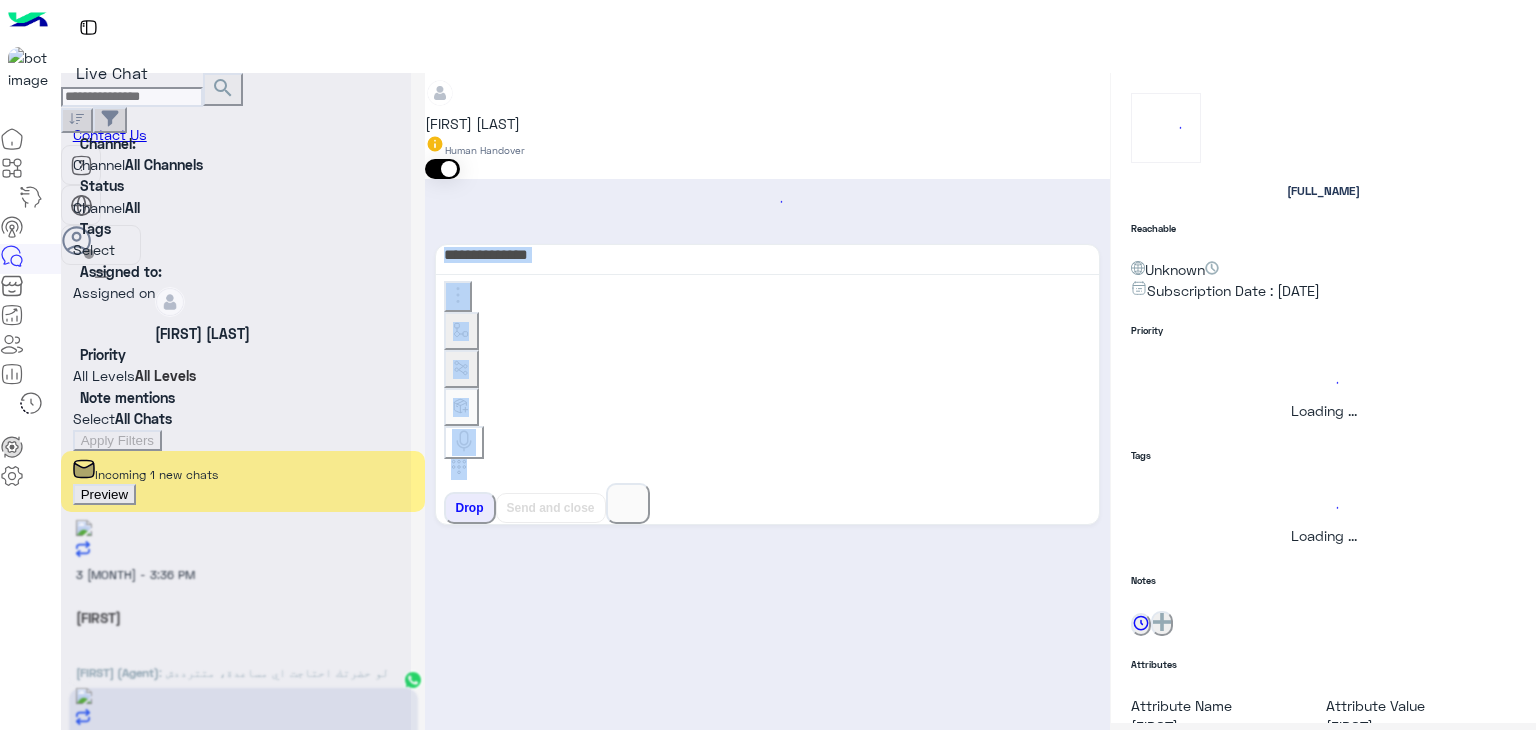 scroll, scrollTop: 0, scrollLeft: 0, axis: both 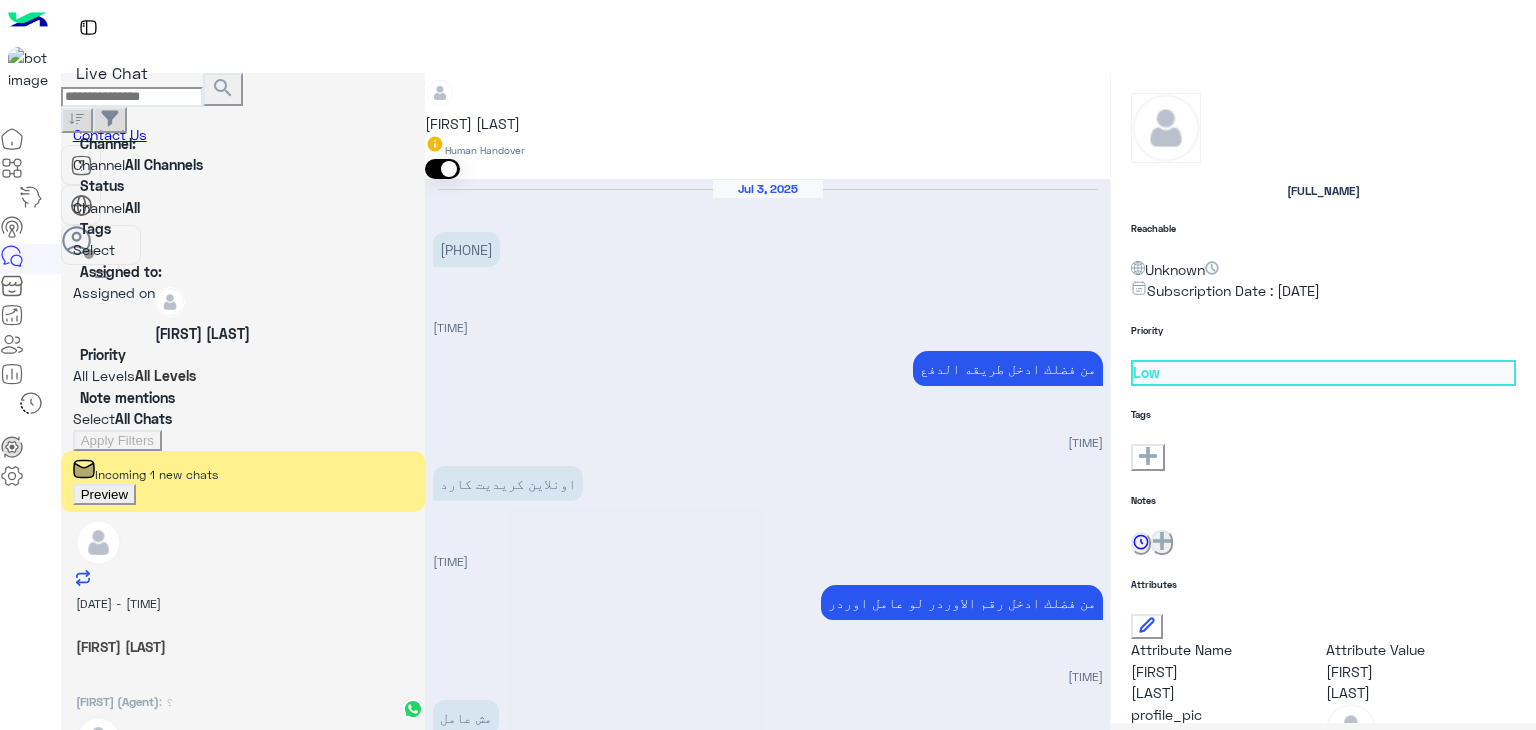 click on "ايه الخطوات ممكن الاسم ثنائي و رقم عليه واتساب وهيتم التواصل مع حضرتك هاتفيا من خلال قسم الاونلاين للدفع ومتابعه وتاكيد الاوردر ؟  Raghad Sabry -  03:35 PM" at bounding box center (768, 2608) 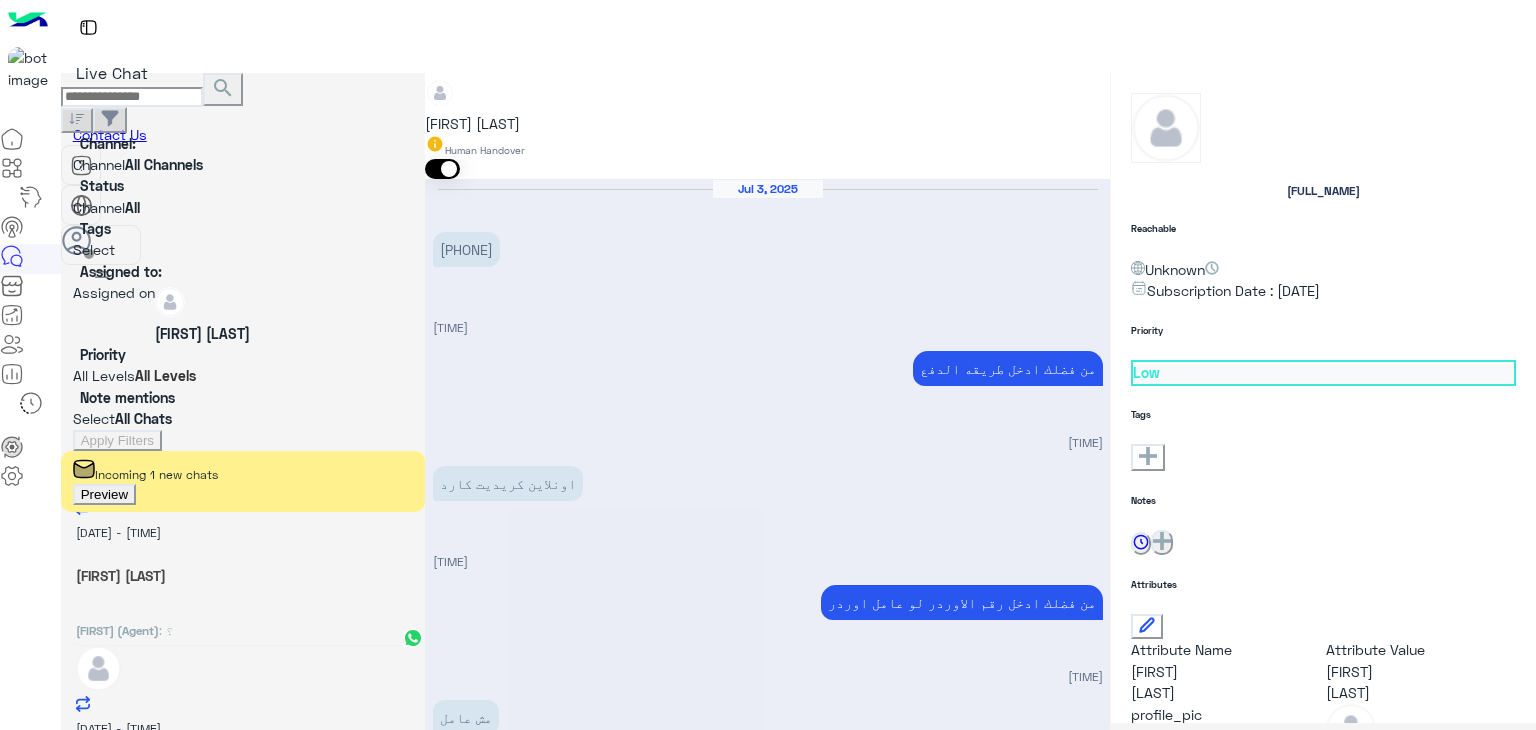 scroll, scrollTop: 300, scrollLeft: 0, axis: vertical 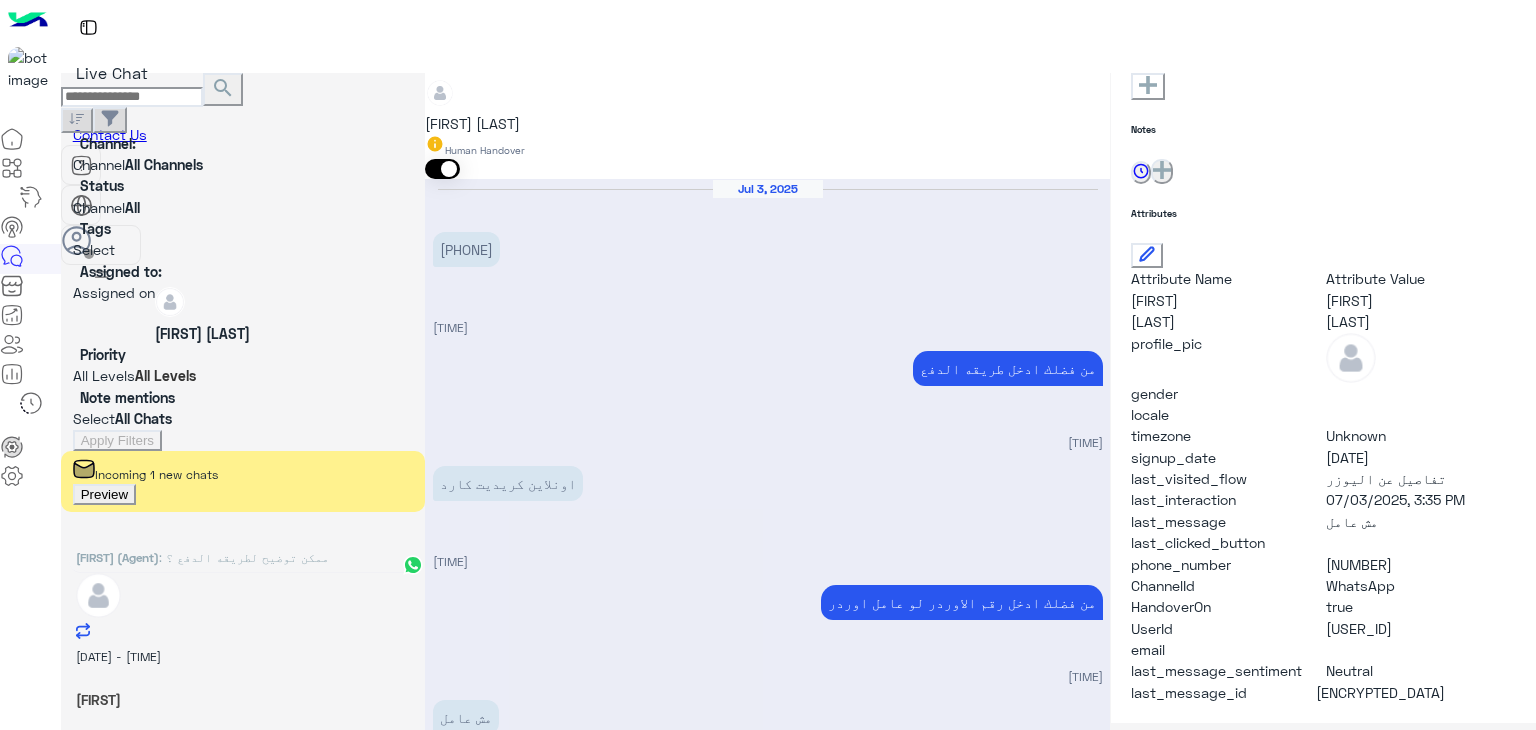 click on "15948_201009370086" at bounding box center (1421, 300) 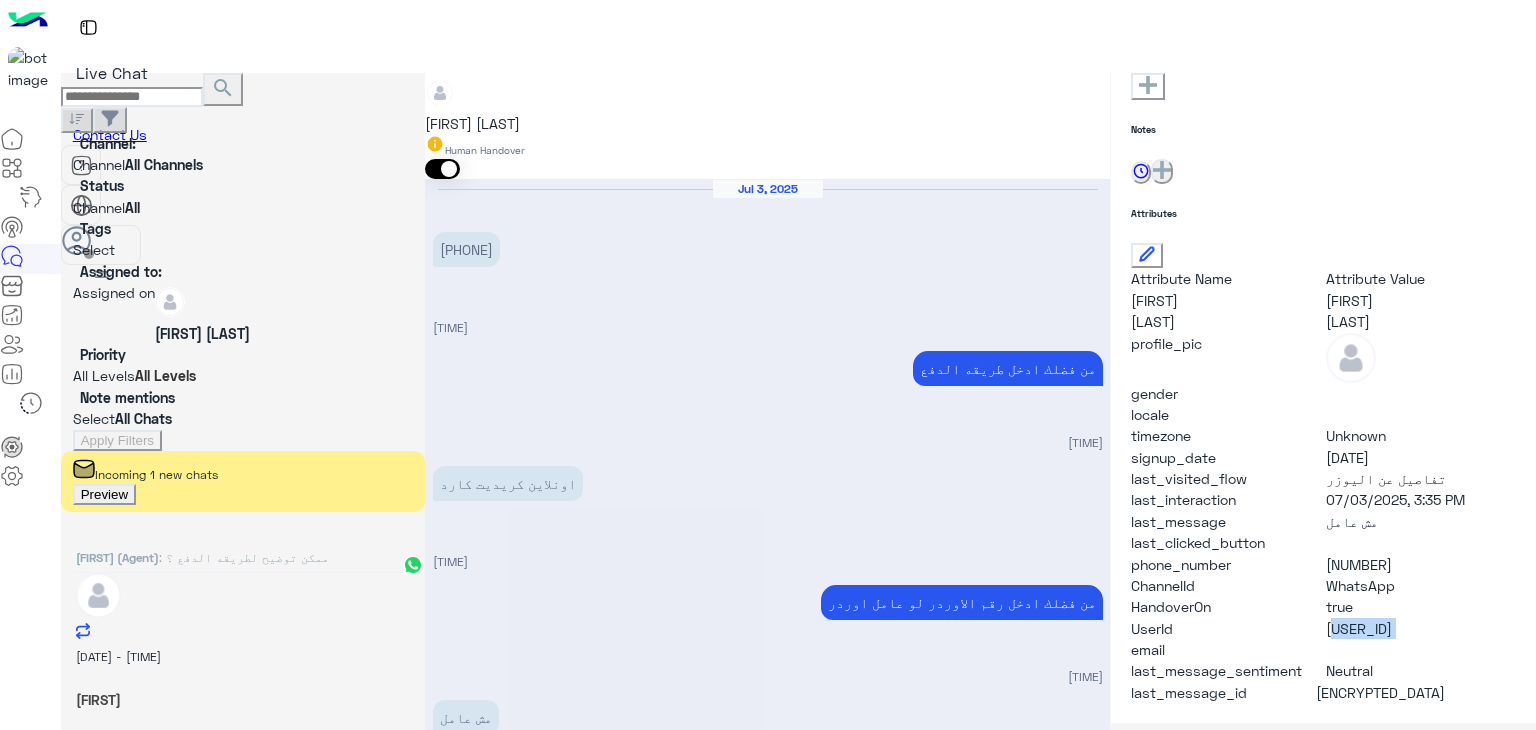 click on "15948_201009370086" at bounding box center [1421, 300] 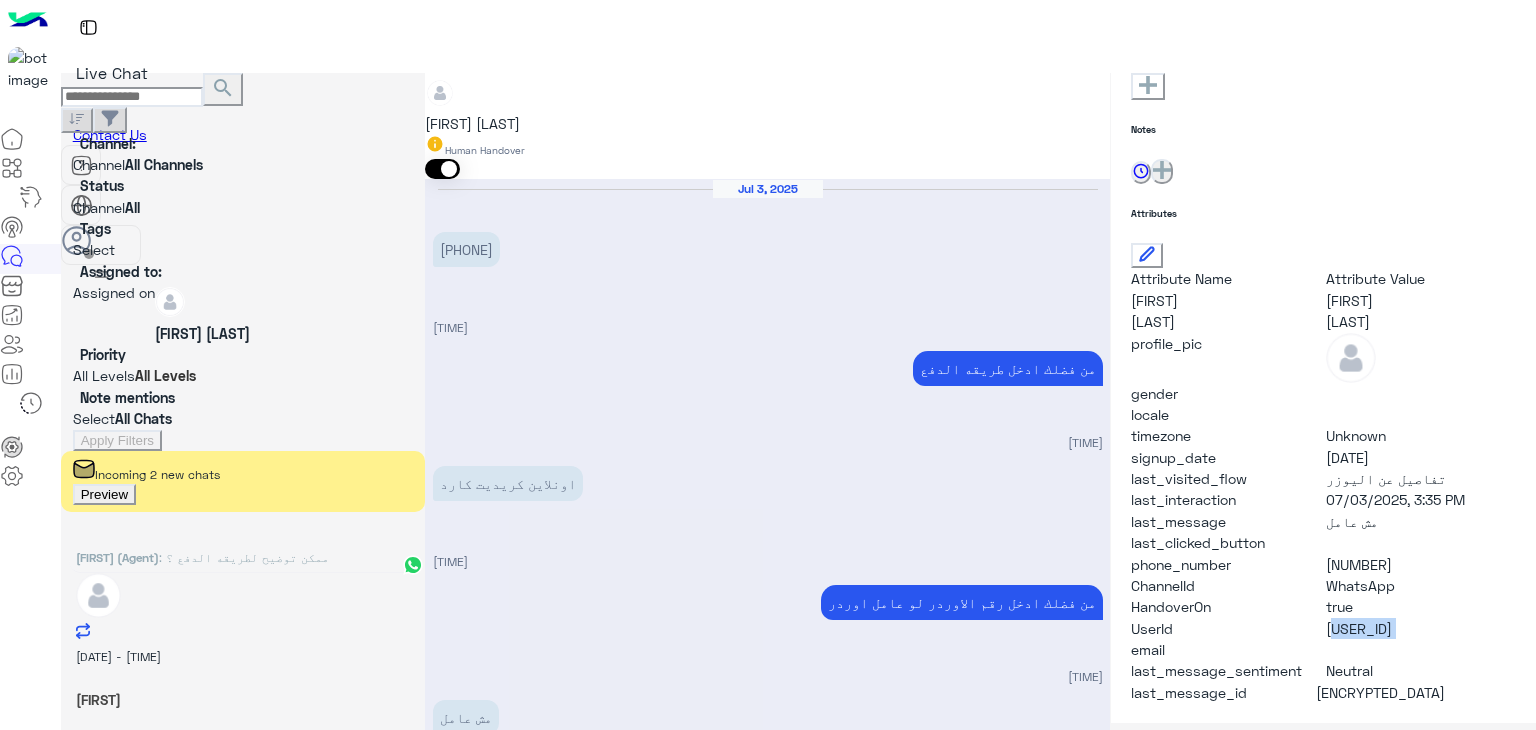 scroll, scrollTop: 1111, scrollLeft: 0, axis: vertical 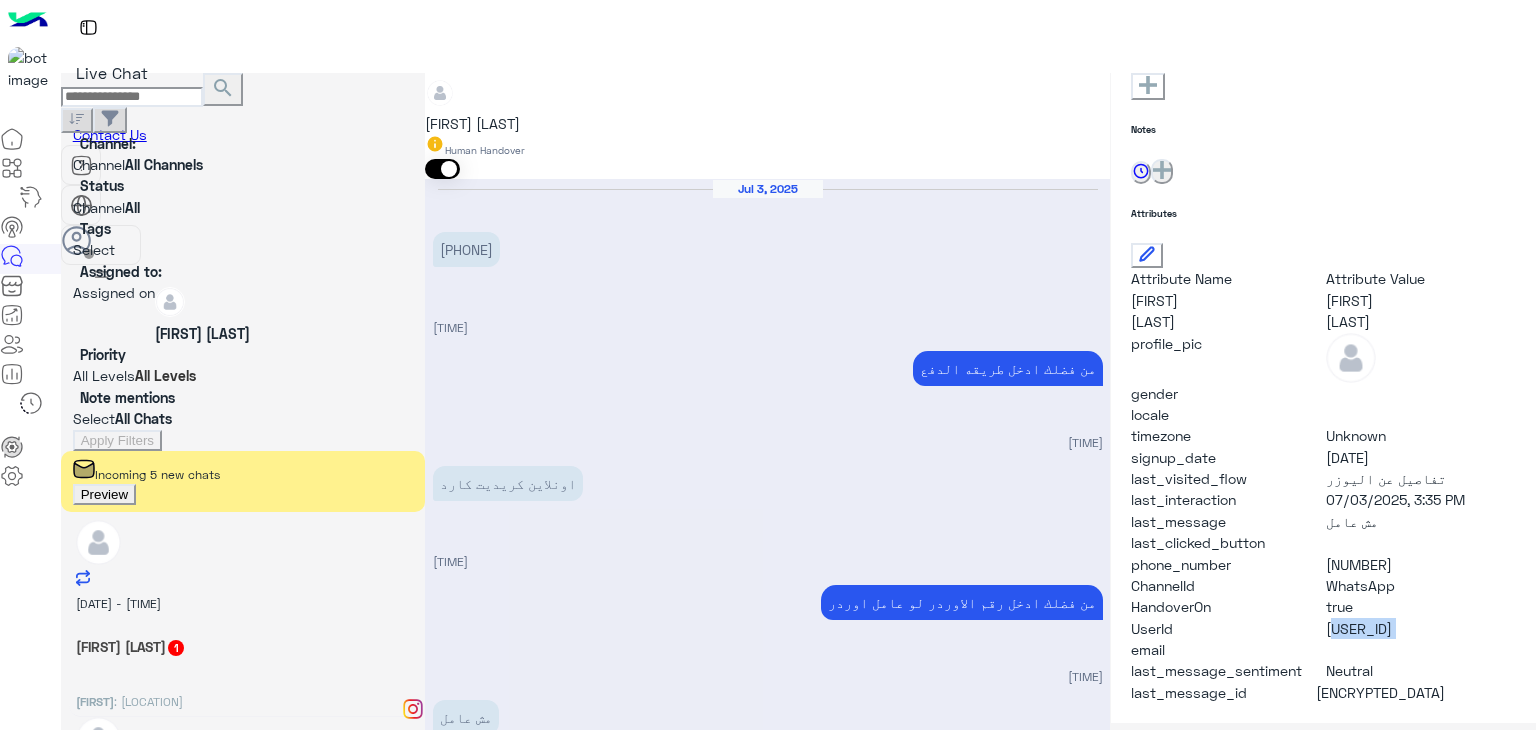 click on "Preview" at bounding box center (104, 494) 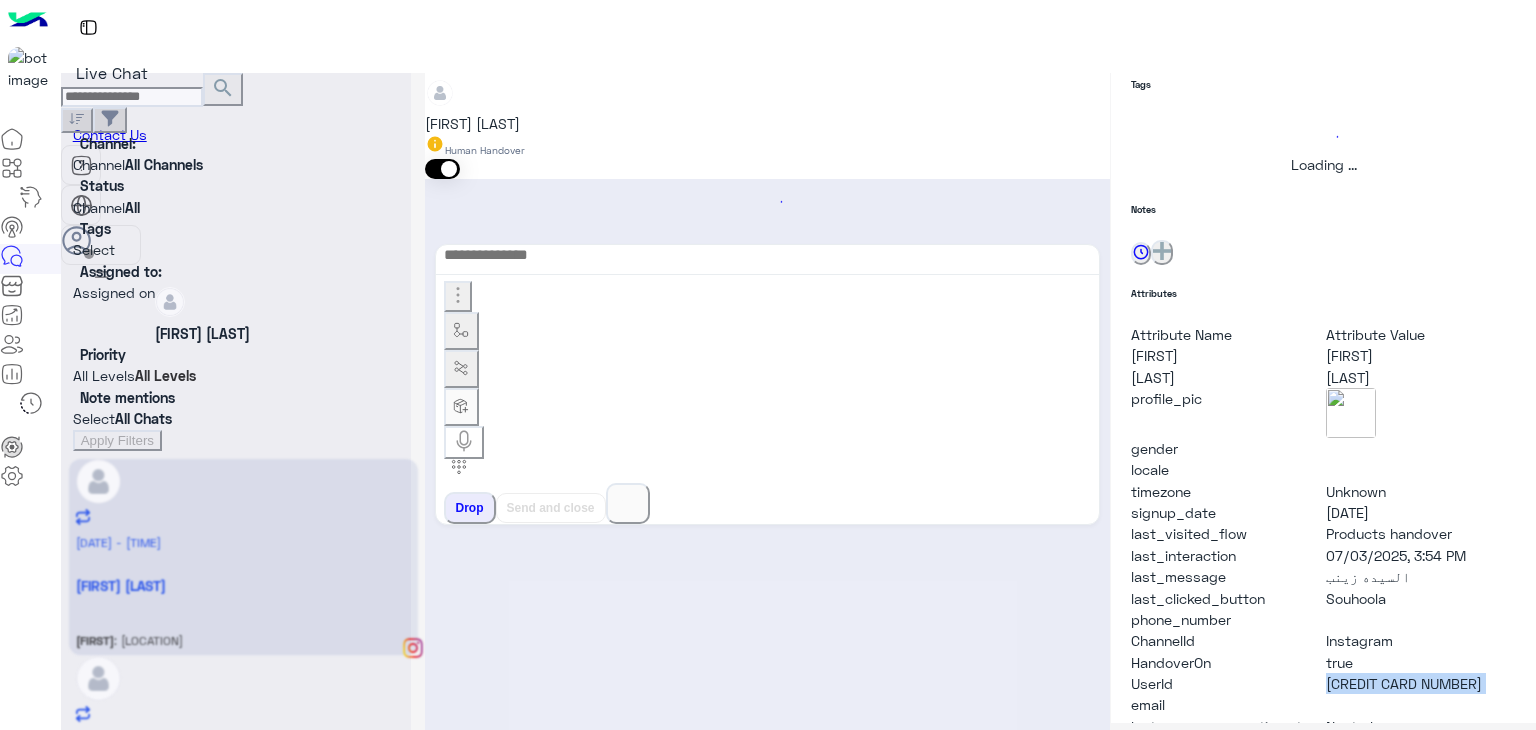 scroll, scrollTop: 429, scrollLeft: 0, axis: vertical 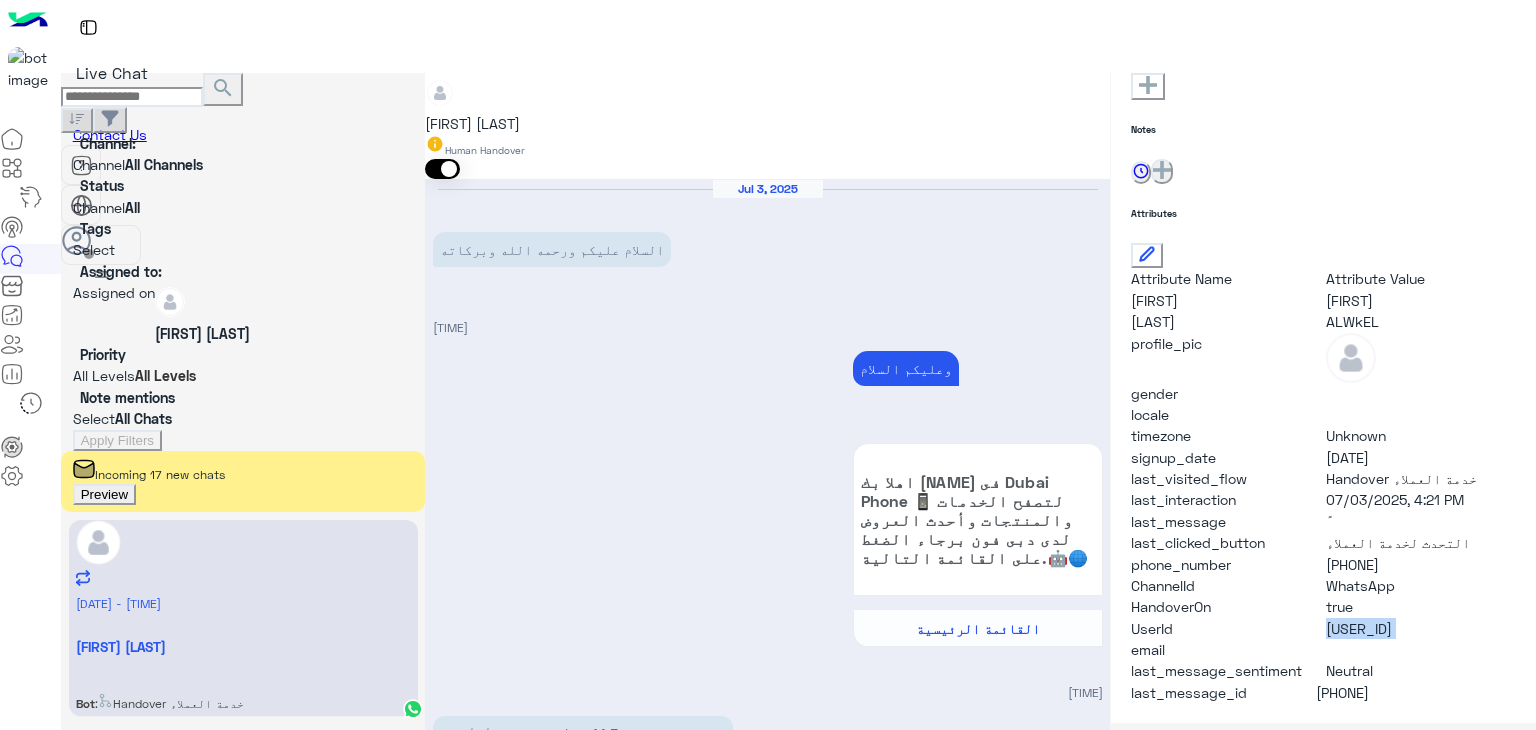 click on "Preview" at bounding box center (104, 494) 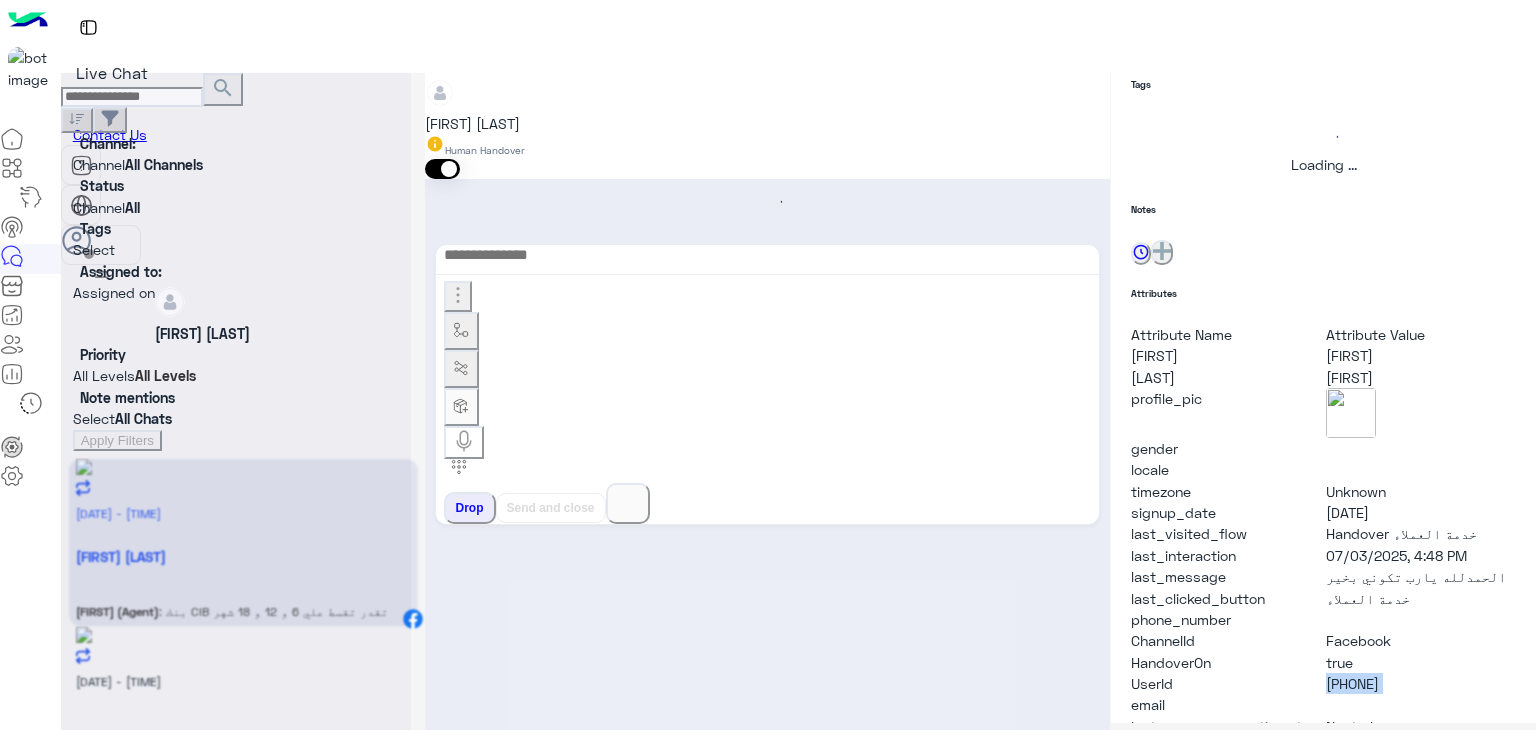 scroll, scrollTop: 429, scrollLeft: 0, axis: vertical 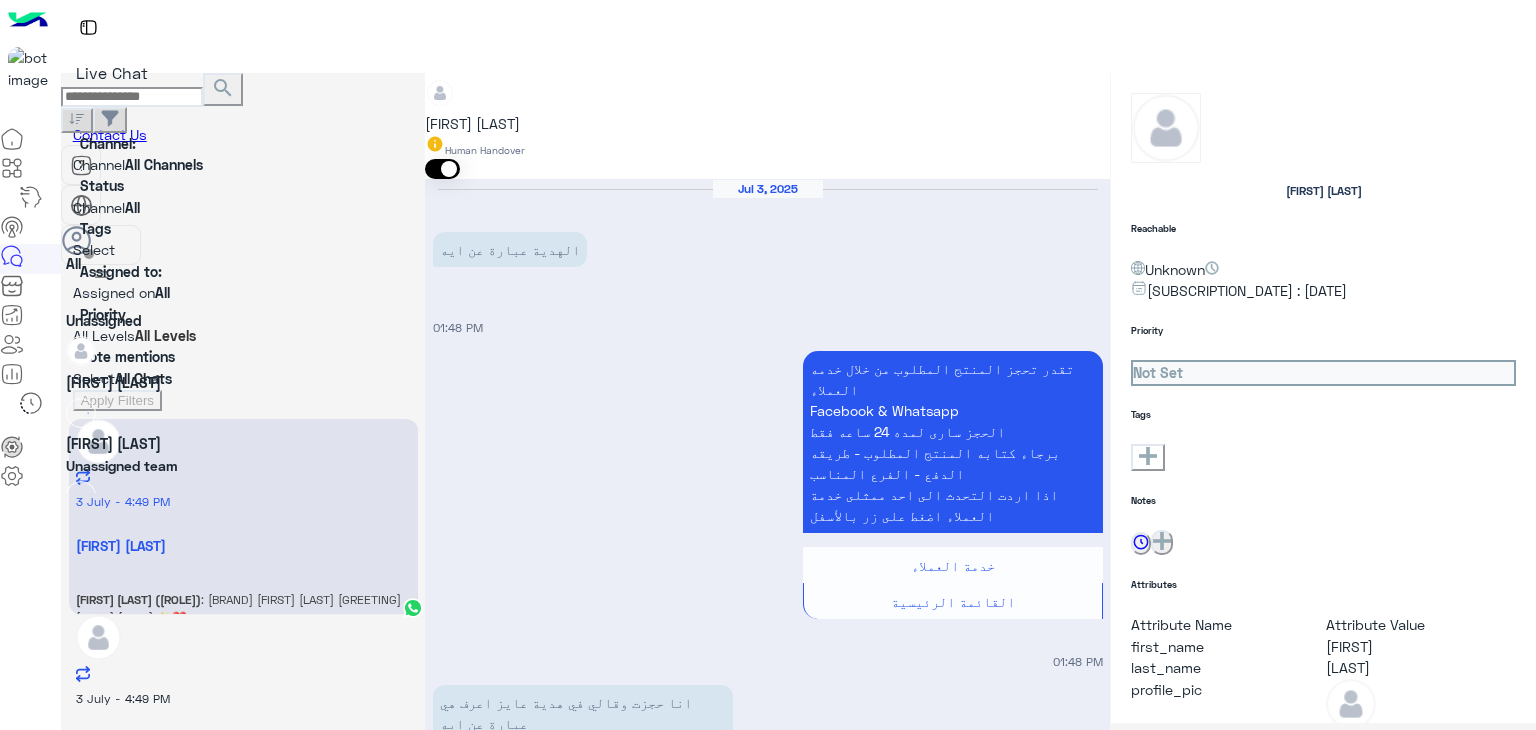 click on "Assigned on All" at bounding box center [243, 292] 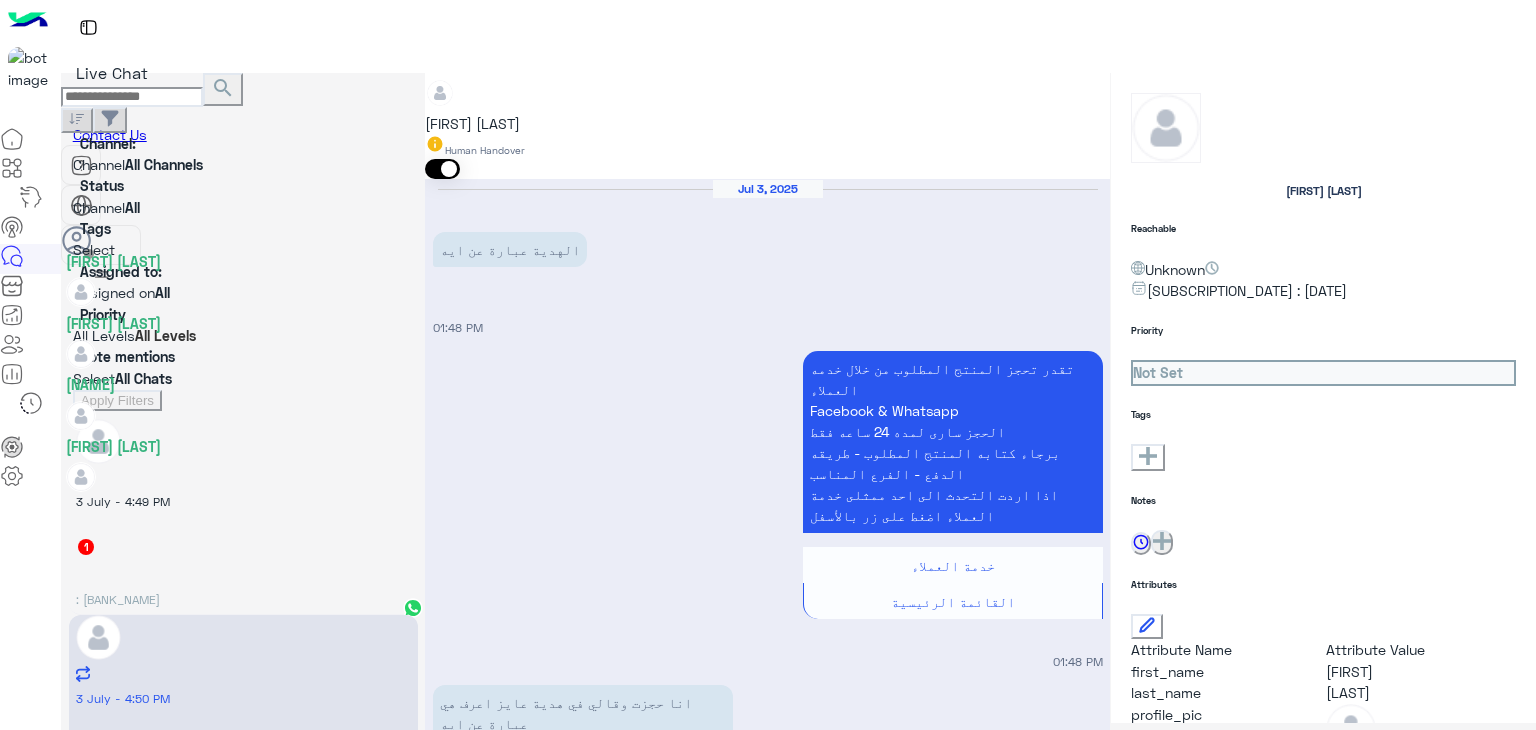 scroll, scrollTop: 682, scrollLeft: 0, axis: vertical 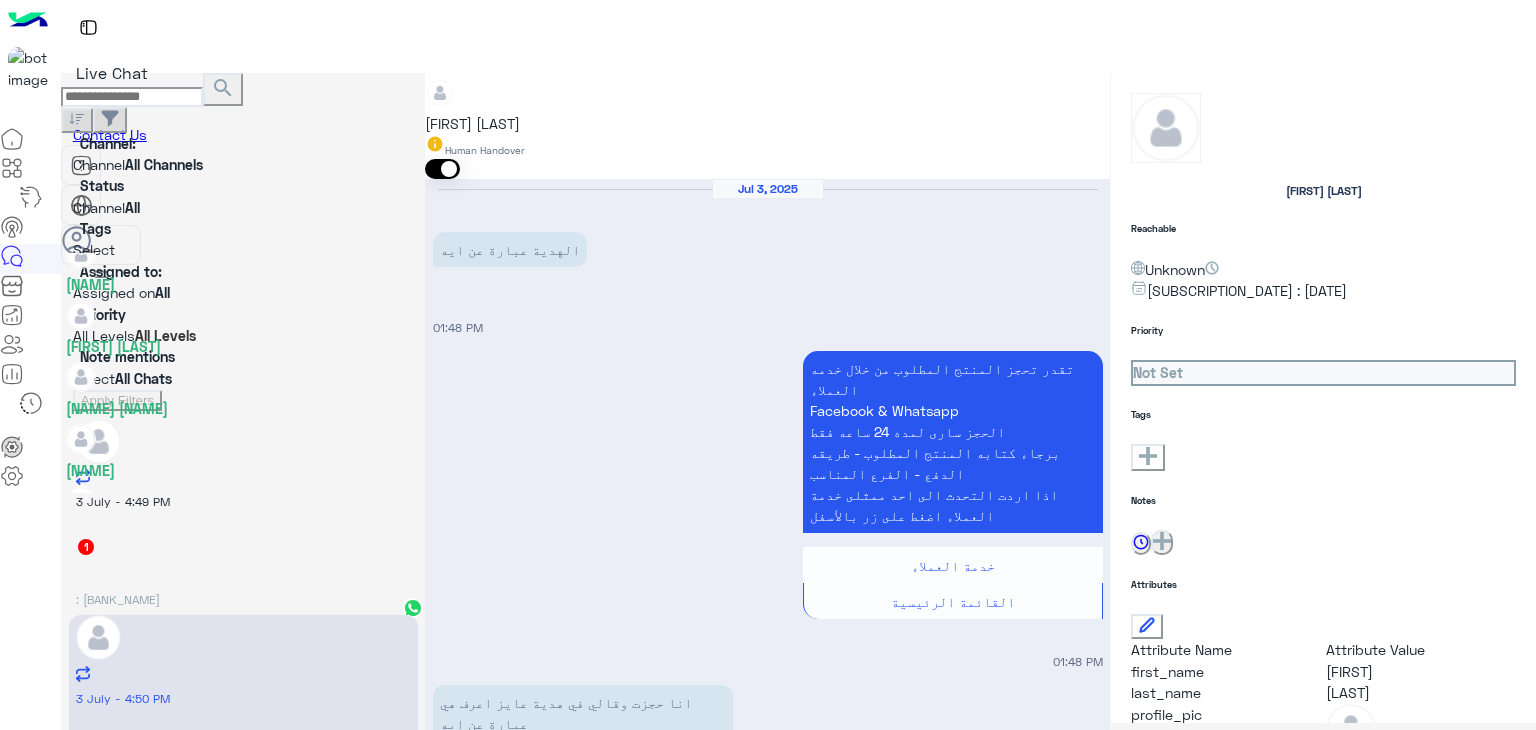 click on "Maha Awad" at bounding box center [122, 512] 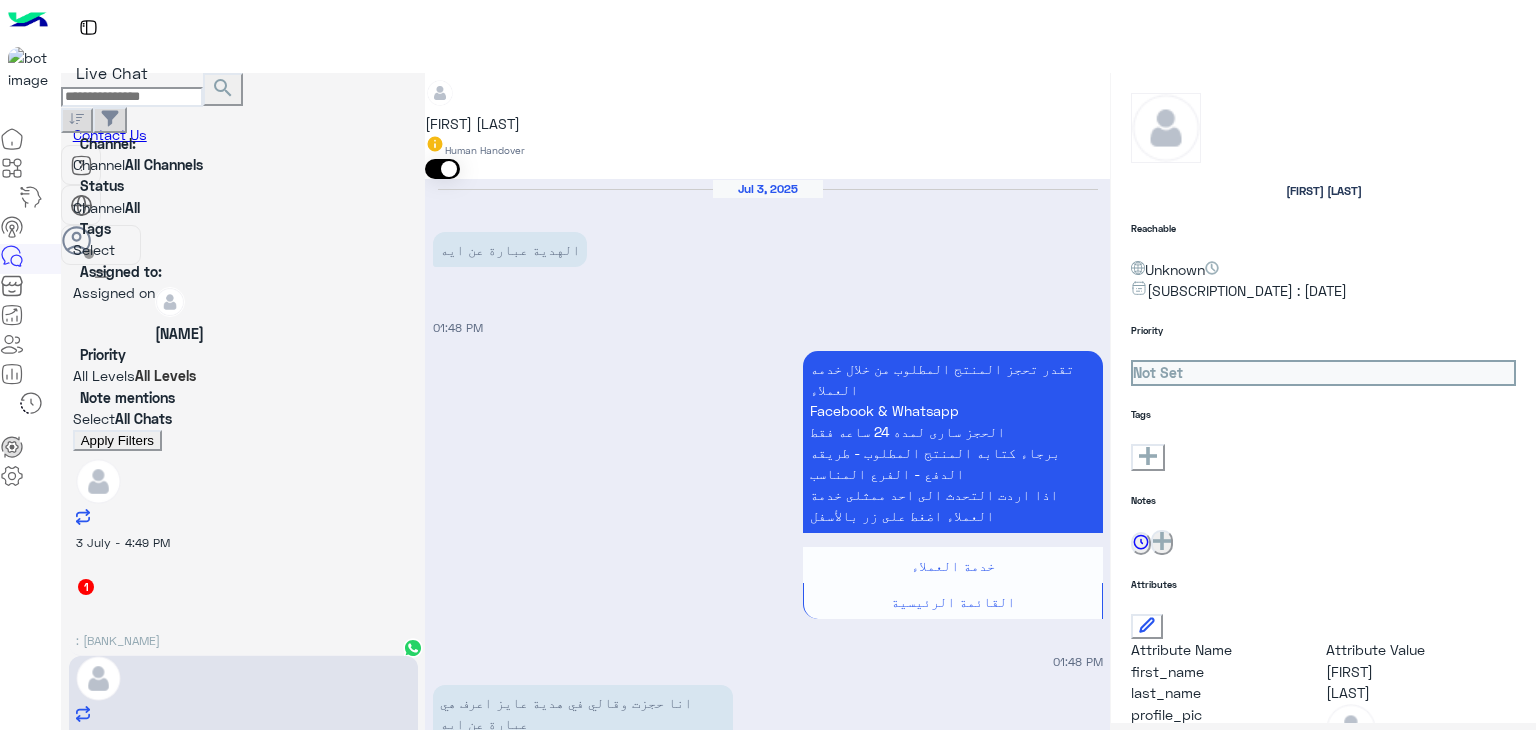 click on "Apply Filters" at bounding box center (117, 440) 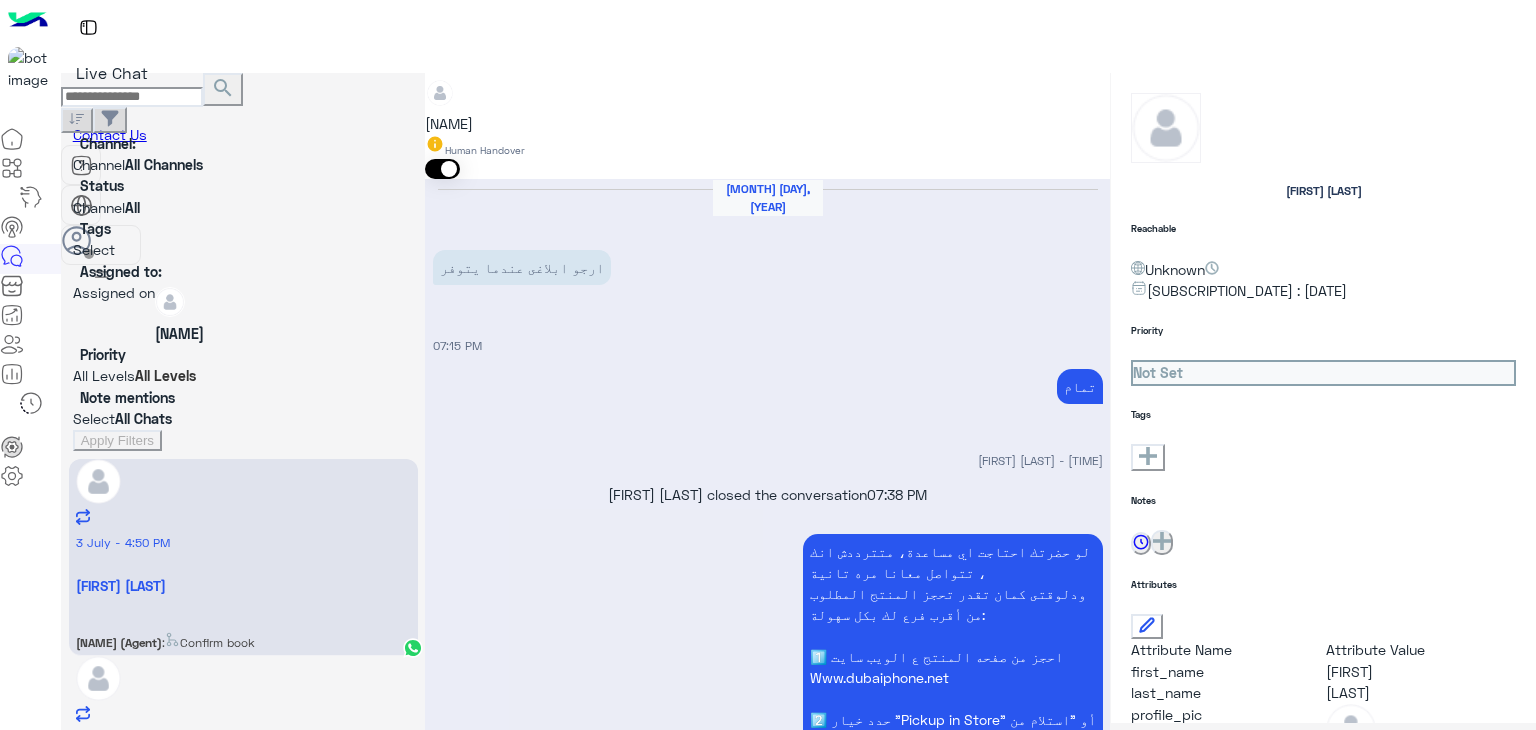 scroll, scrollTop: 2950, scrollLeft: 0, axis: vertical 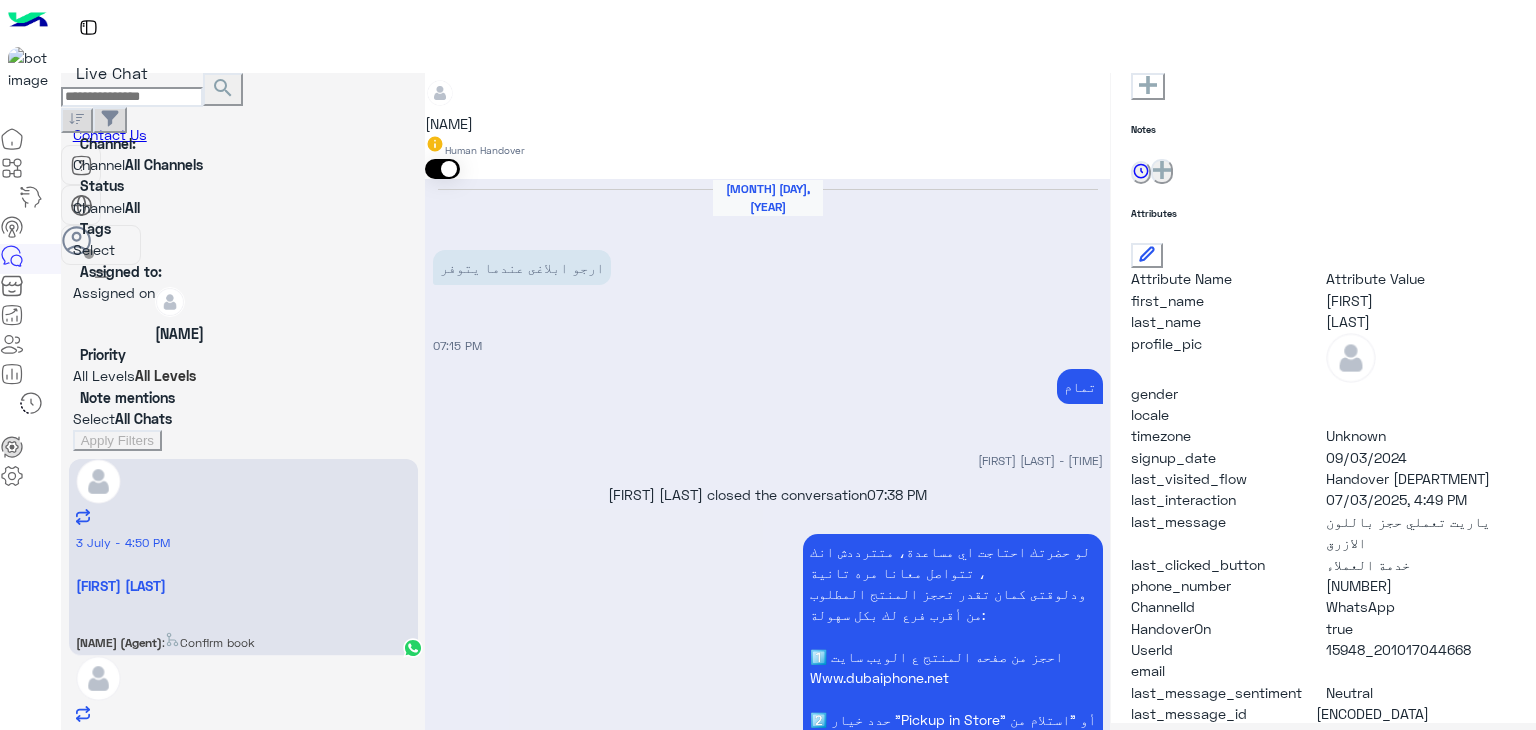 click on "15948_201017044668" at bounding box center [1421, 300] 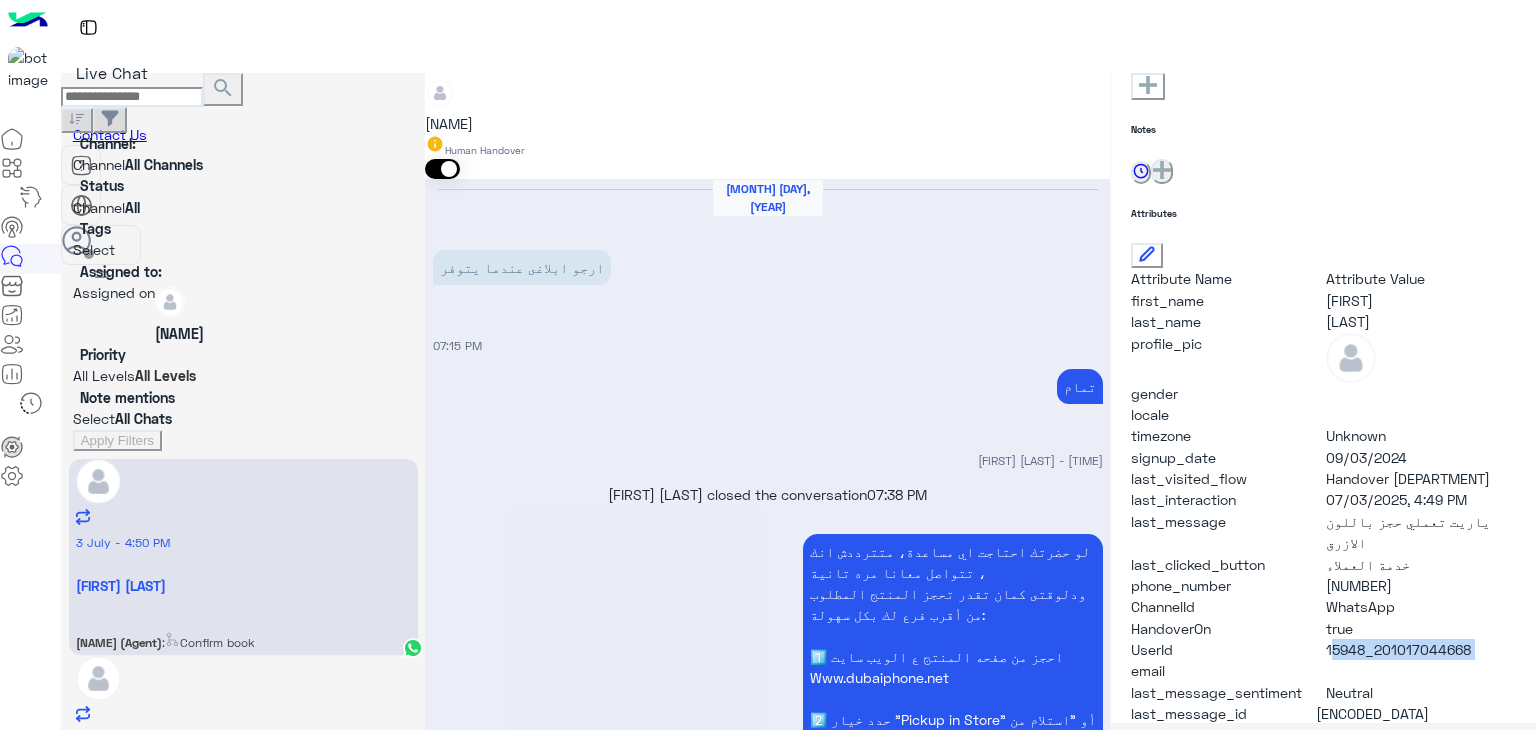 click on "15948_201017044668" at bounding box center [1421, 300] 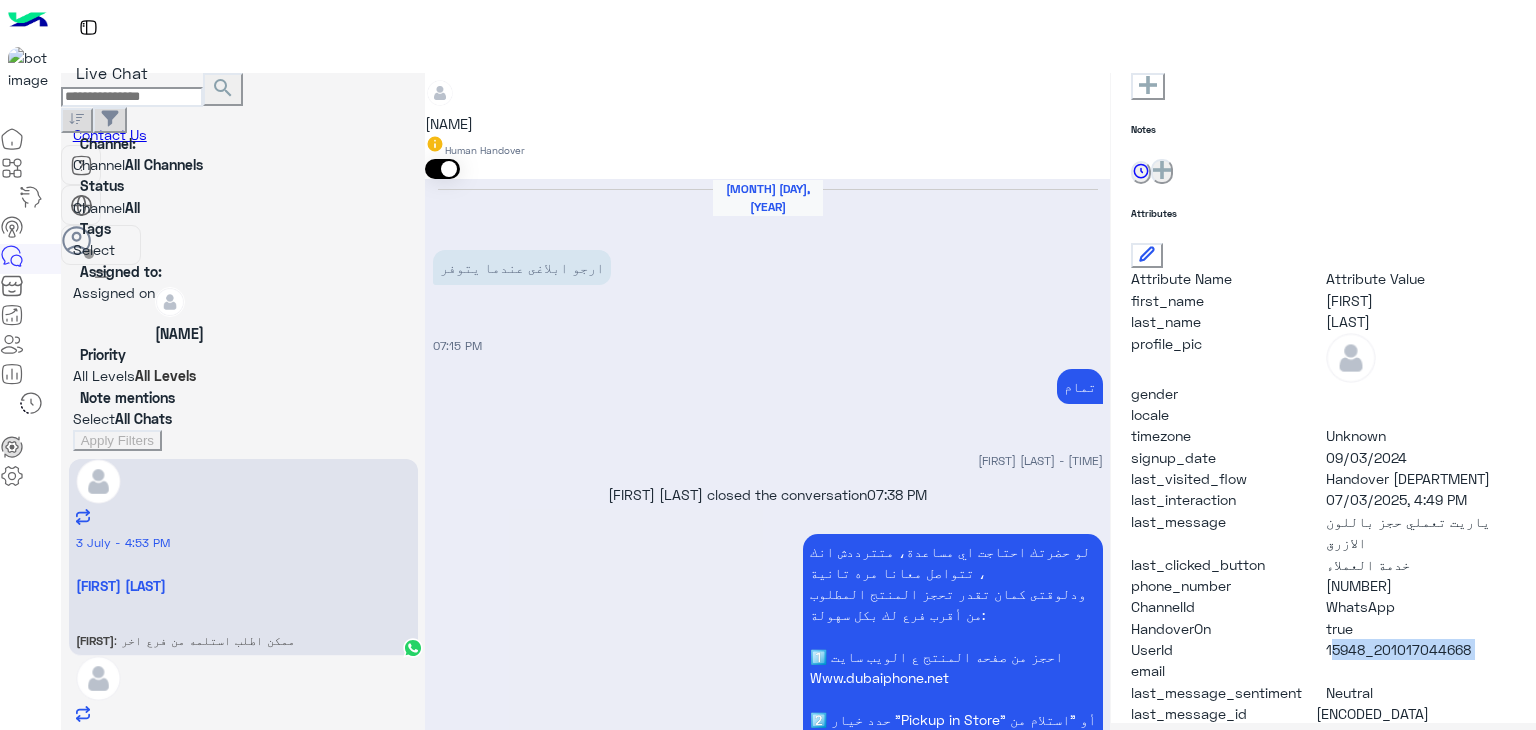 click on ": والعرض التقسيط على 24 شهر تربل زيرو لحد امتى؟" at bounding box center [204, 640] 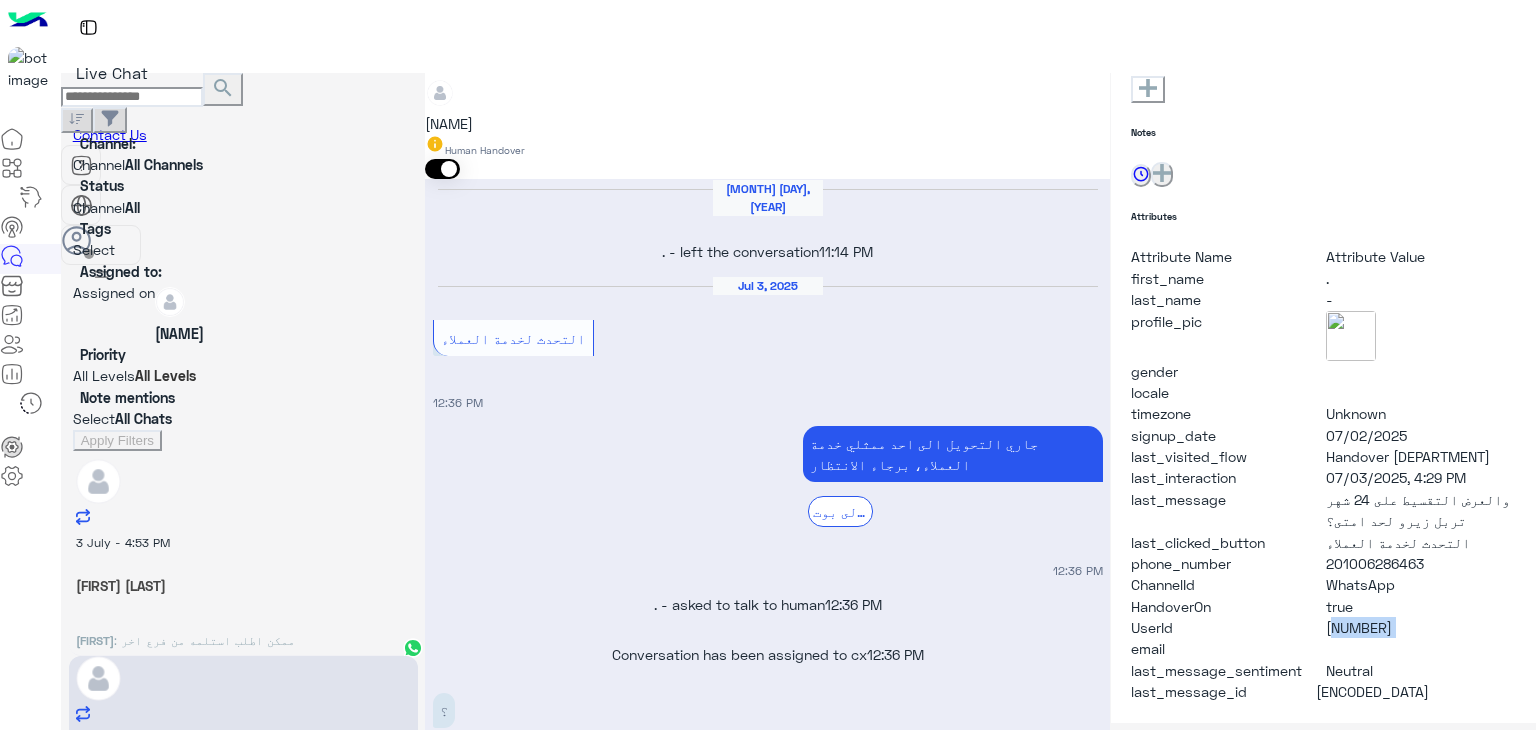 scroll, scrollTop: 976, scrollLeft: 0, axis: vertical 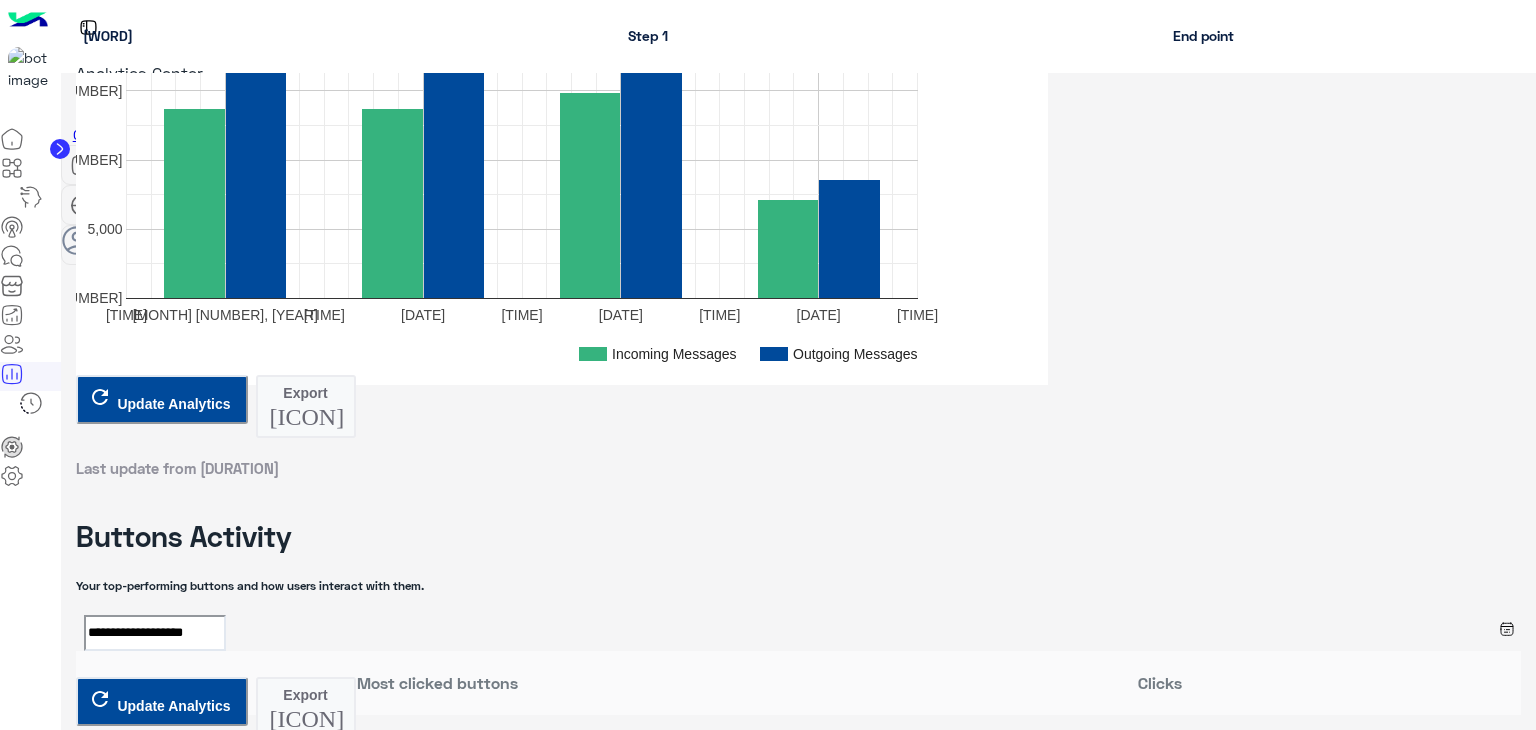 click on "**********" at bounding box center [155, 4747] 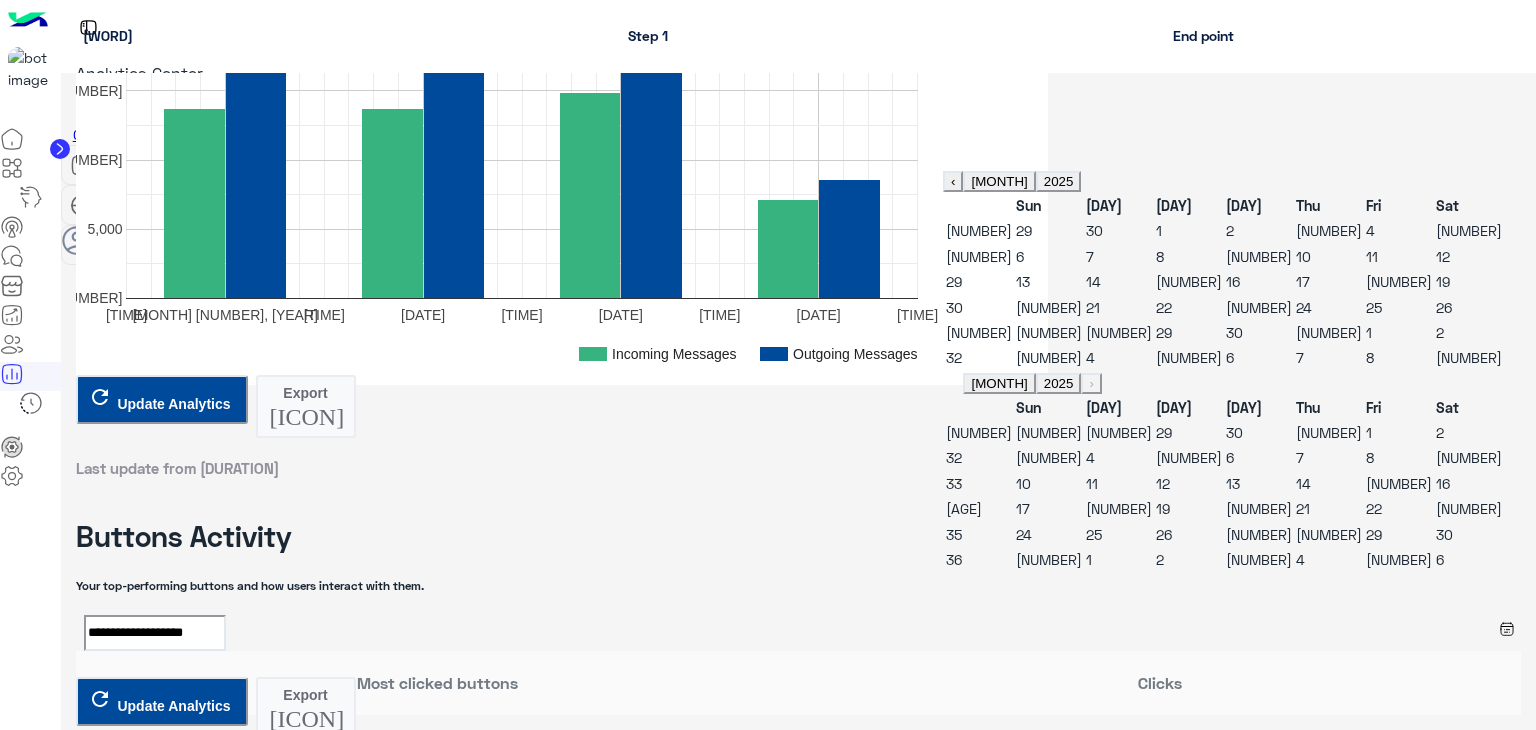 click on "3" at bounding box center [1329, 230] 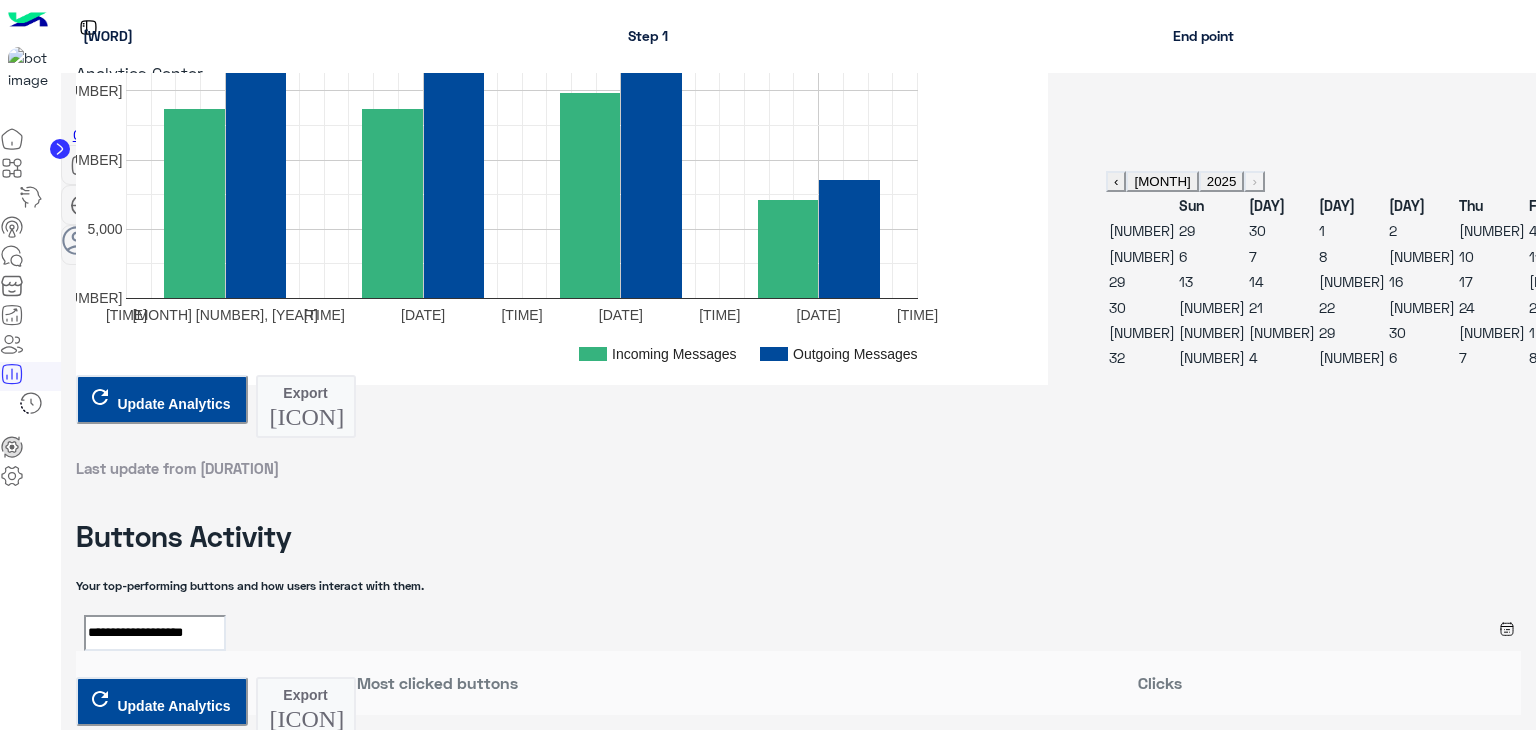 click on "3" at bounding box center [1492, 230] 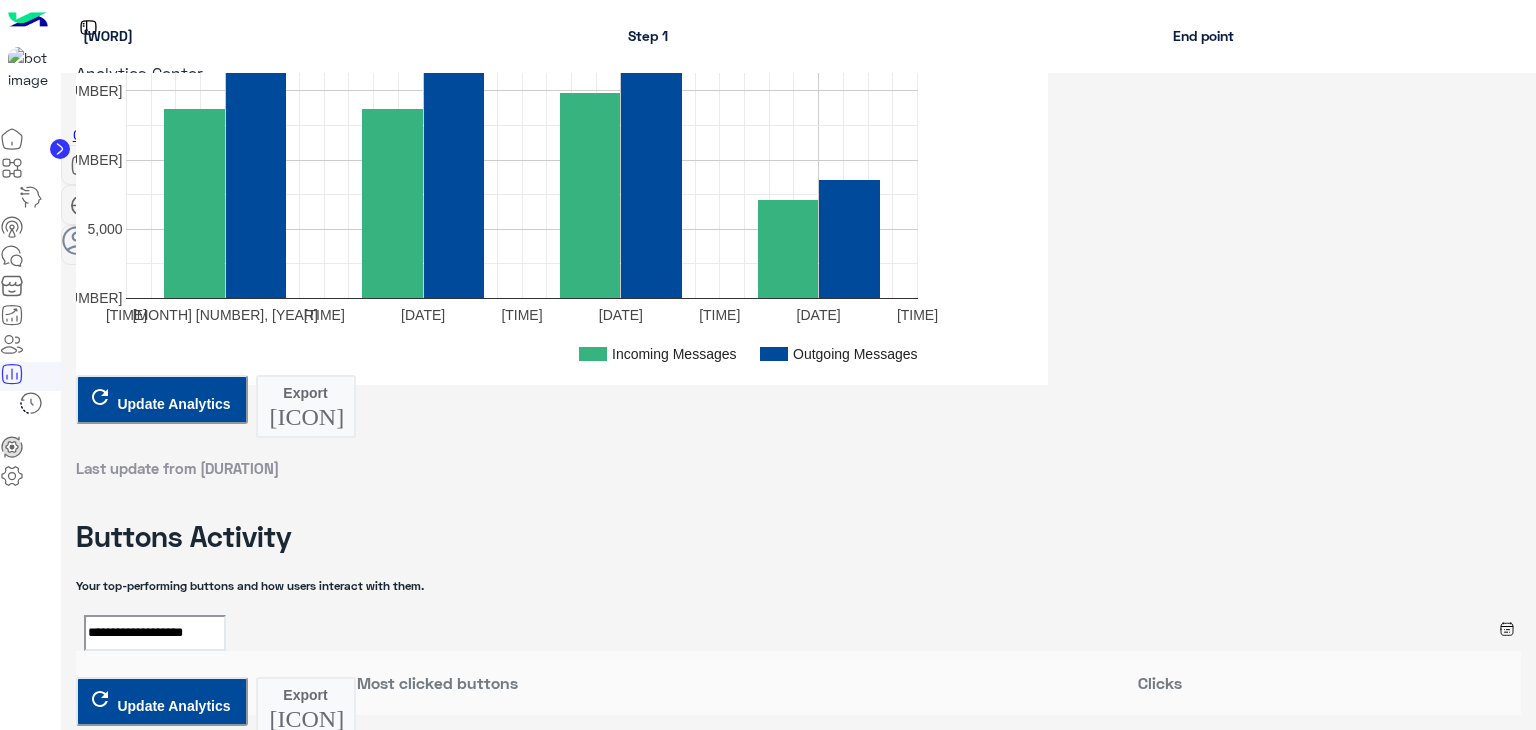 scroll, scrollTop: 3700, scrollLeft: 0, axis: vertical 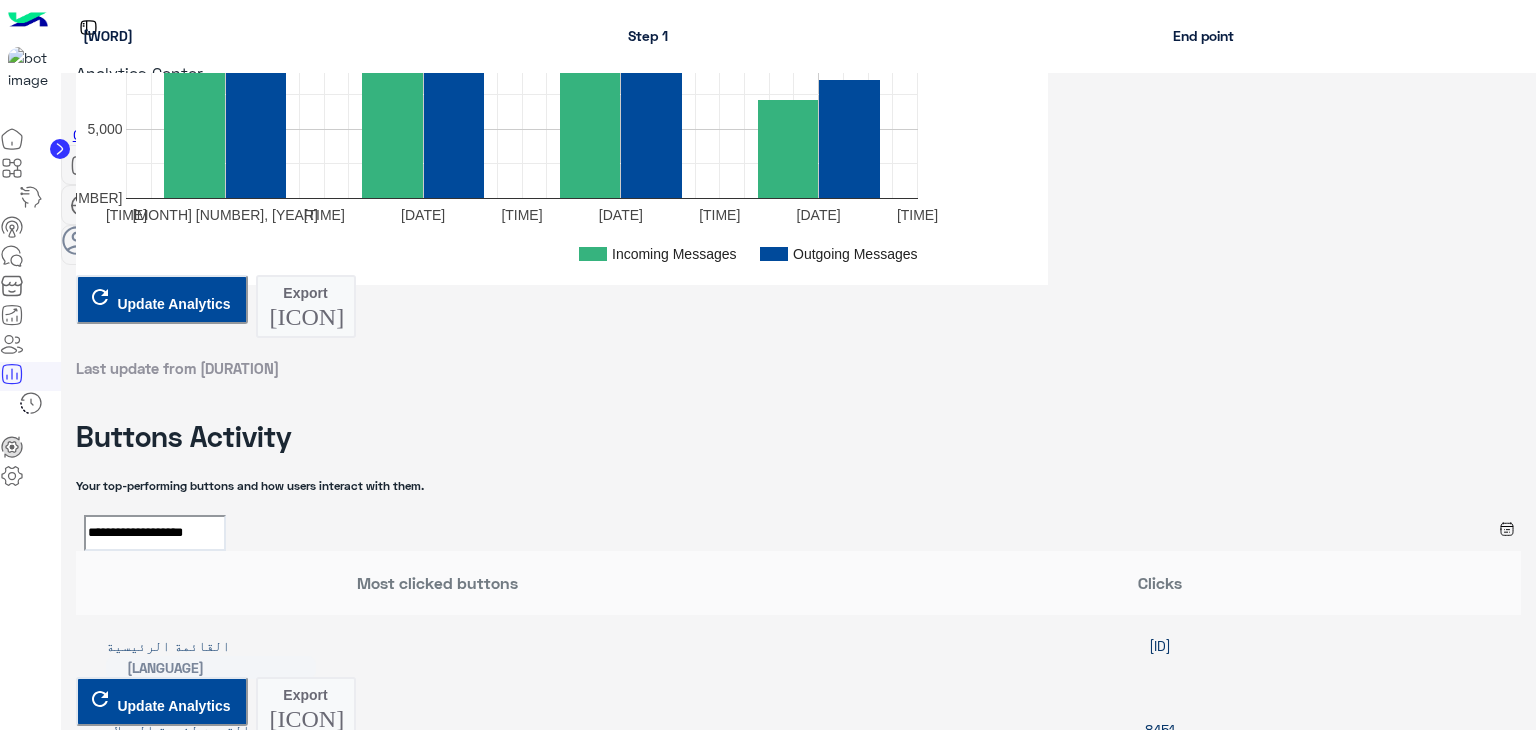 click on "[TEXT]" at bounding box center [139, 5546] 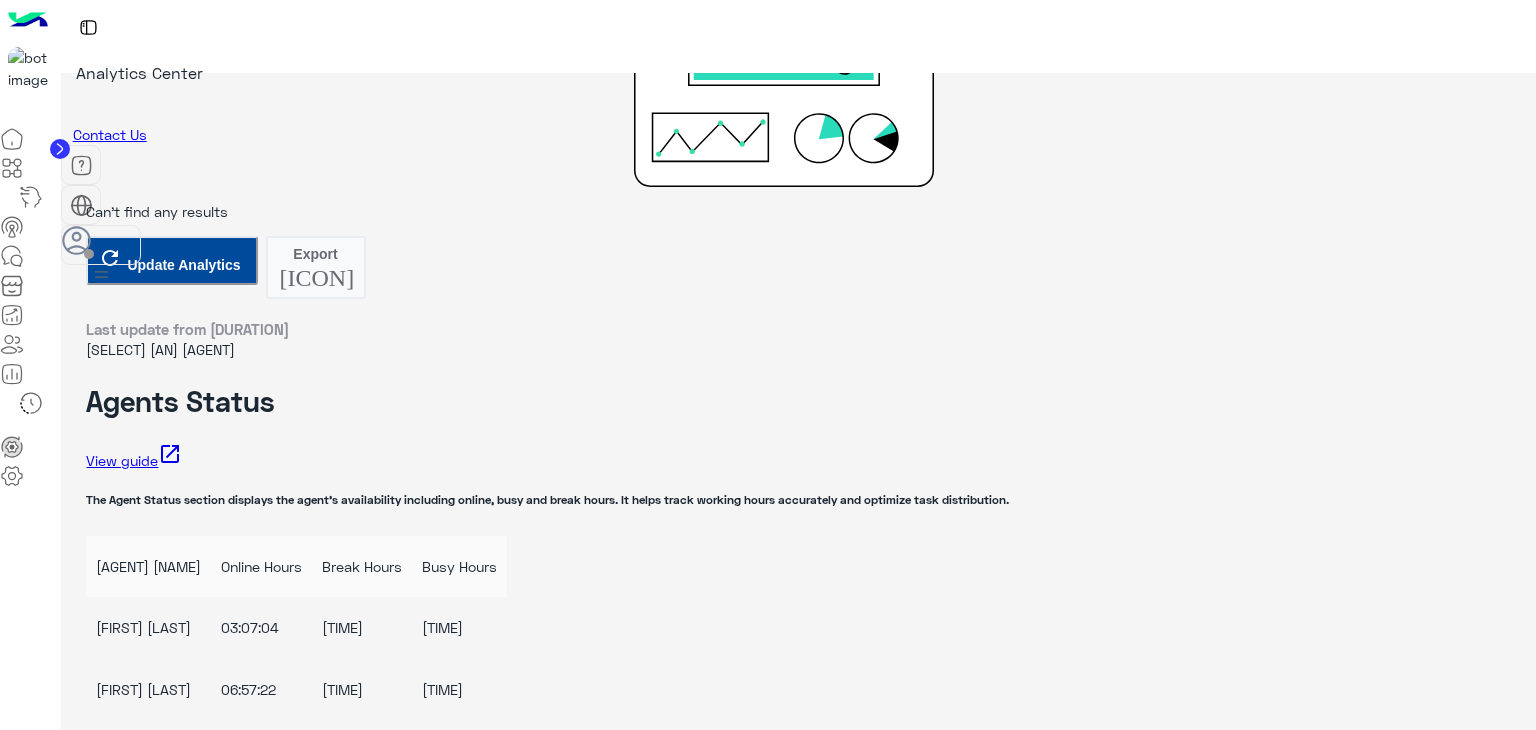 scroll, scrollTop: 1900, scrollLeft: 0, axis: vertical 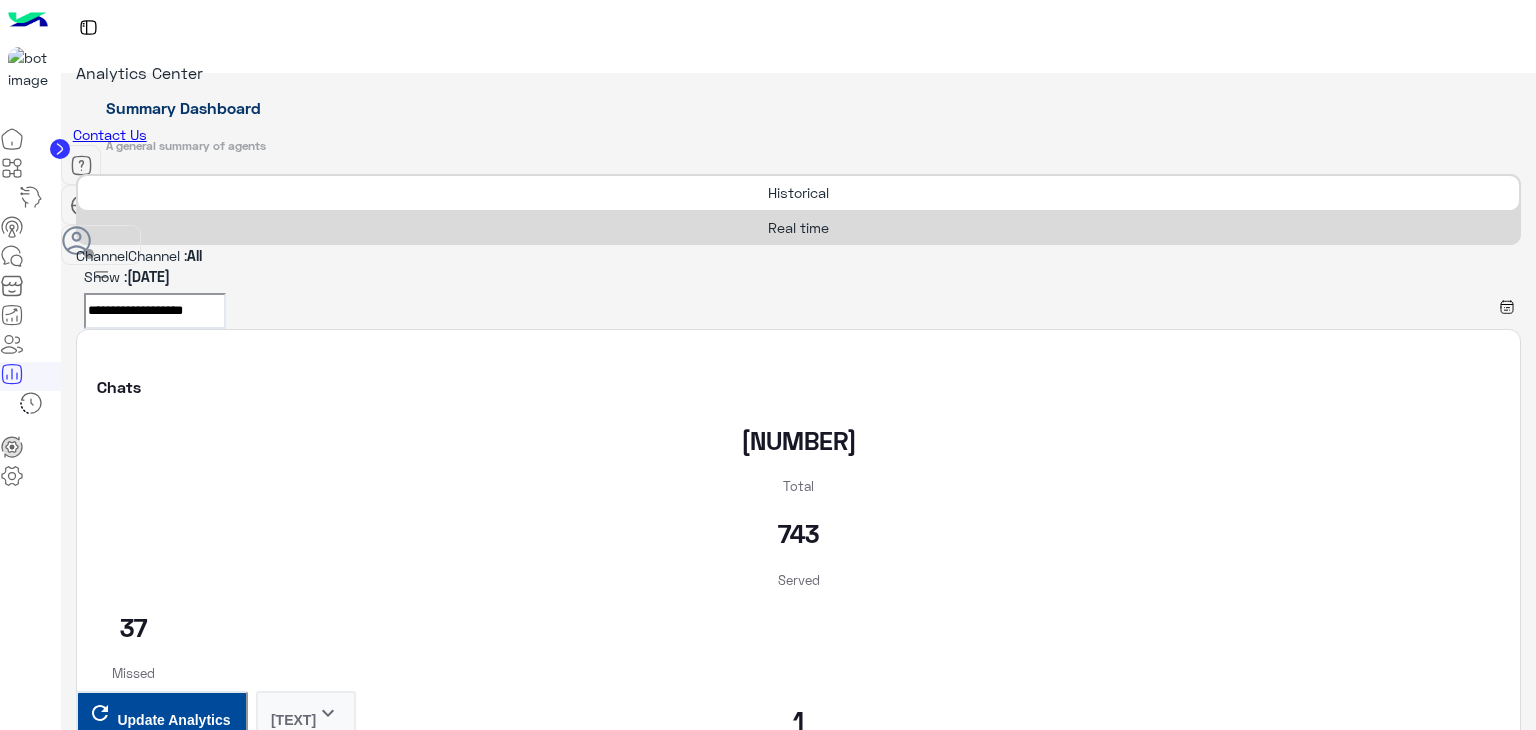 click on "**********" at bounding box center (155, 311) 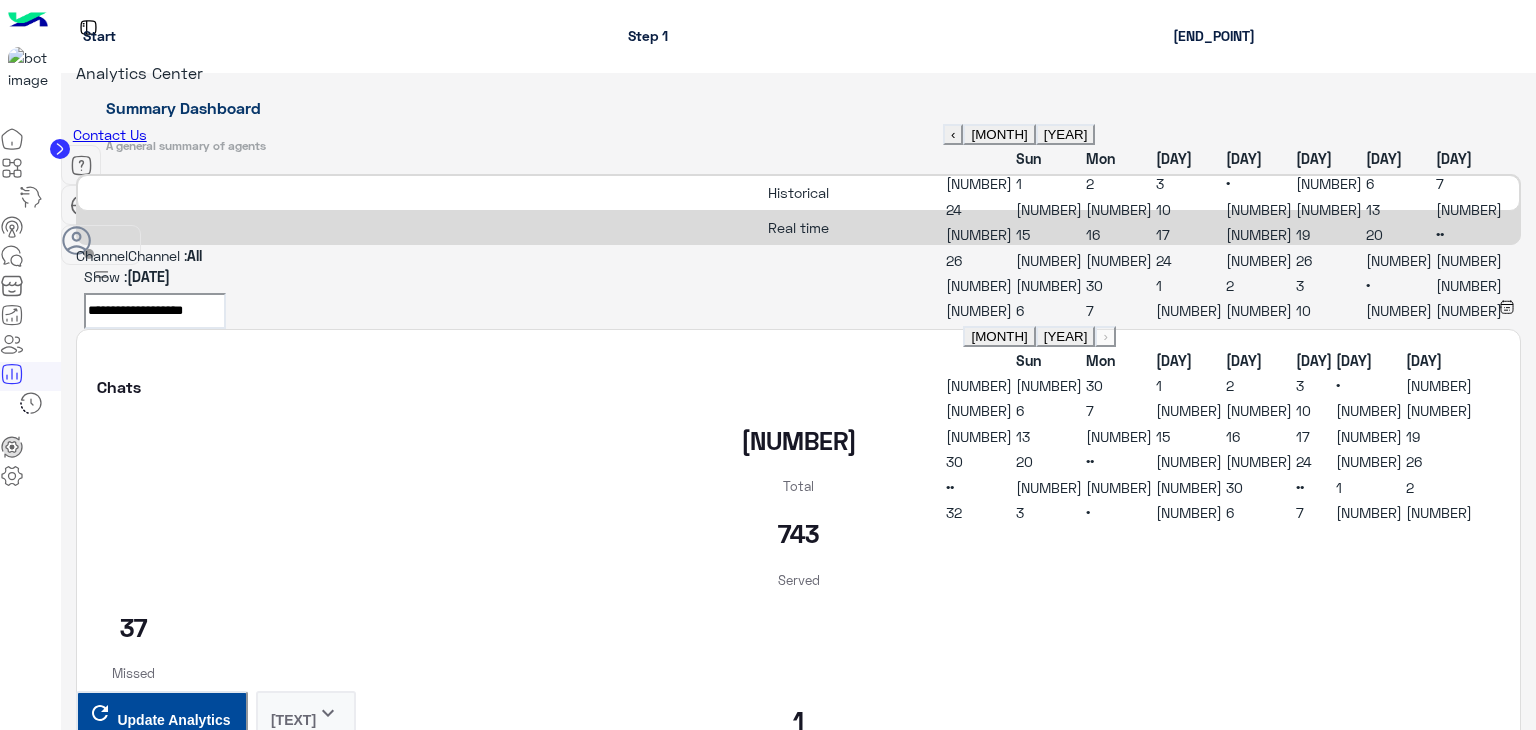 click on "3" at bounding box center [1300, 385] 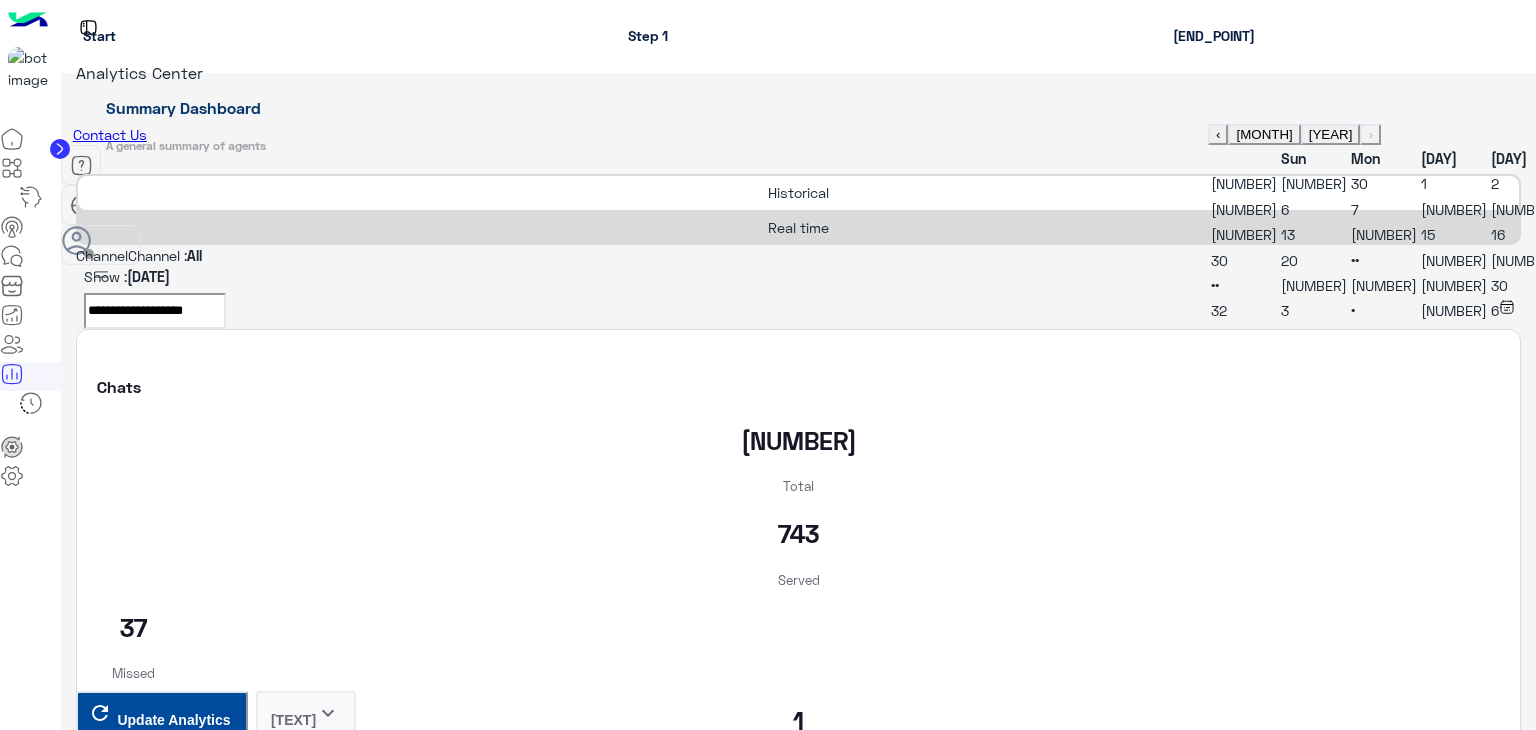 click on "3" at bounding box center [1565, 183] 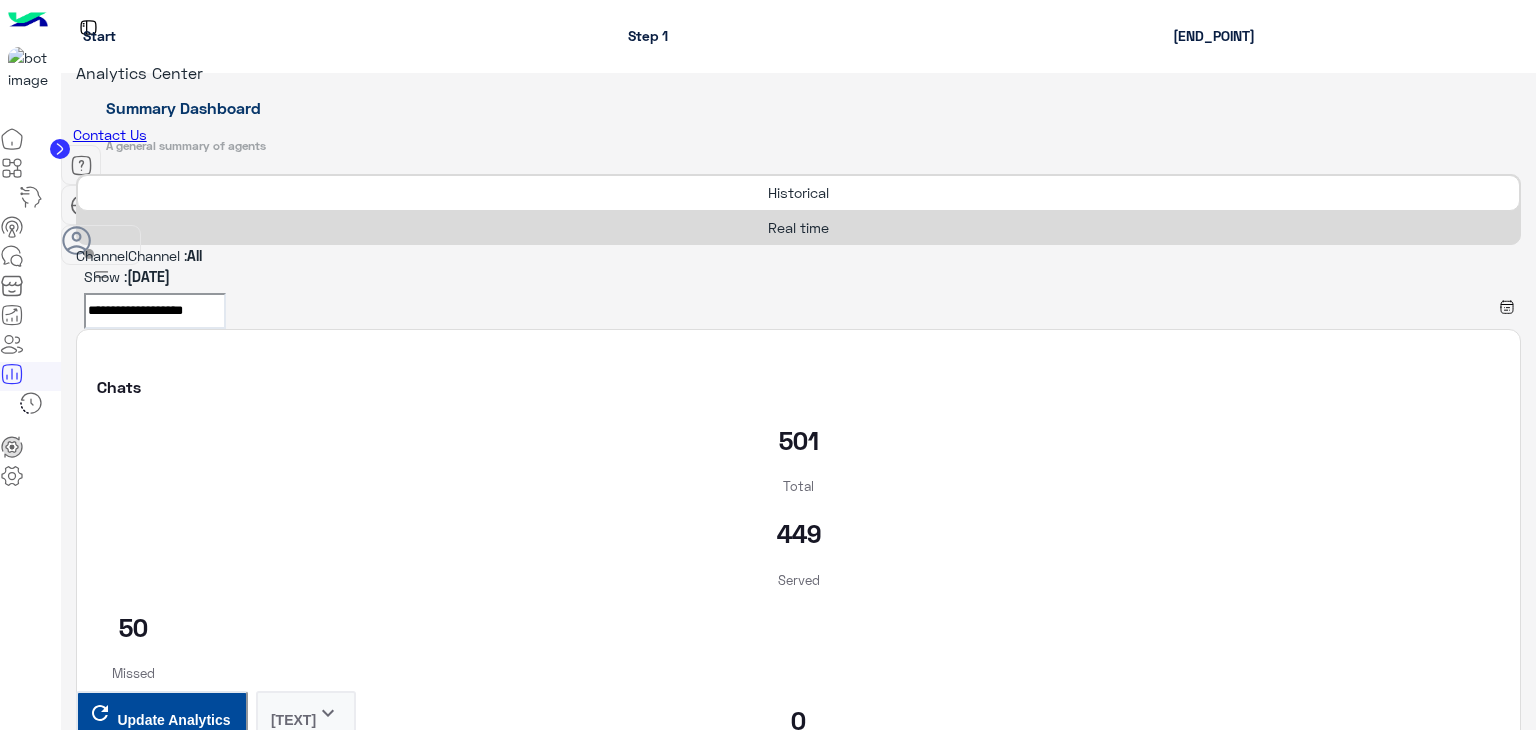 click at bounding box center (76, 258) 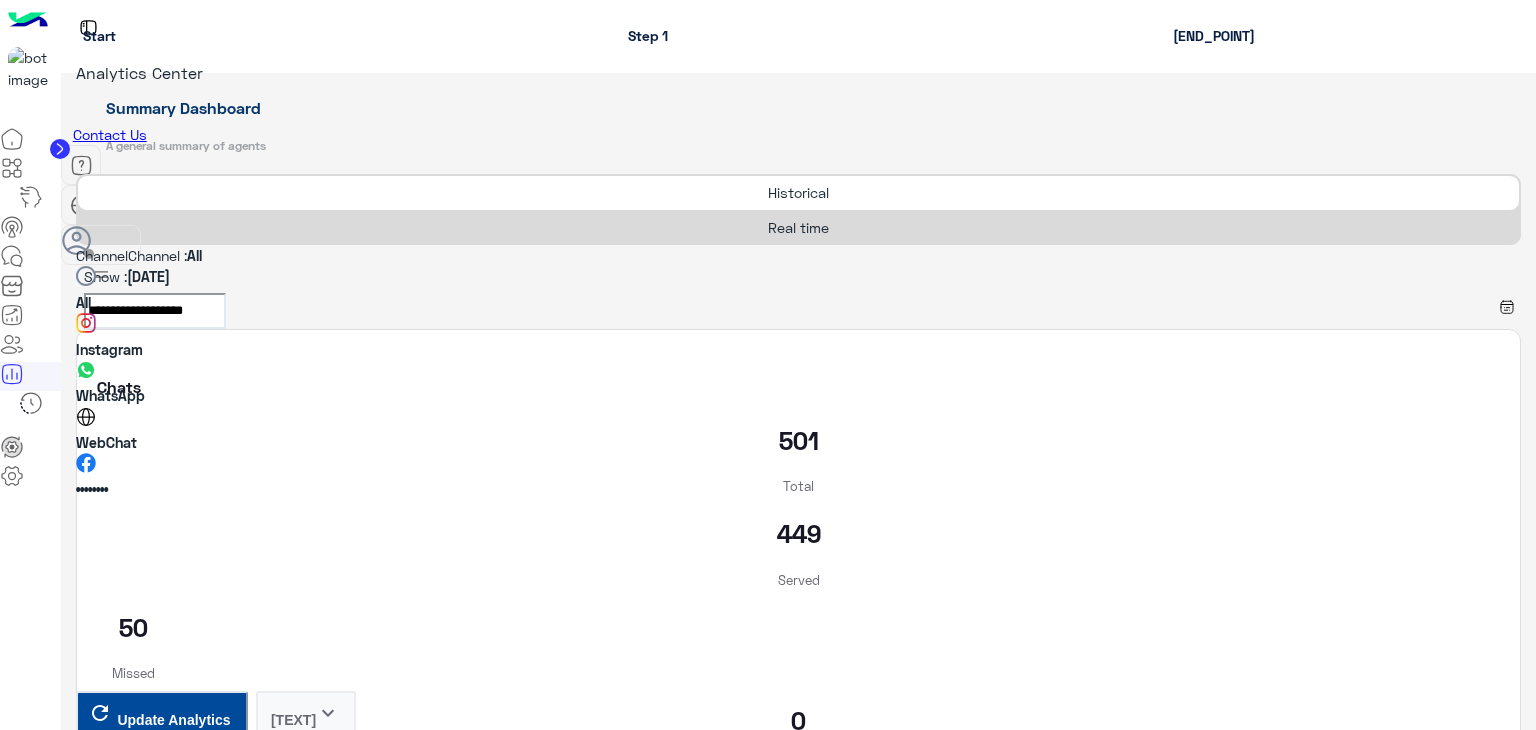 click on "WhatsApp" at bounding box center [110, 395] 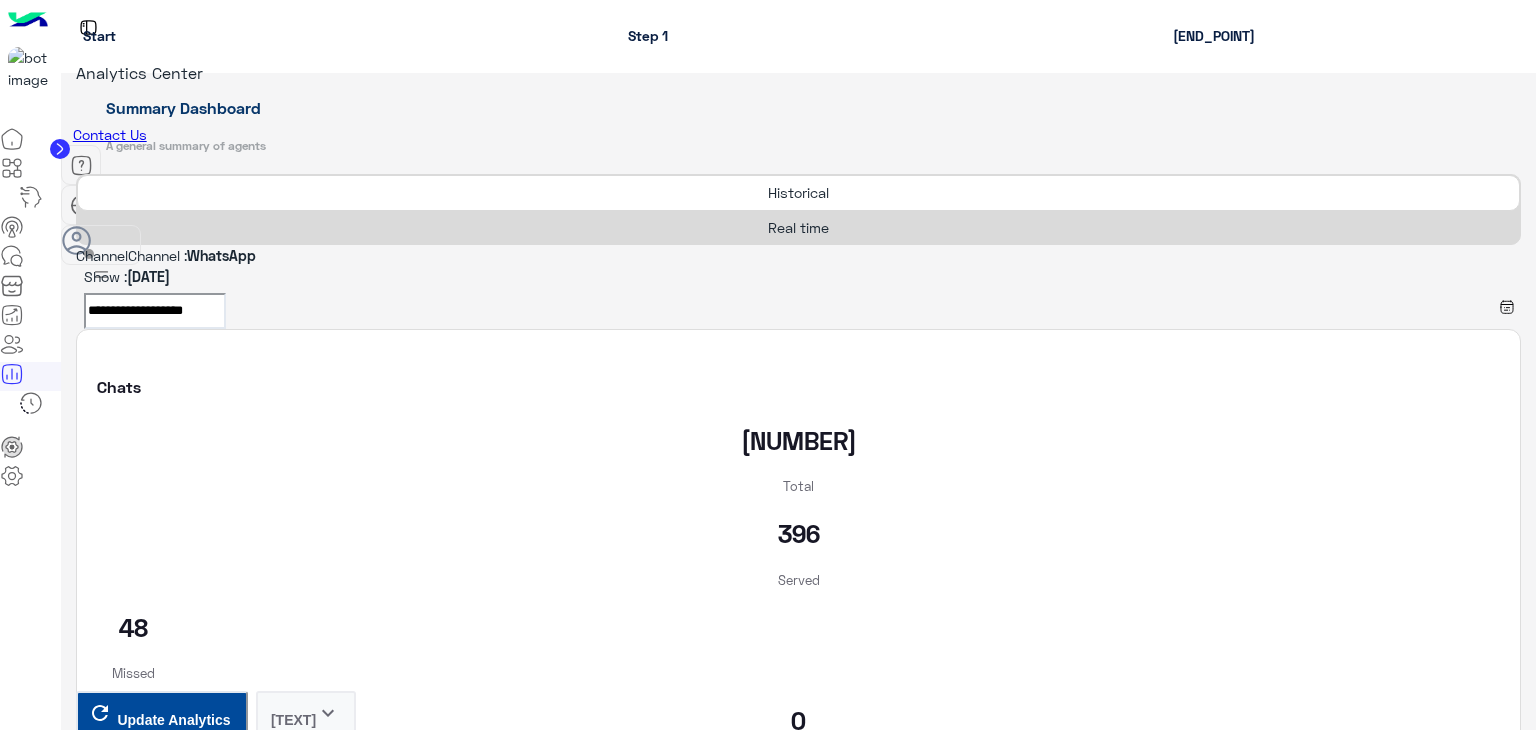 click at bounding box center [798, 255] 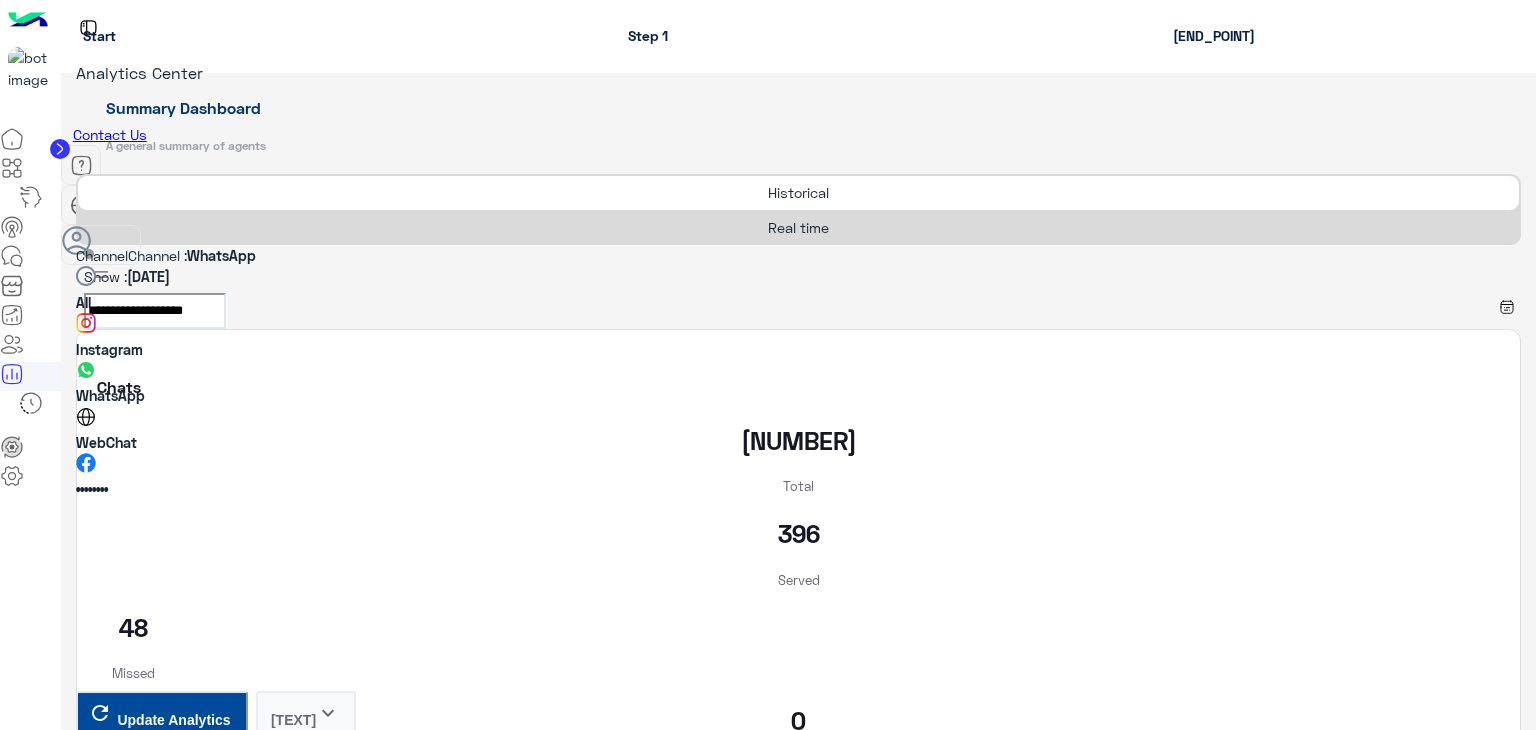 scroll, scrollTop: 42, scrollLeft: 0, axis: vertical 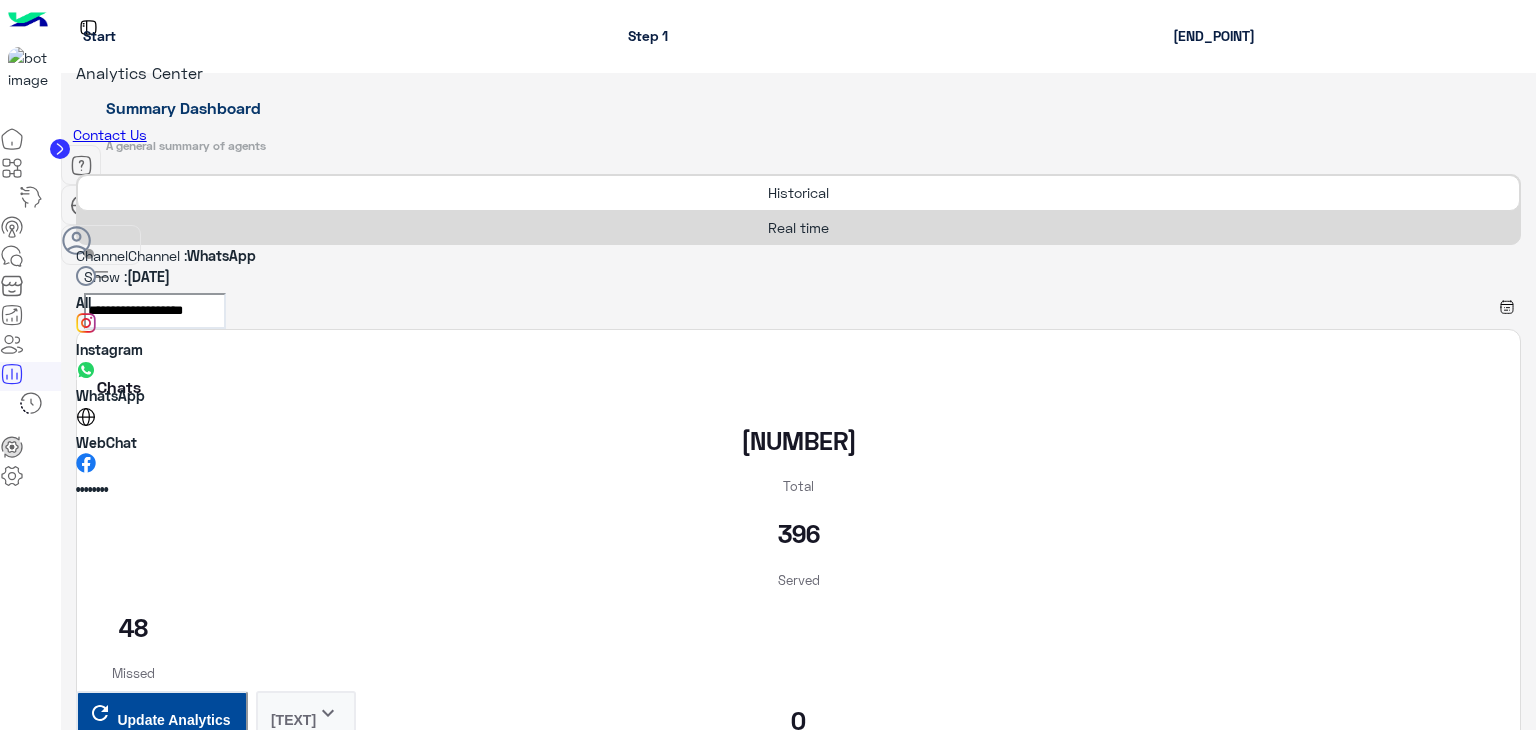 click on "••••••••" at bounding box center (92, 489) 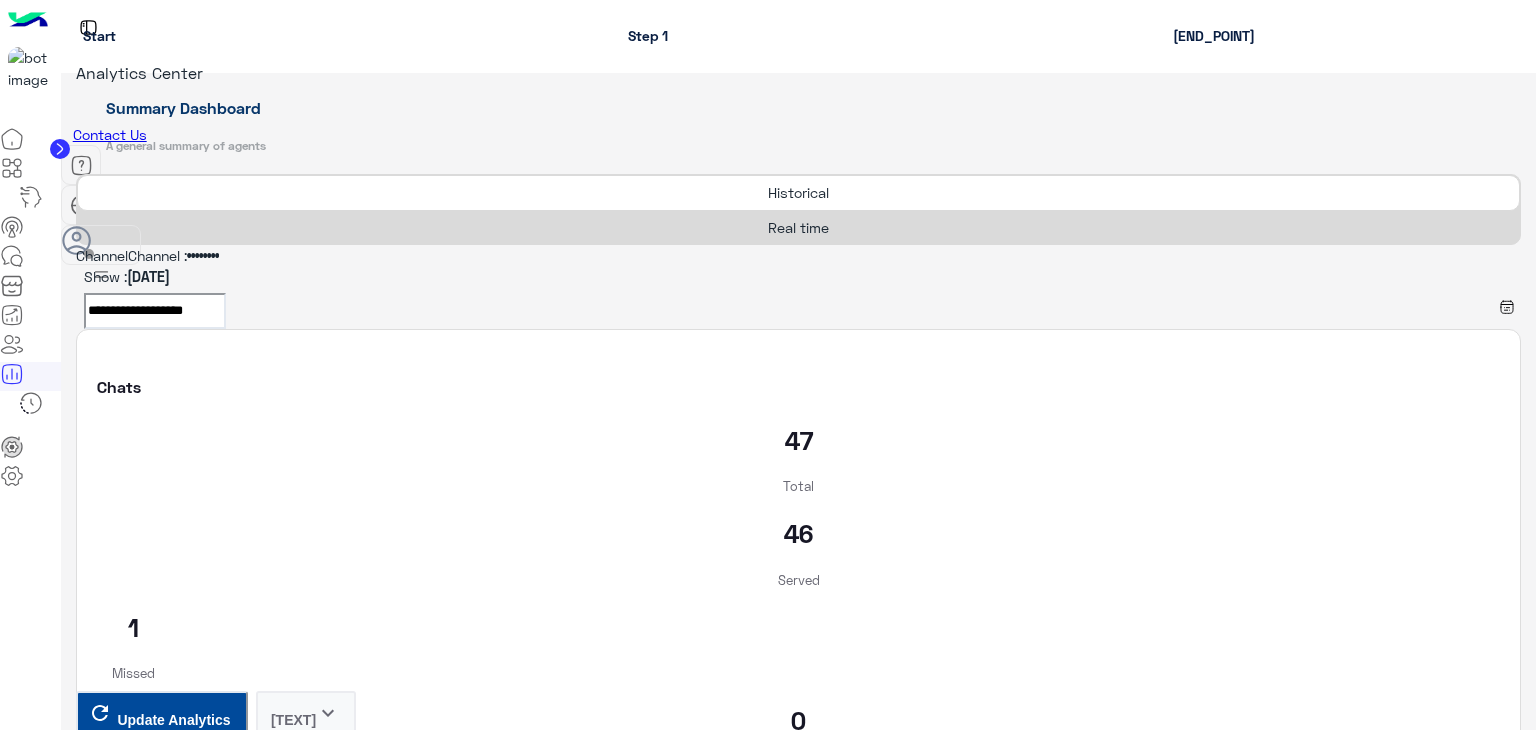 click at bounding box center (76, 258) 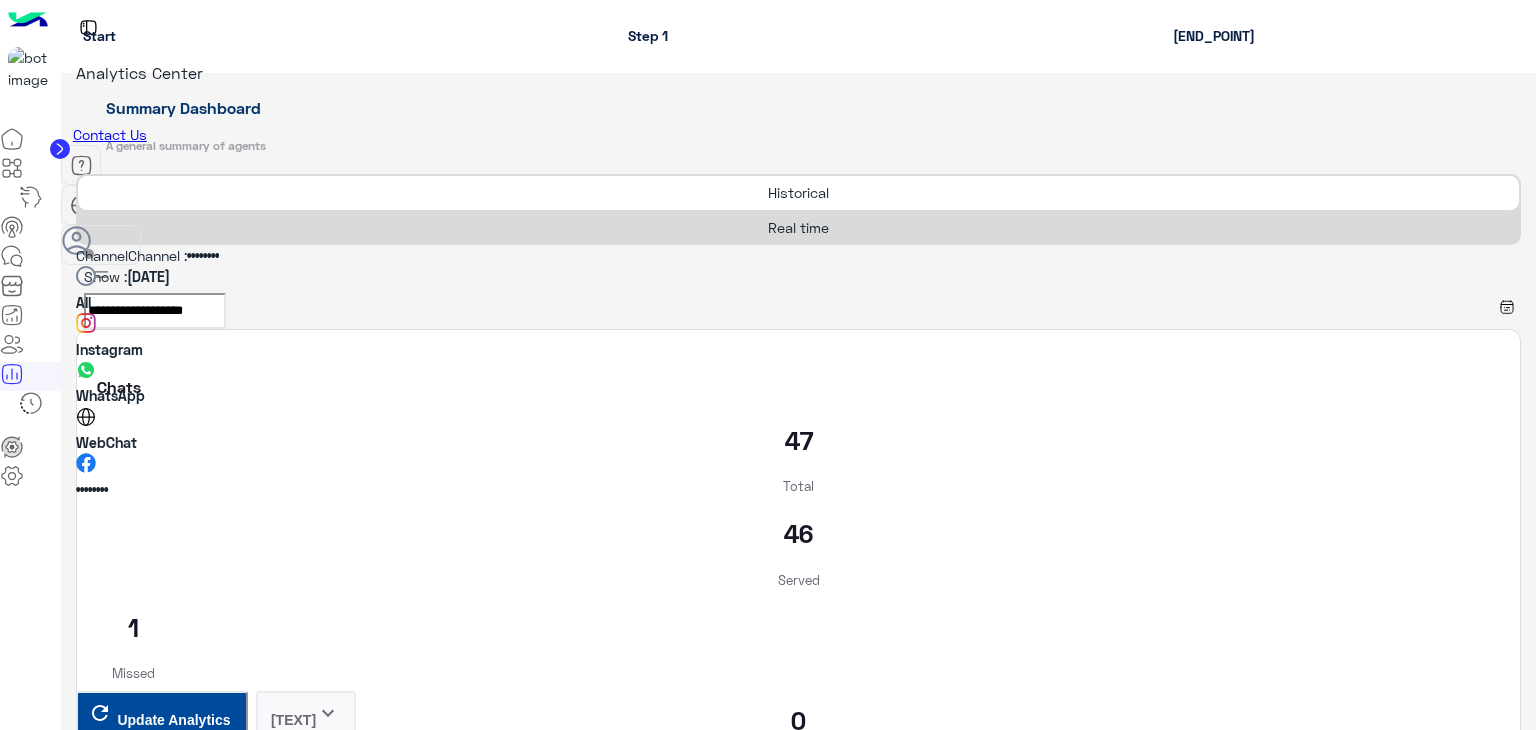 scroll, scrollTop: 42, scrollLeft: 0, axis: vertical 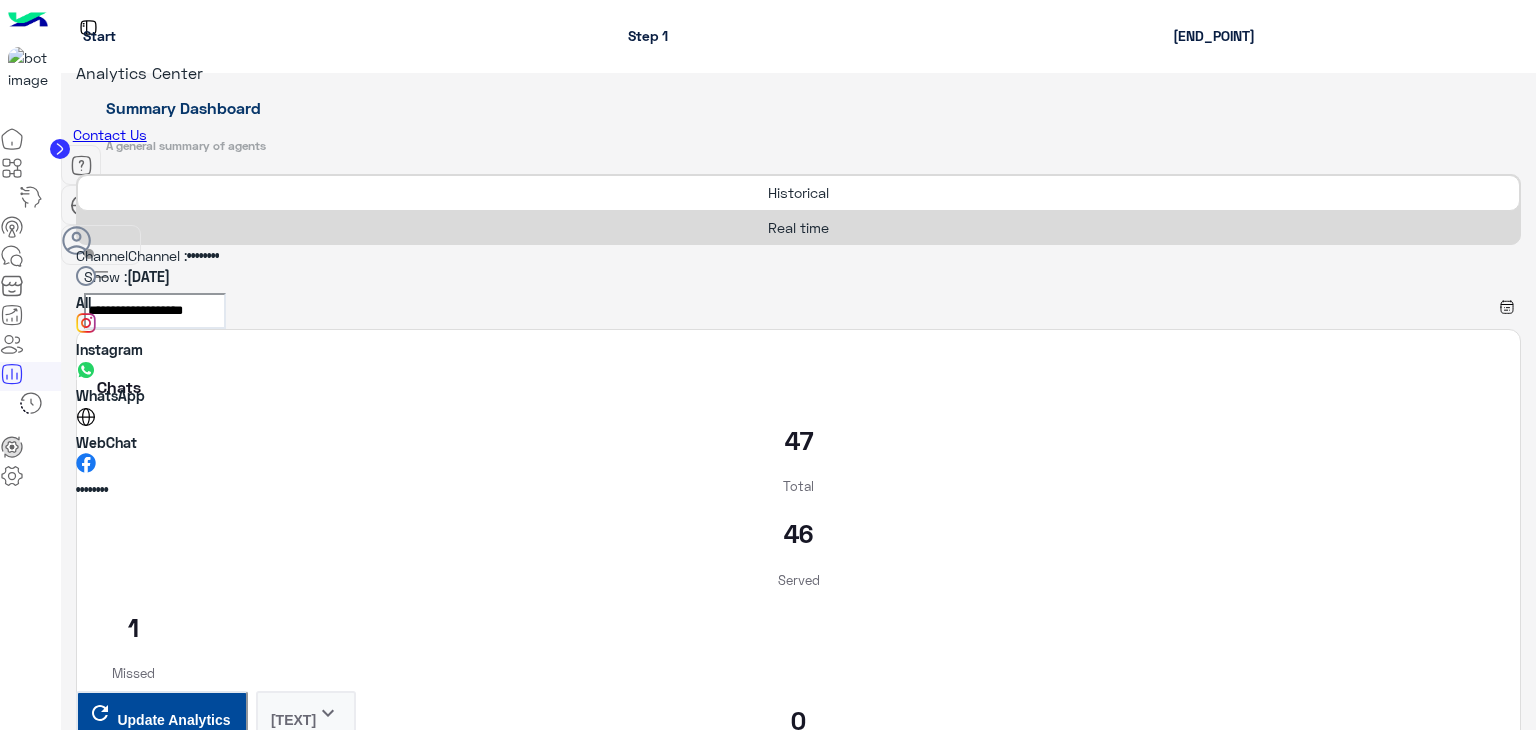 click on "Instagram" at bounding box center [109, 349] 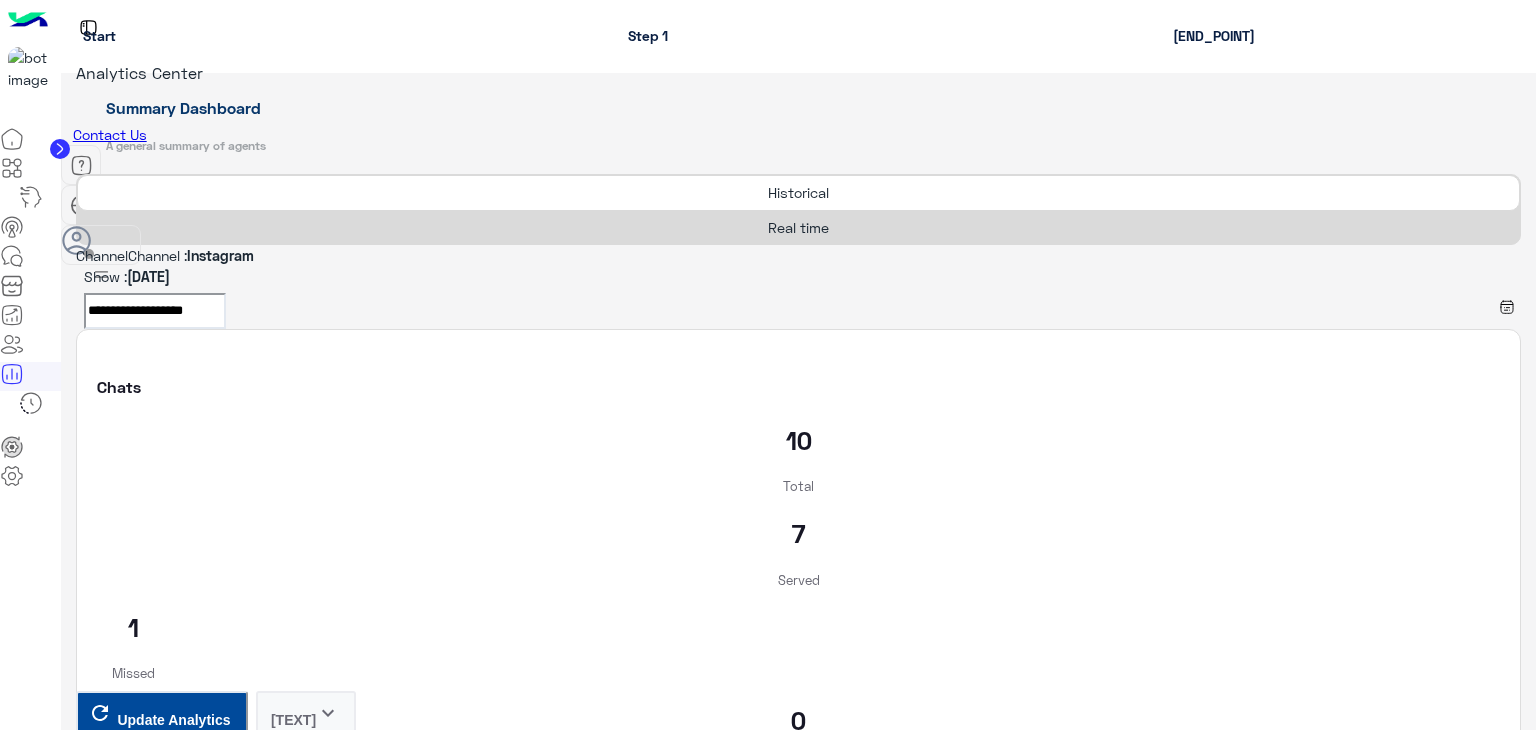 click on "**********" at bounding box center (155, 311) 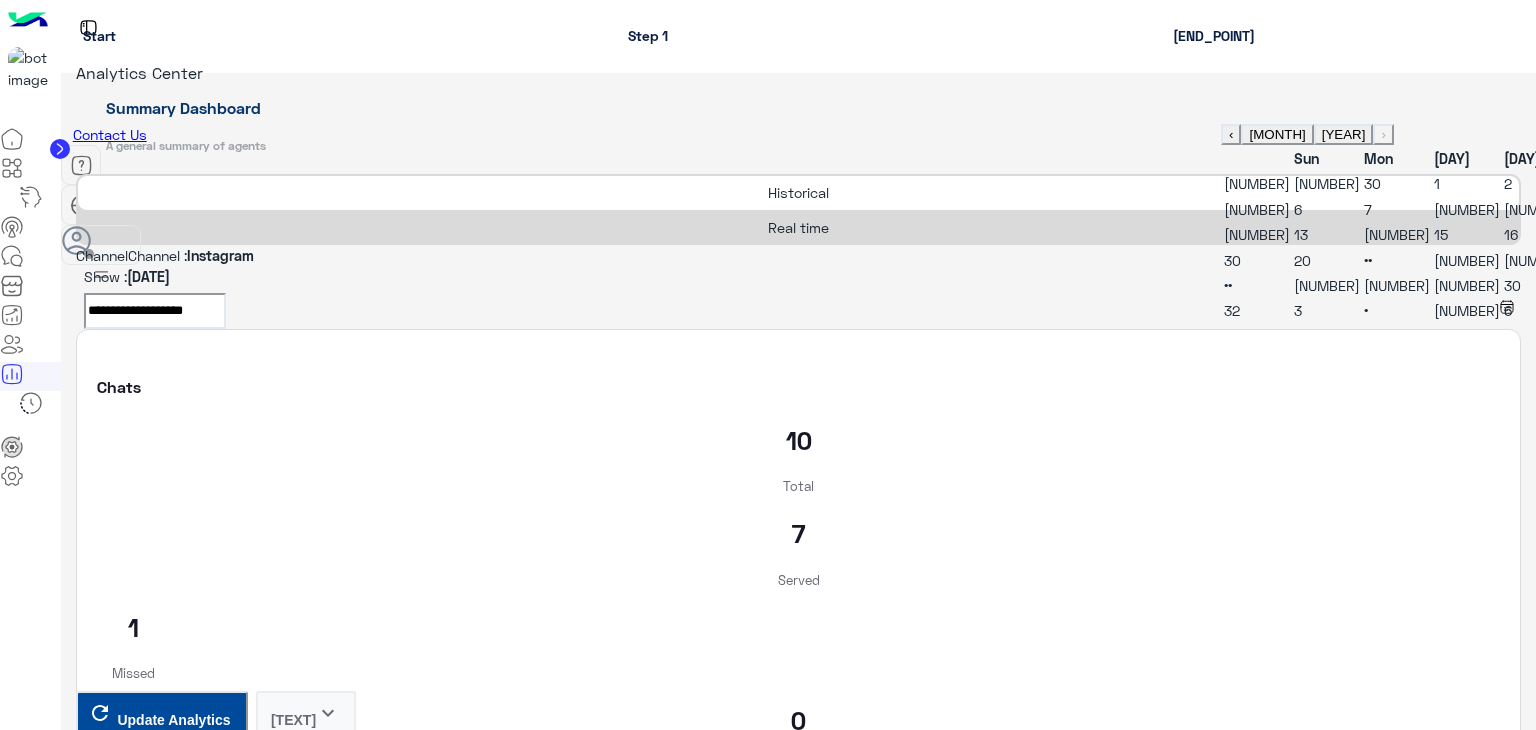 click on "‹" at bounding box center (1231, 134) 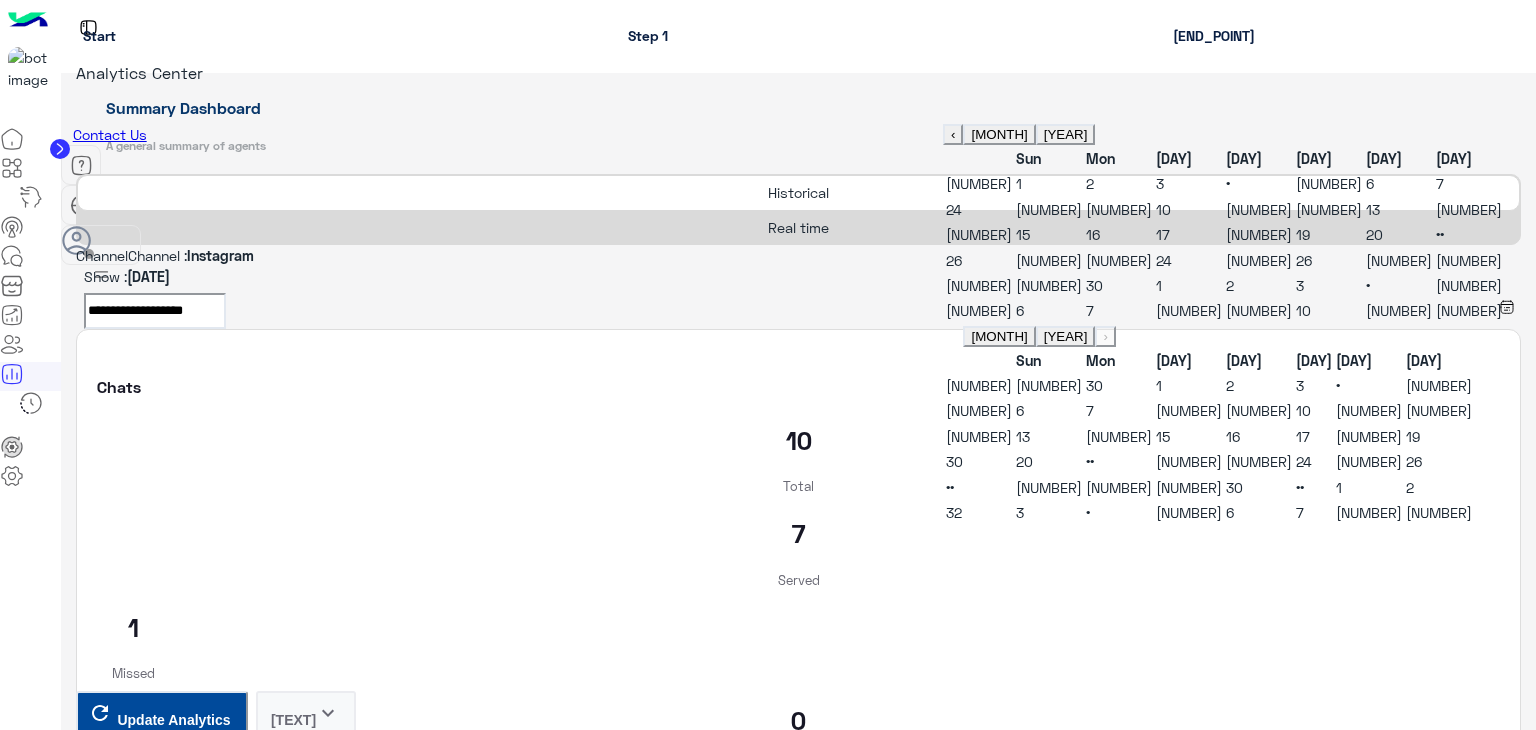 click on "[NUMBER]" at bounding box center [1399, 260] 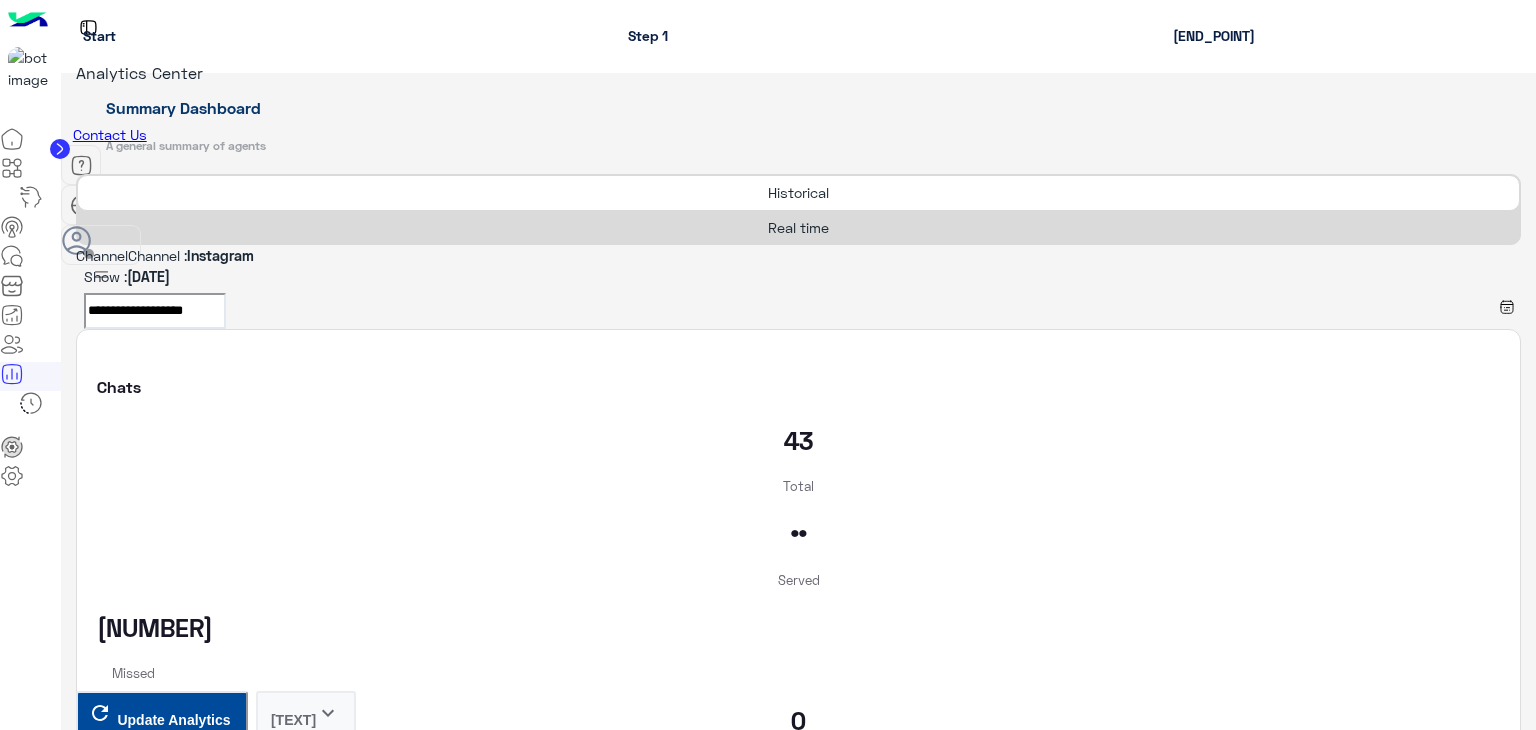 click at bounding box center (76, 258) 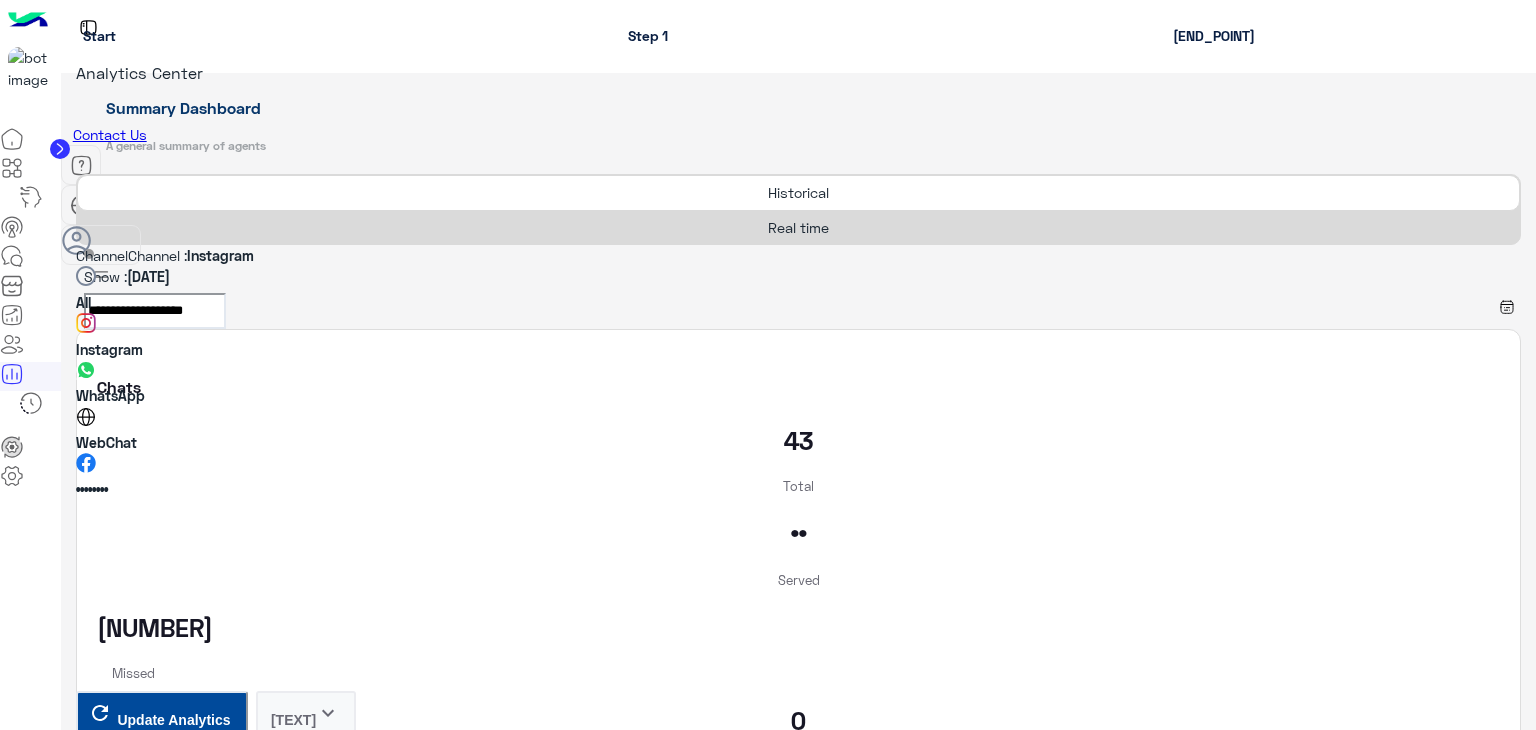 click on "WhatsApp" at bounding box center (110, 395) 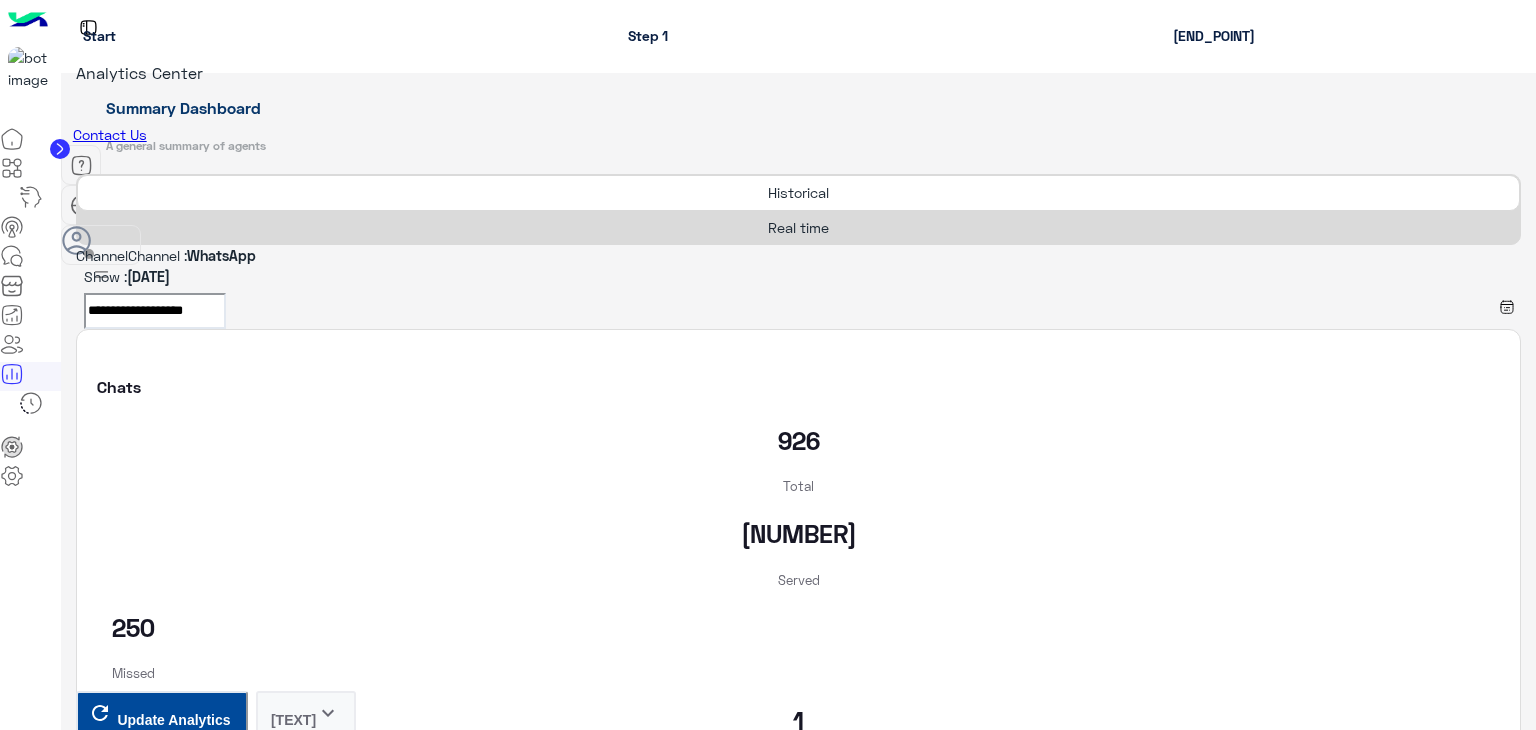 click on "**********" at bounding box center (155, 311) 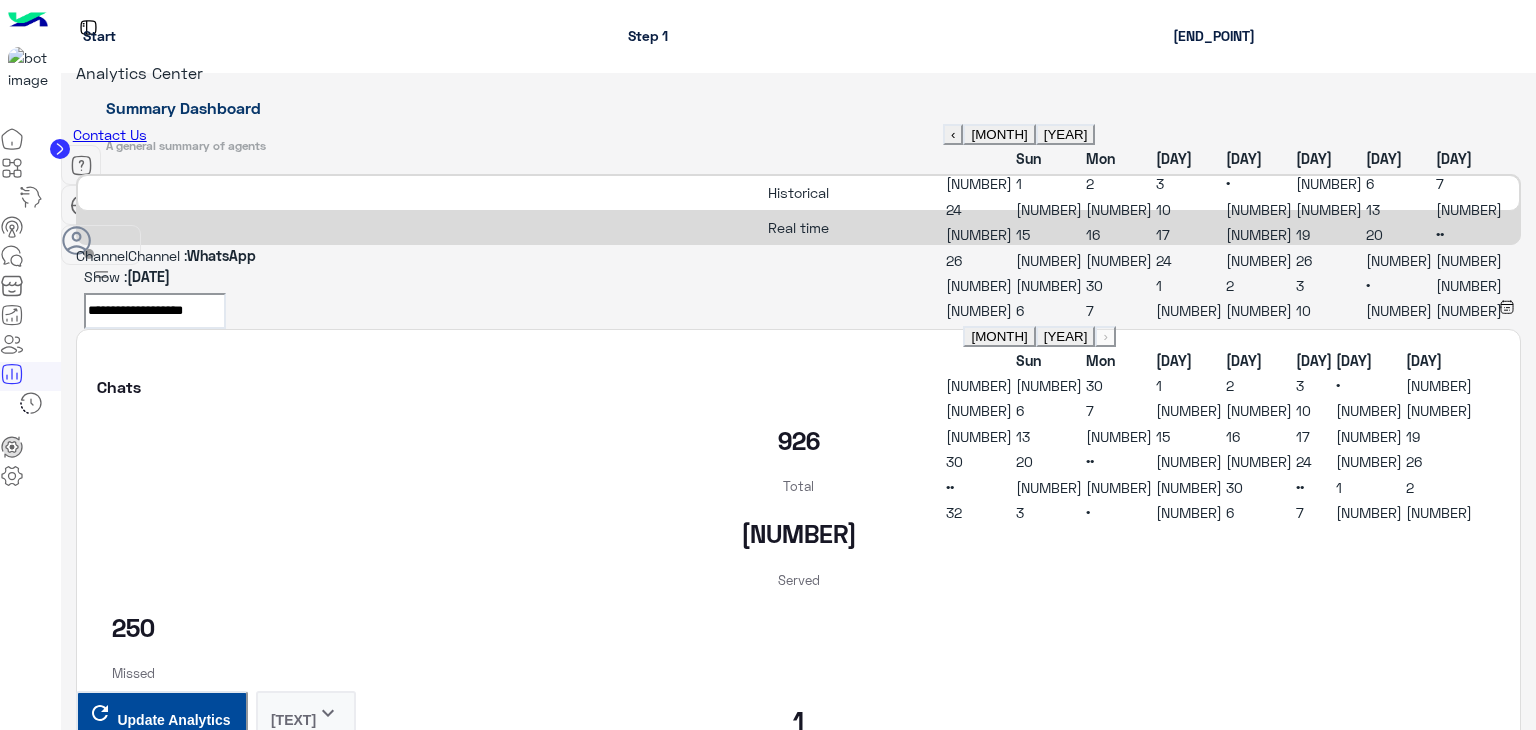 click on "[NUMBER]" at bounding box center (1469, 260) 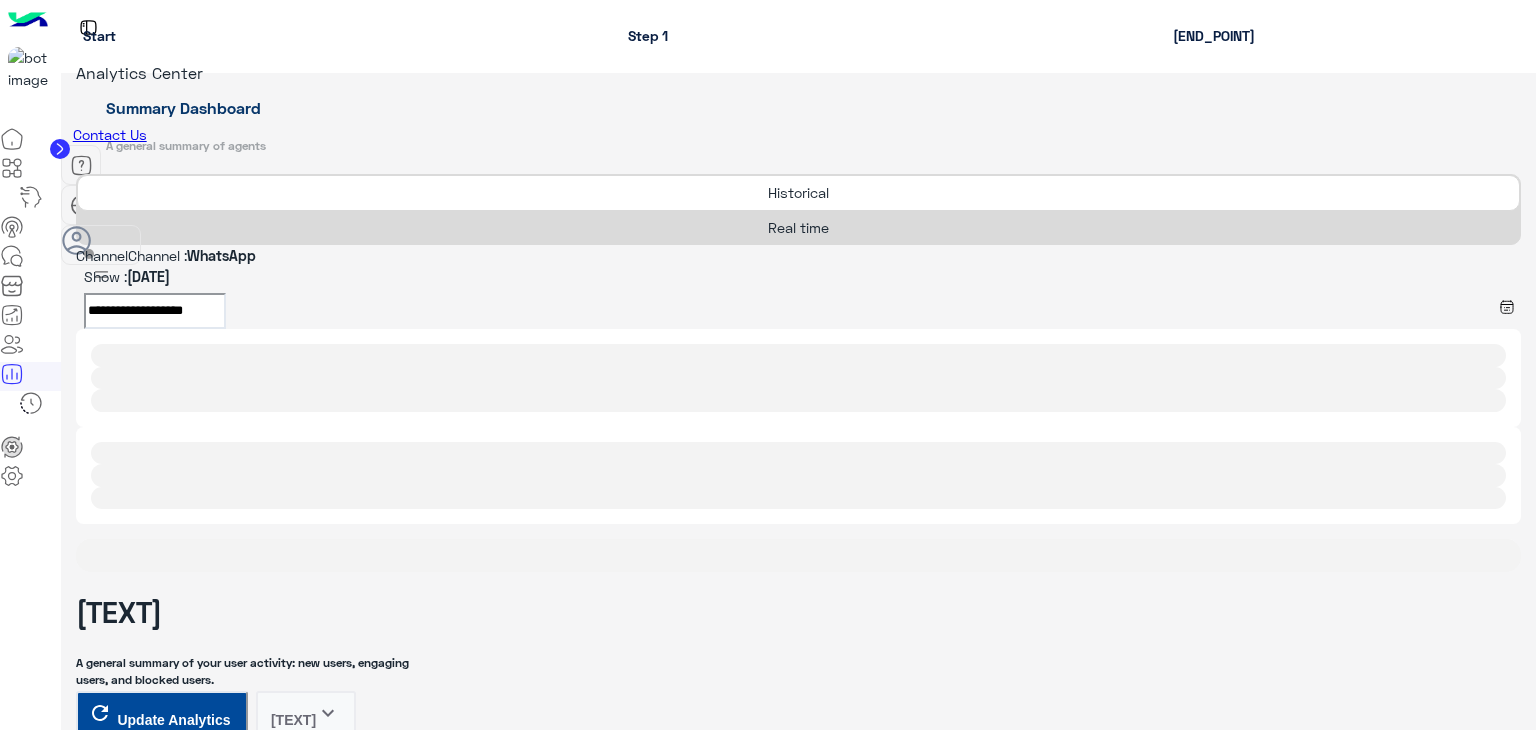 click at bounding box center [798, 555] 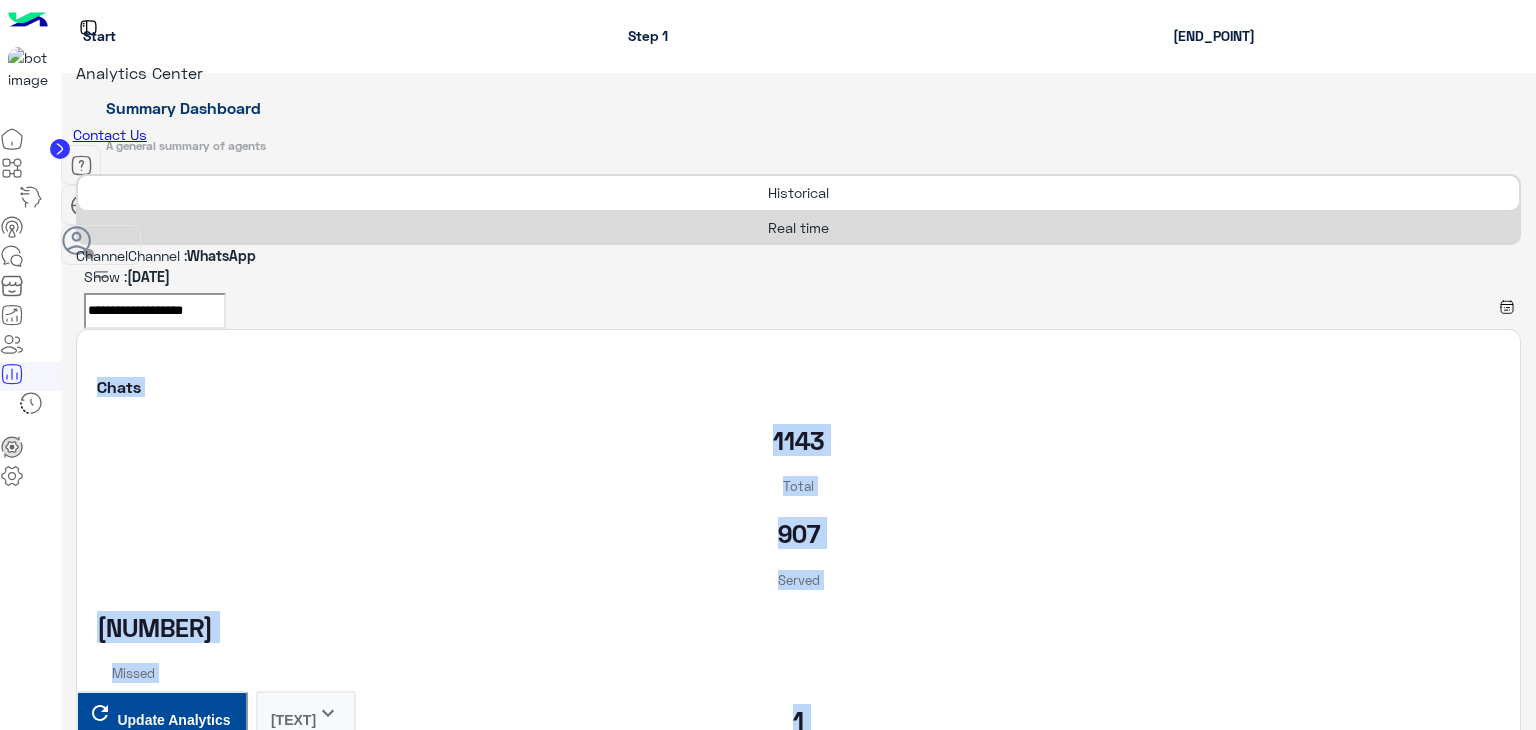 click on "Resolution time [TIME] Average First response time [TIME] Average" at bounding box center (798, 1296) 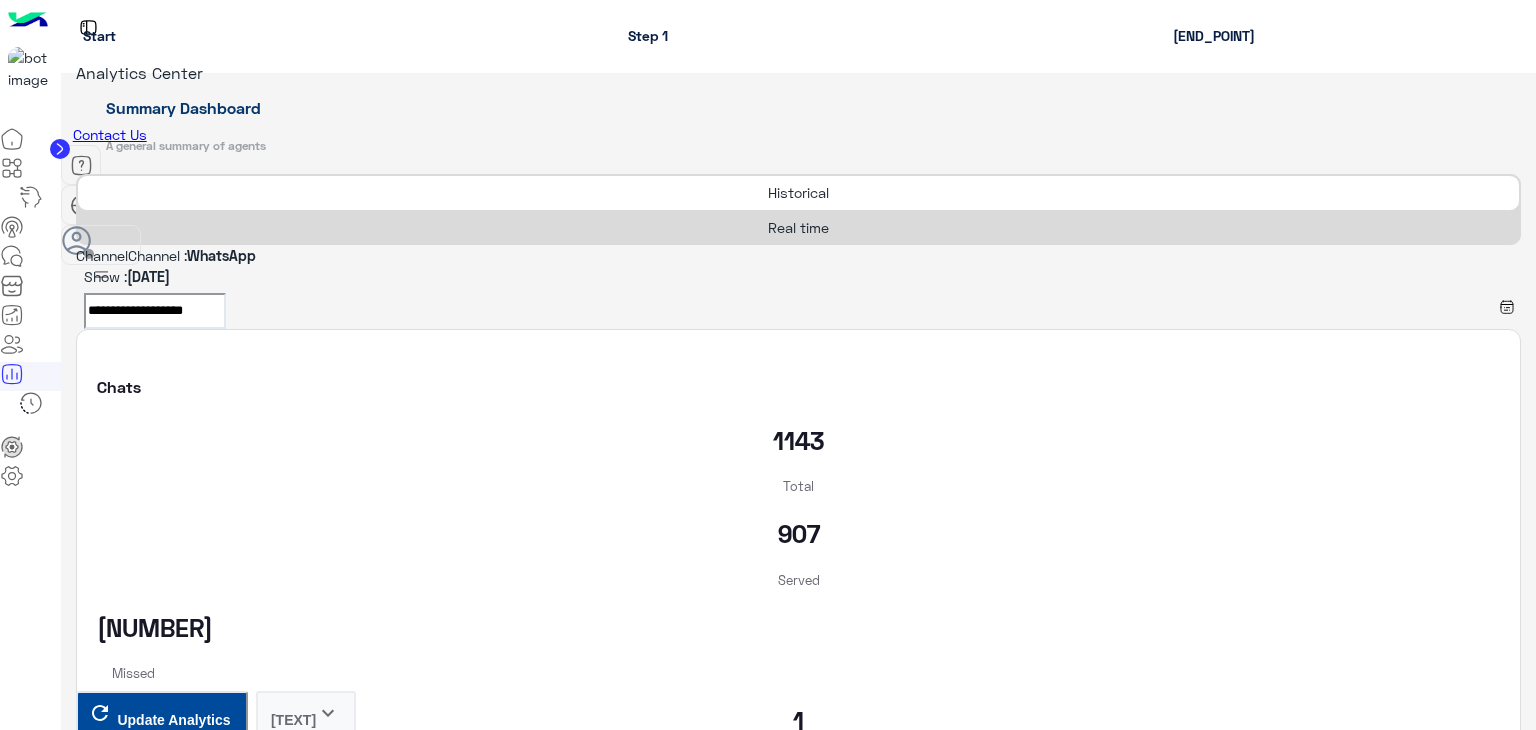 click at bounding box center (798, 255) 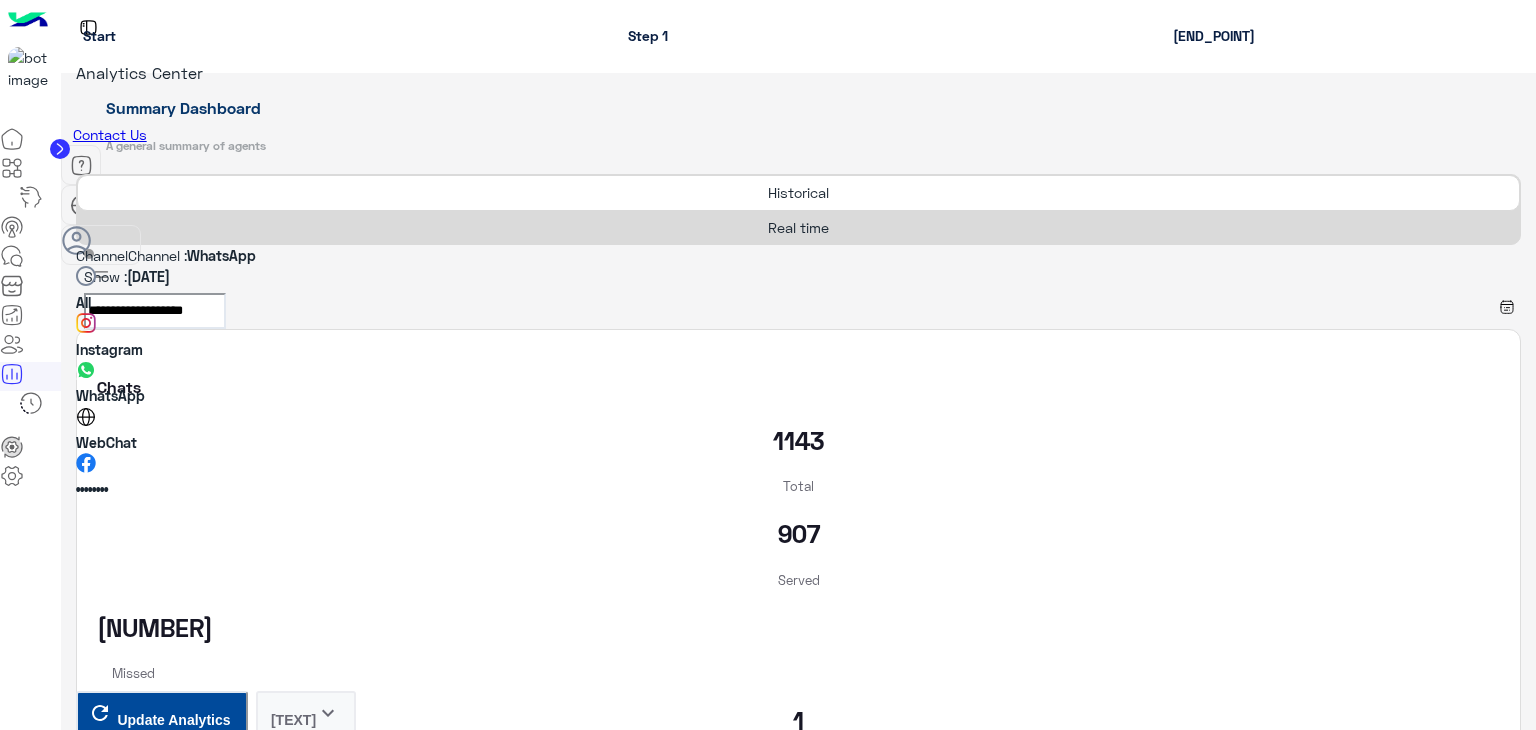 click on "Instagram" at bounding box center [109, 349] 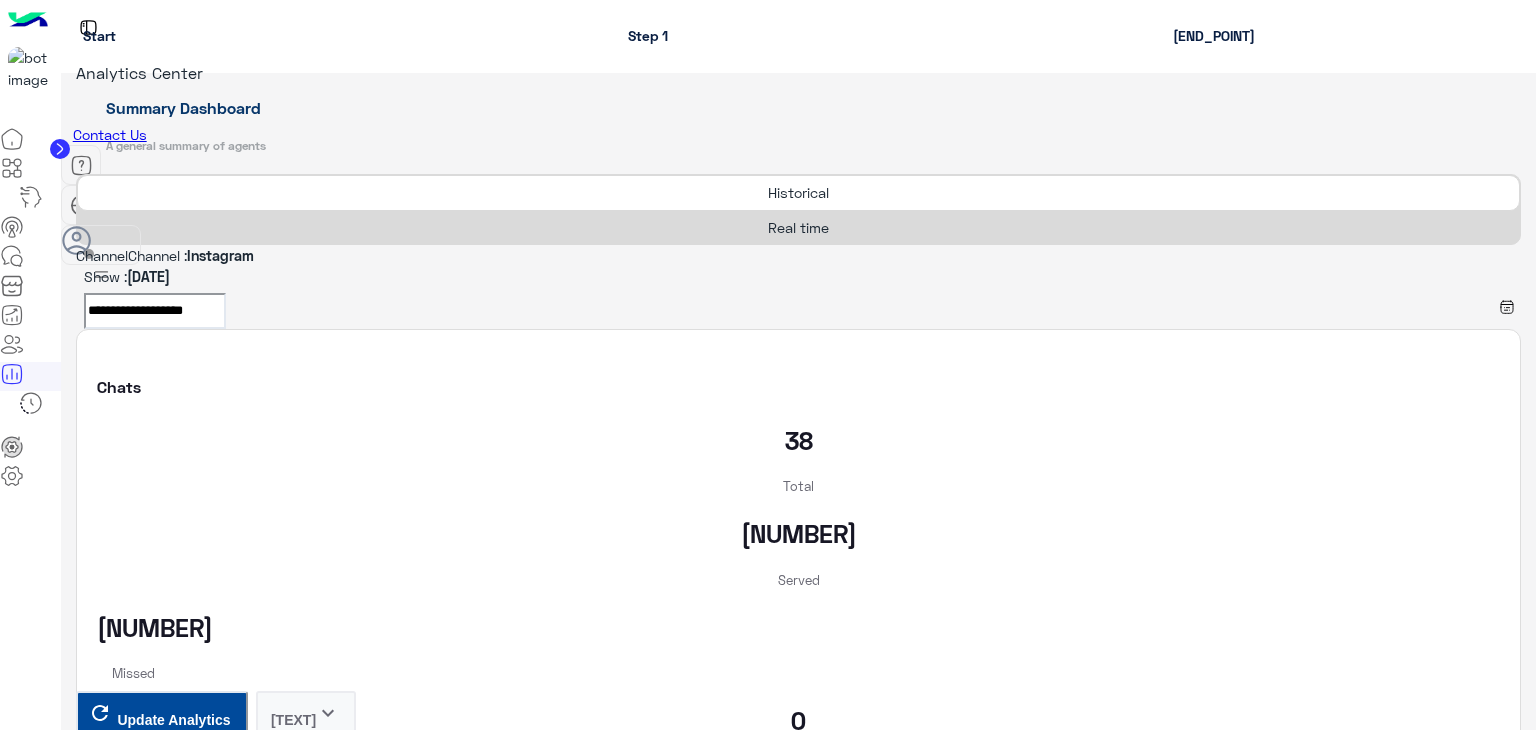 click at bounding box center (798, 255) 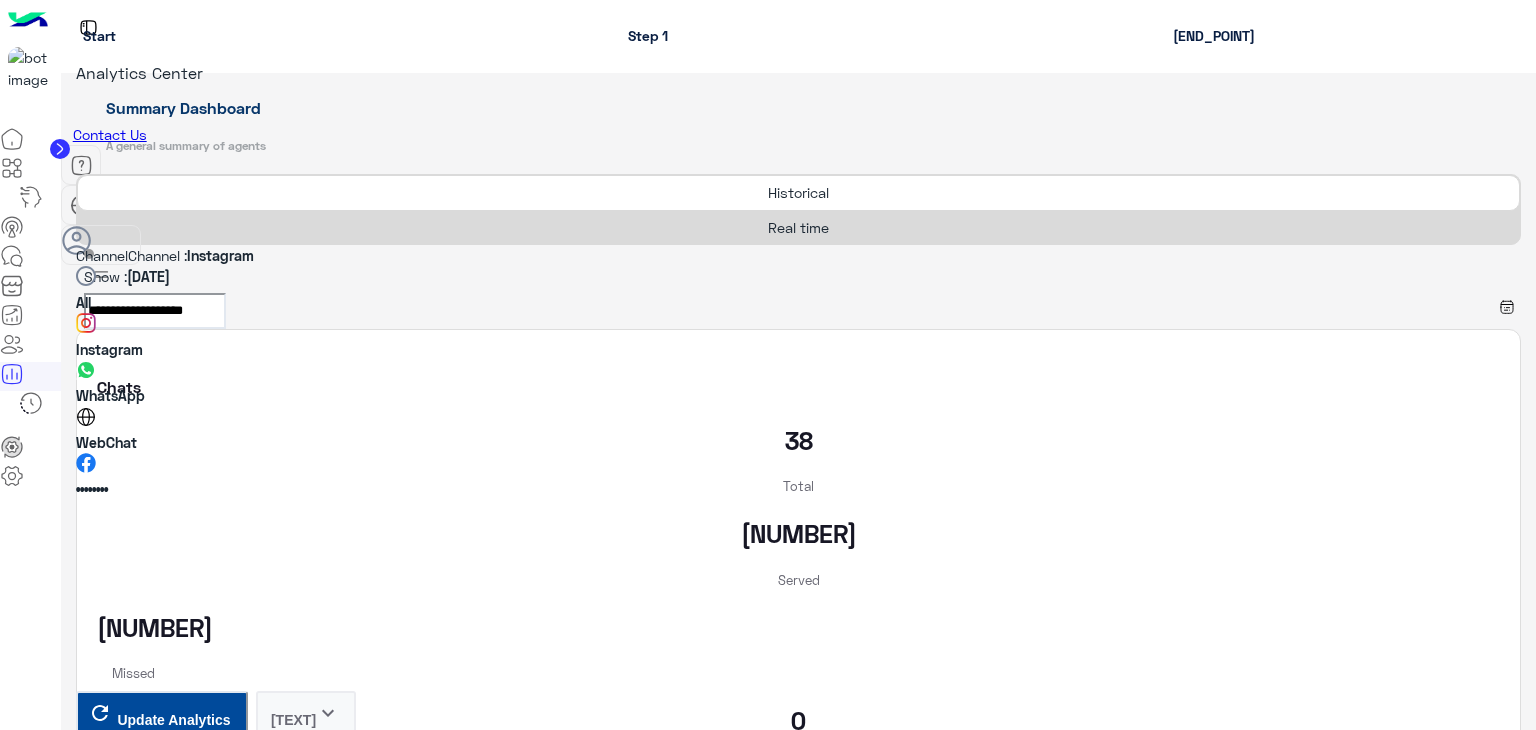 click at bounding box center (76, 258) 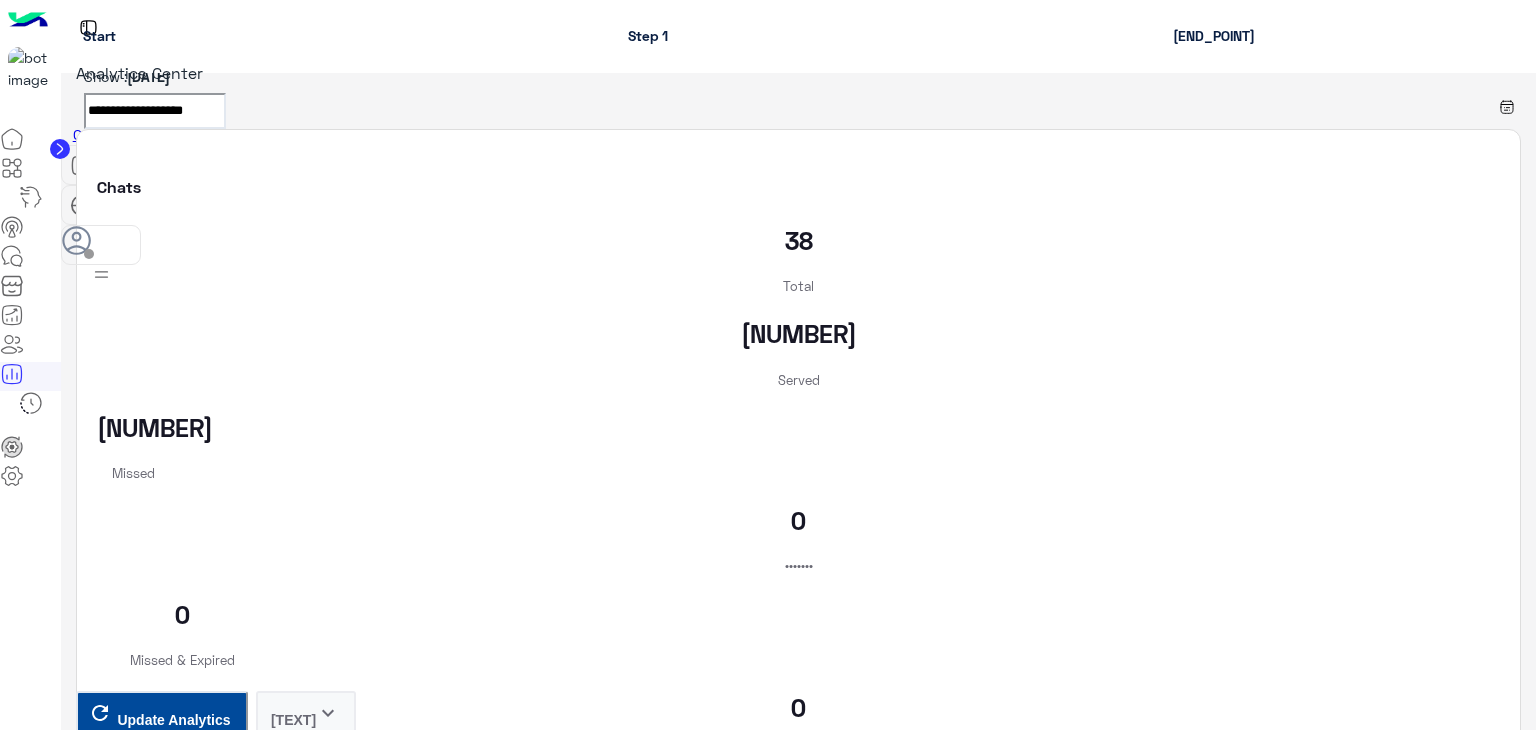 scroll, scrollTop: 0, scrollLeft: 0, axis: both 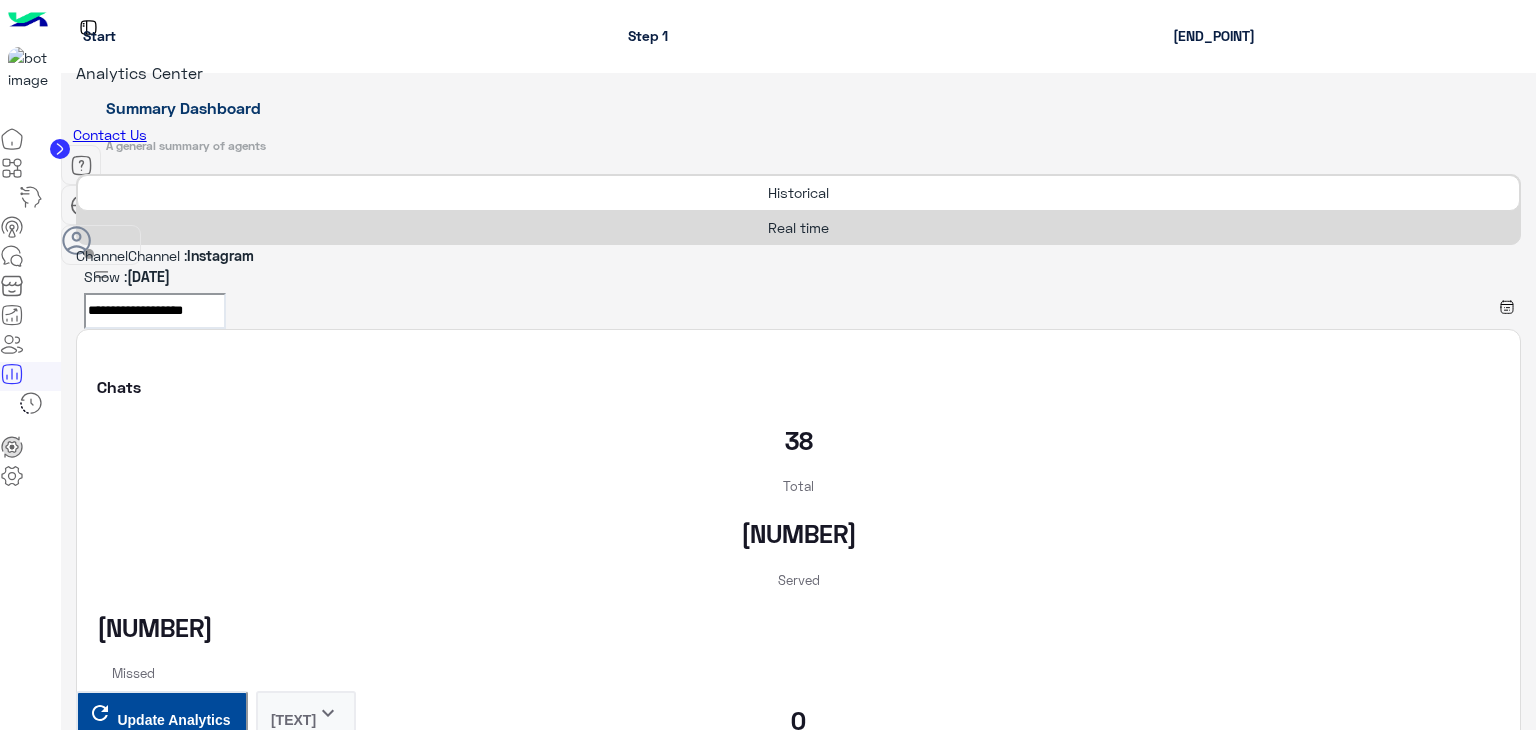 click at bounding box center (798, 255) 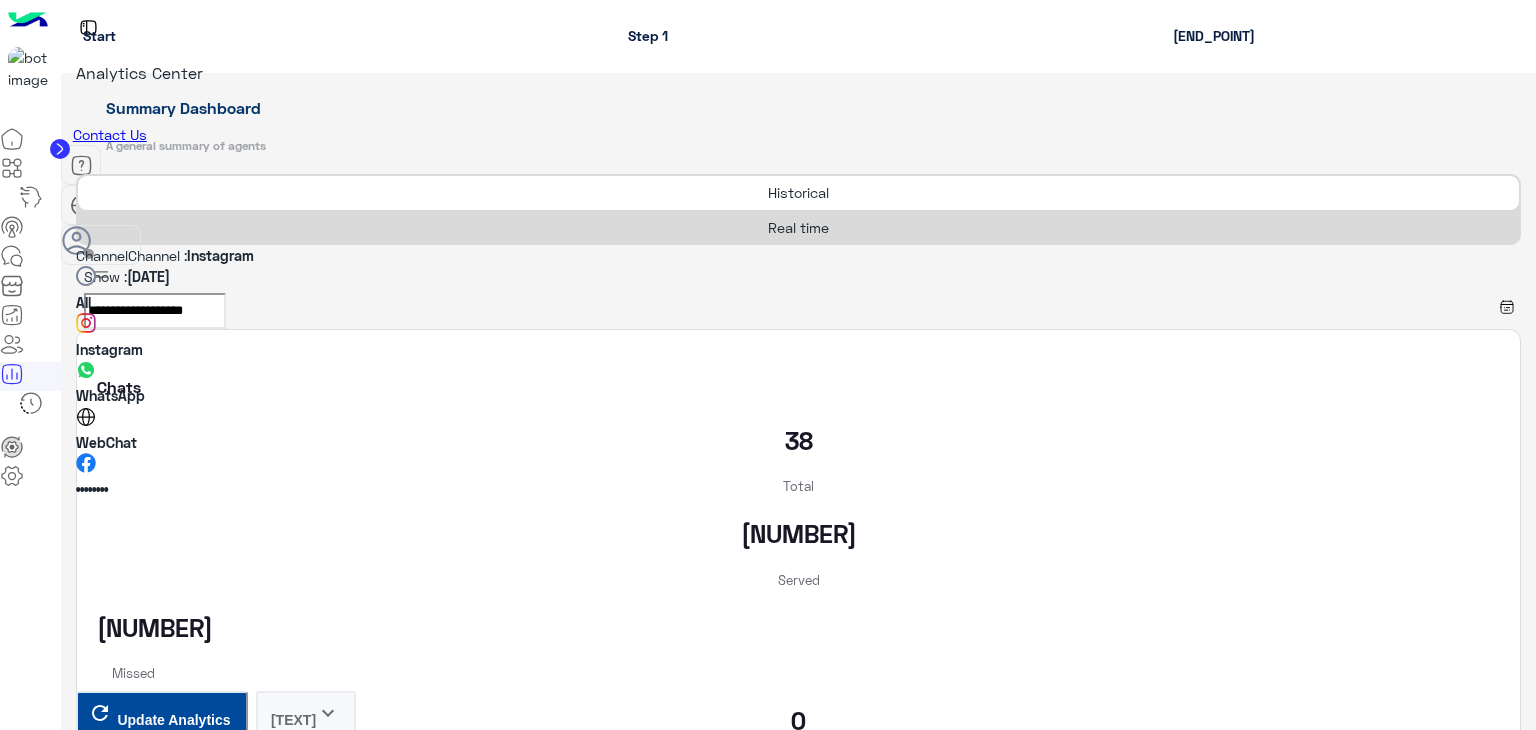 scroll, scrollTop: 42, scrollLeft: 0, axis: vertical 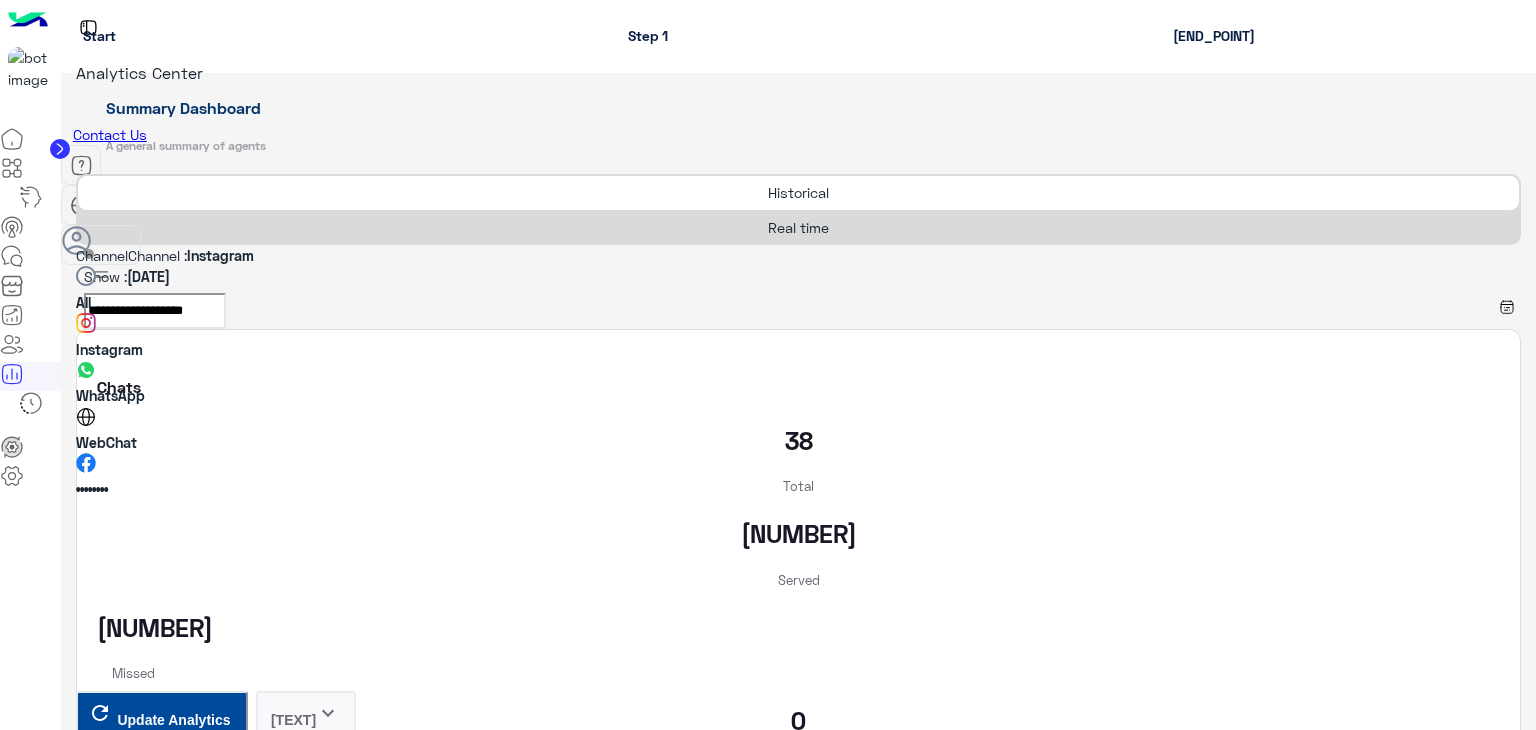 click on "••••••••" at bounding box center (92, 489) 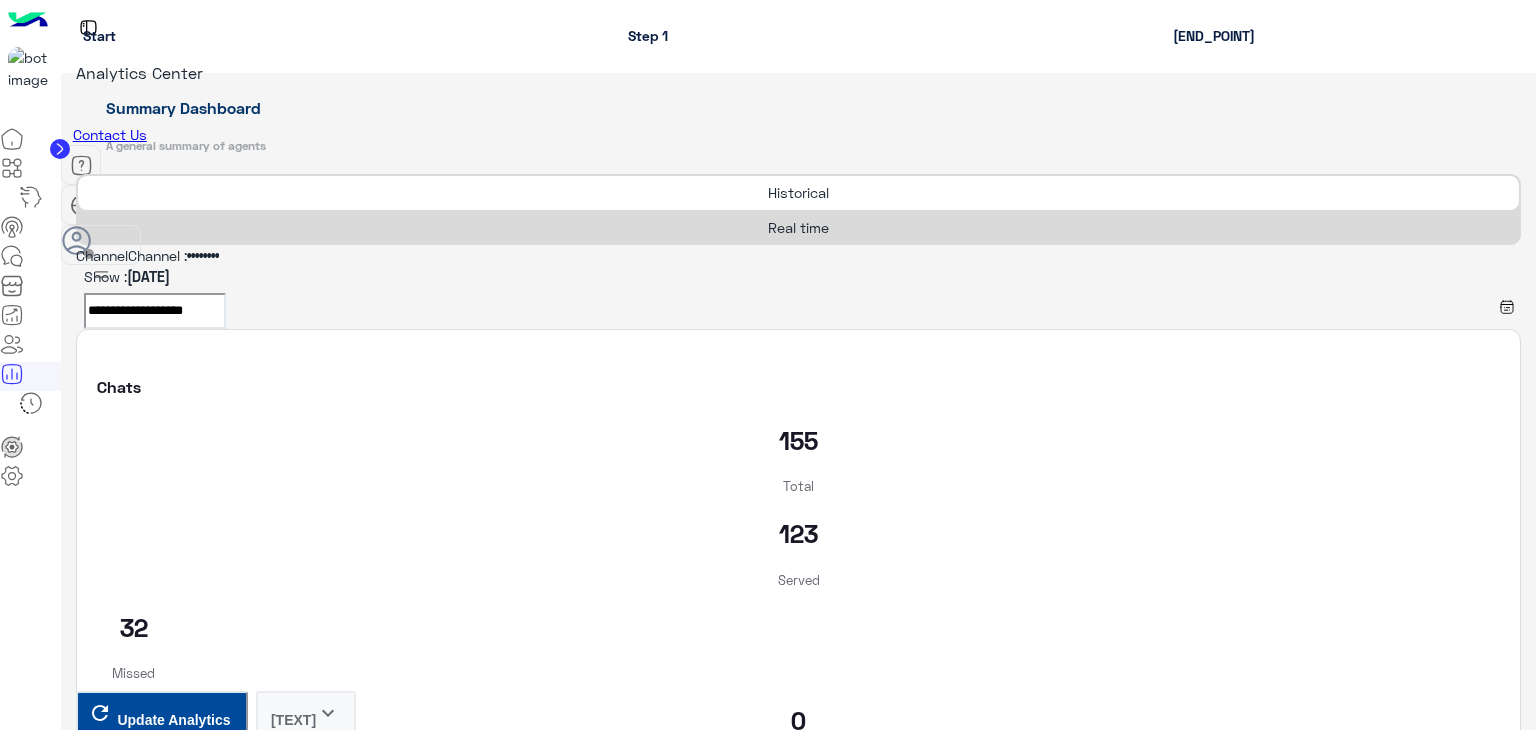 click at bounding box center [76, 258] 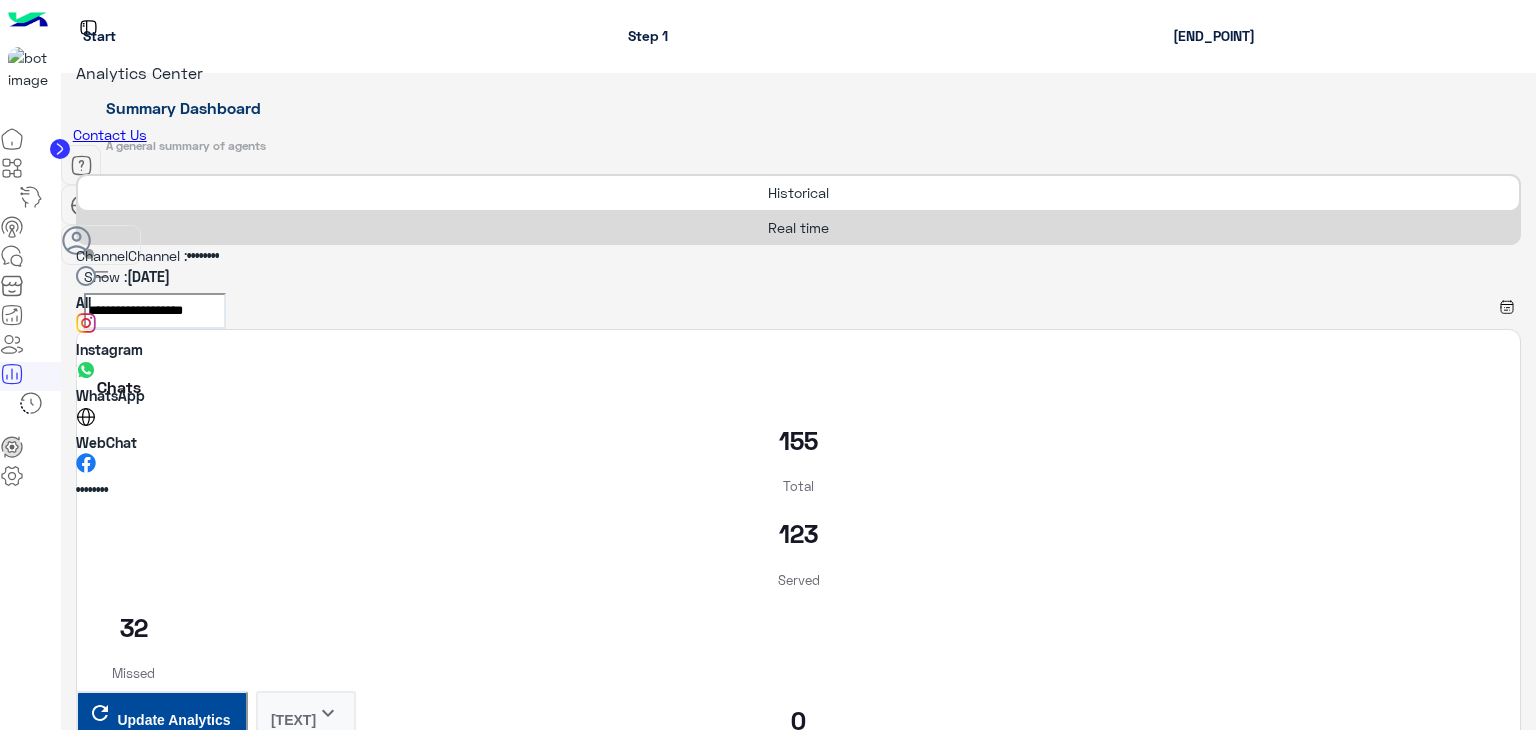 scroll, scrollTop: 42, scrollLeft: 0, axis: vertical 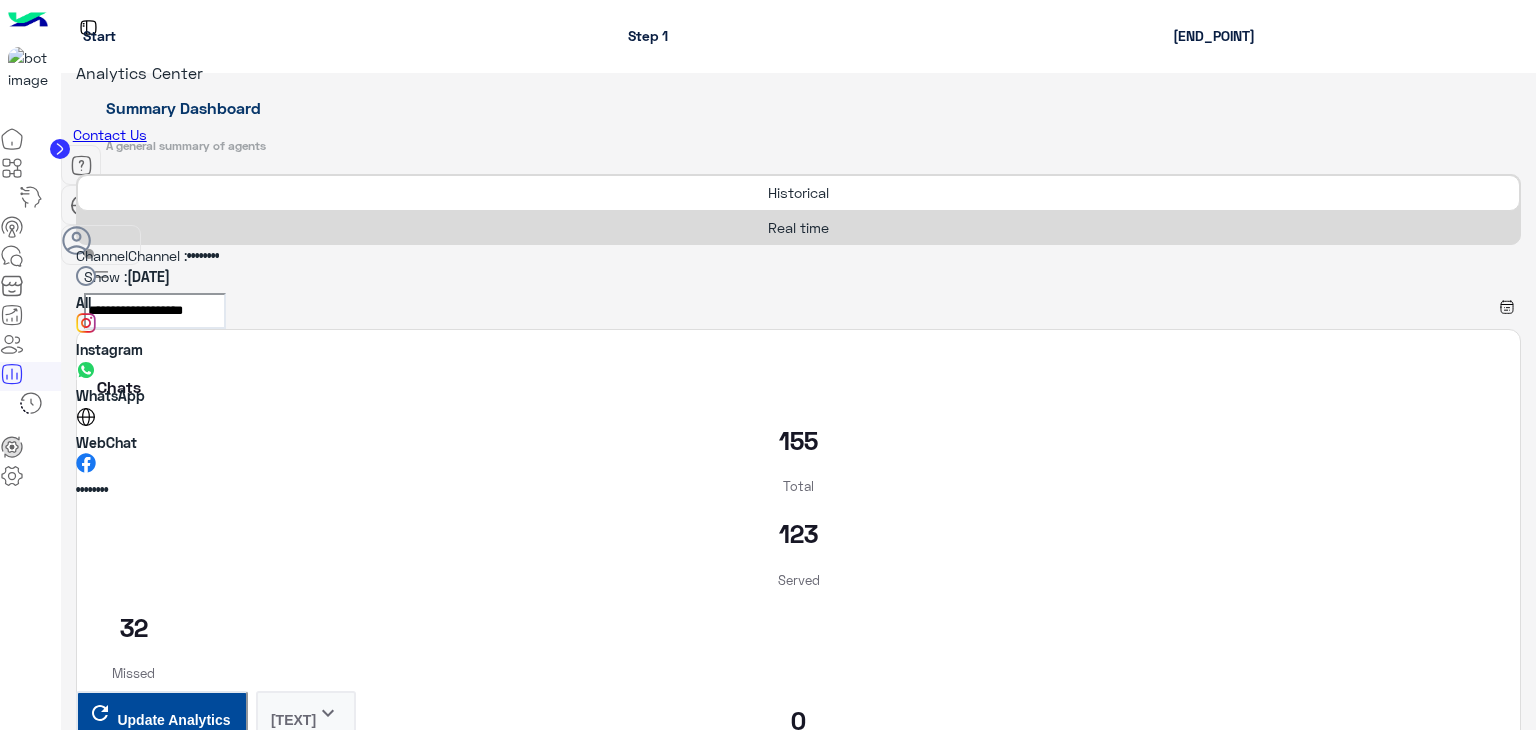 click on "WhatsApp" at bounding box center [110, 395] 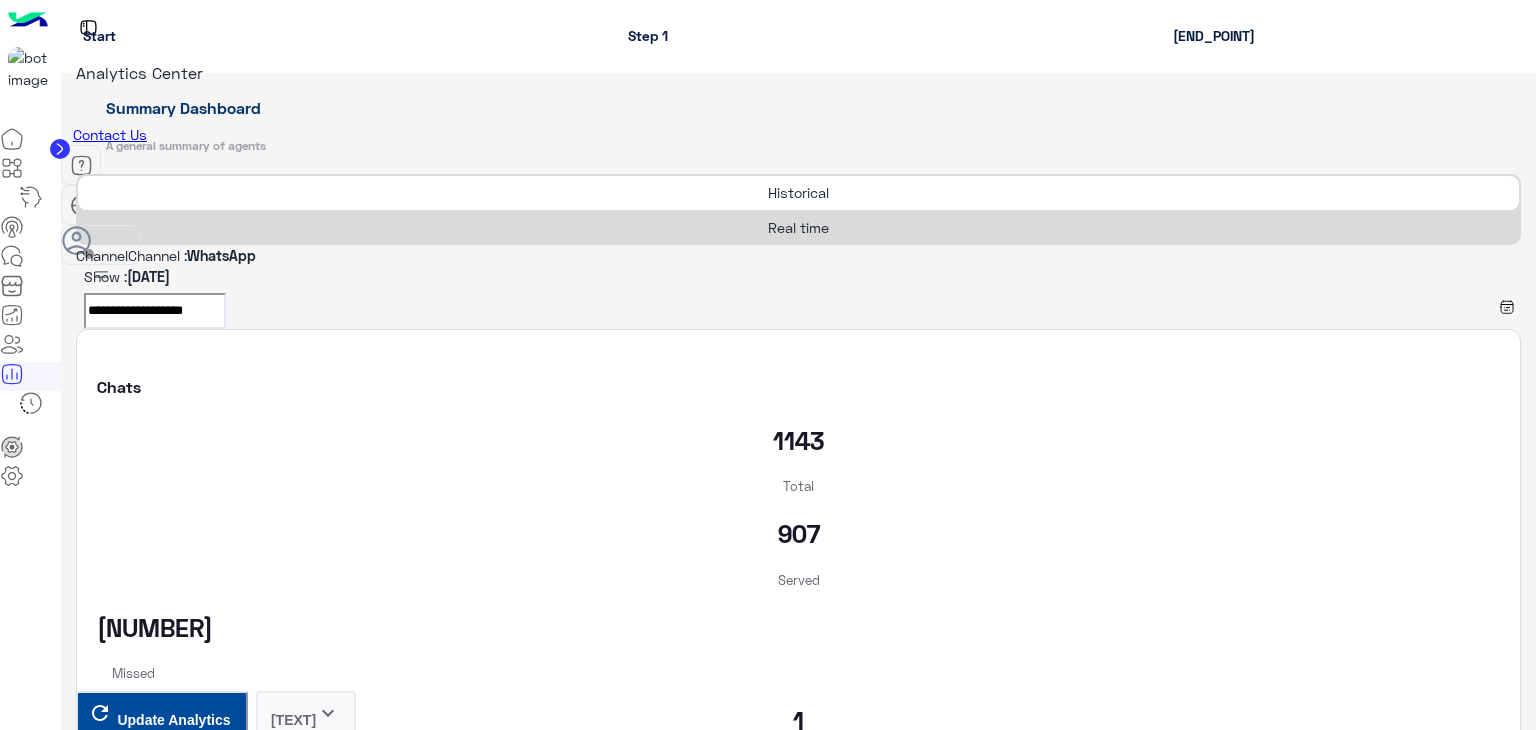 click on "**********" at bounding box center (155, 311) 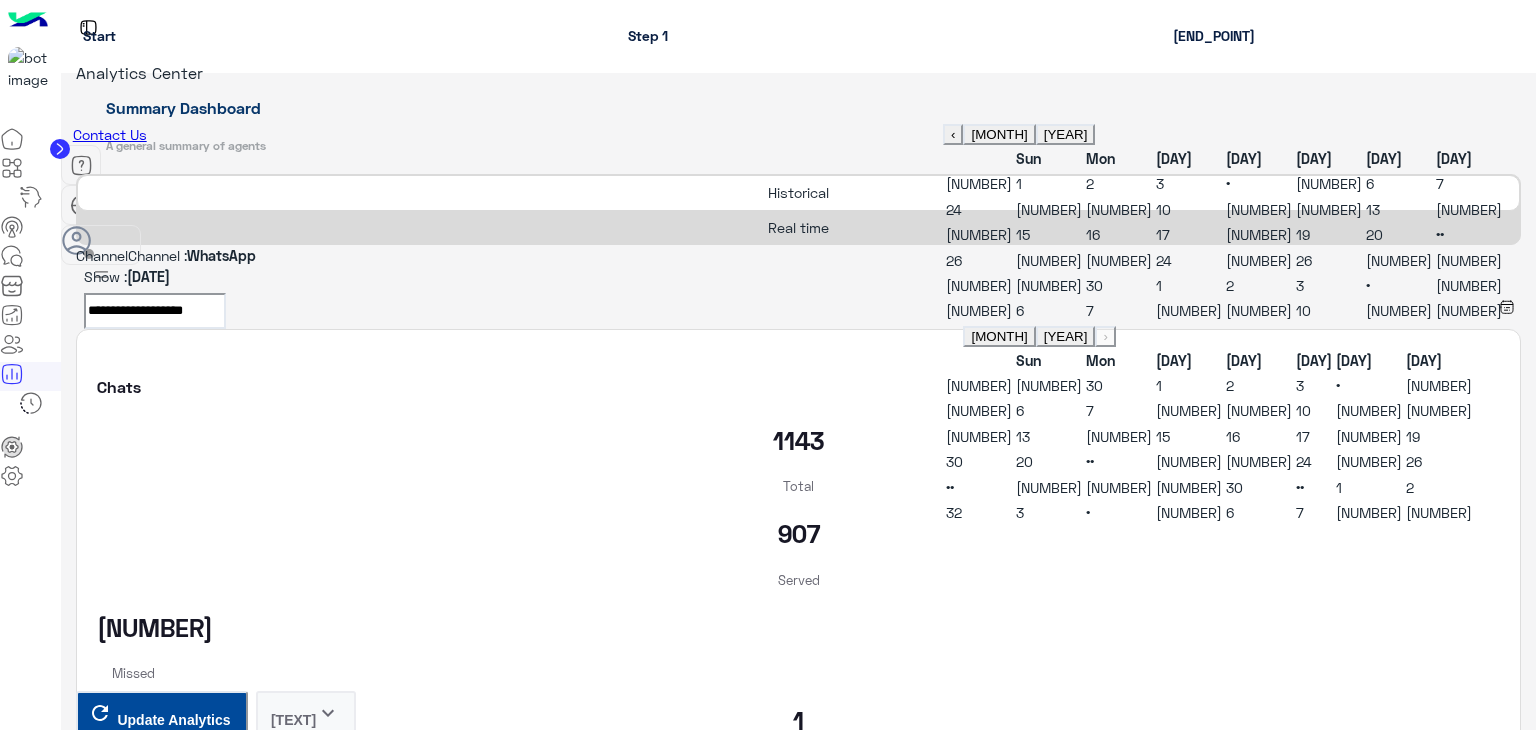 click on "[NUMBER]" at bounding box center [1049, 285] 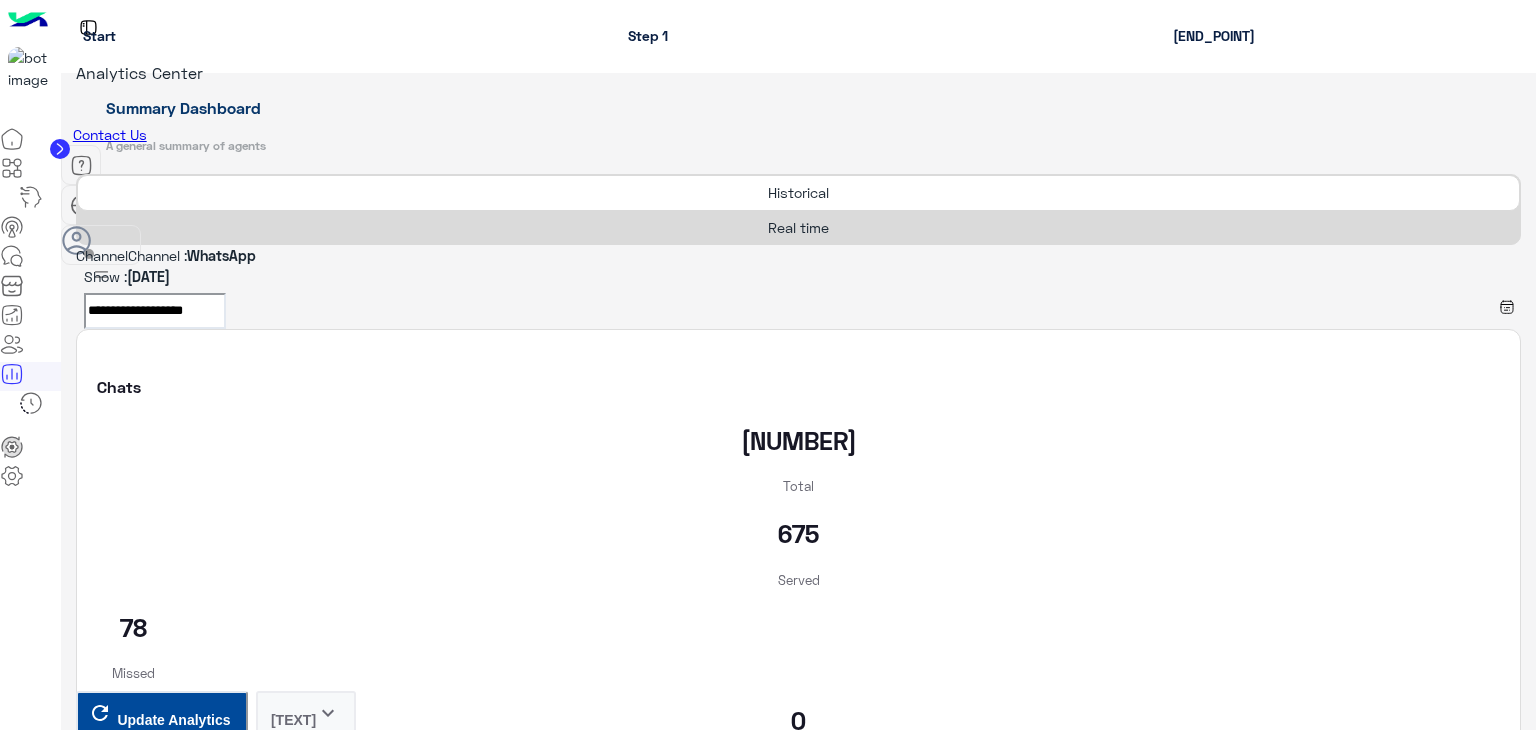 click at bounding box center [798, 255] 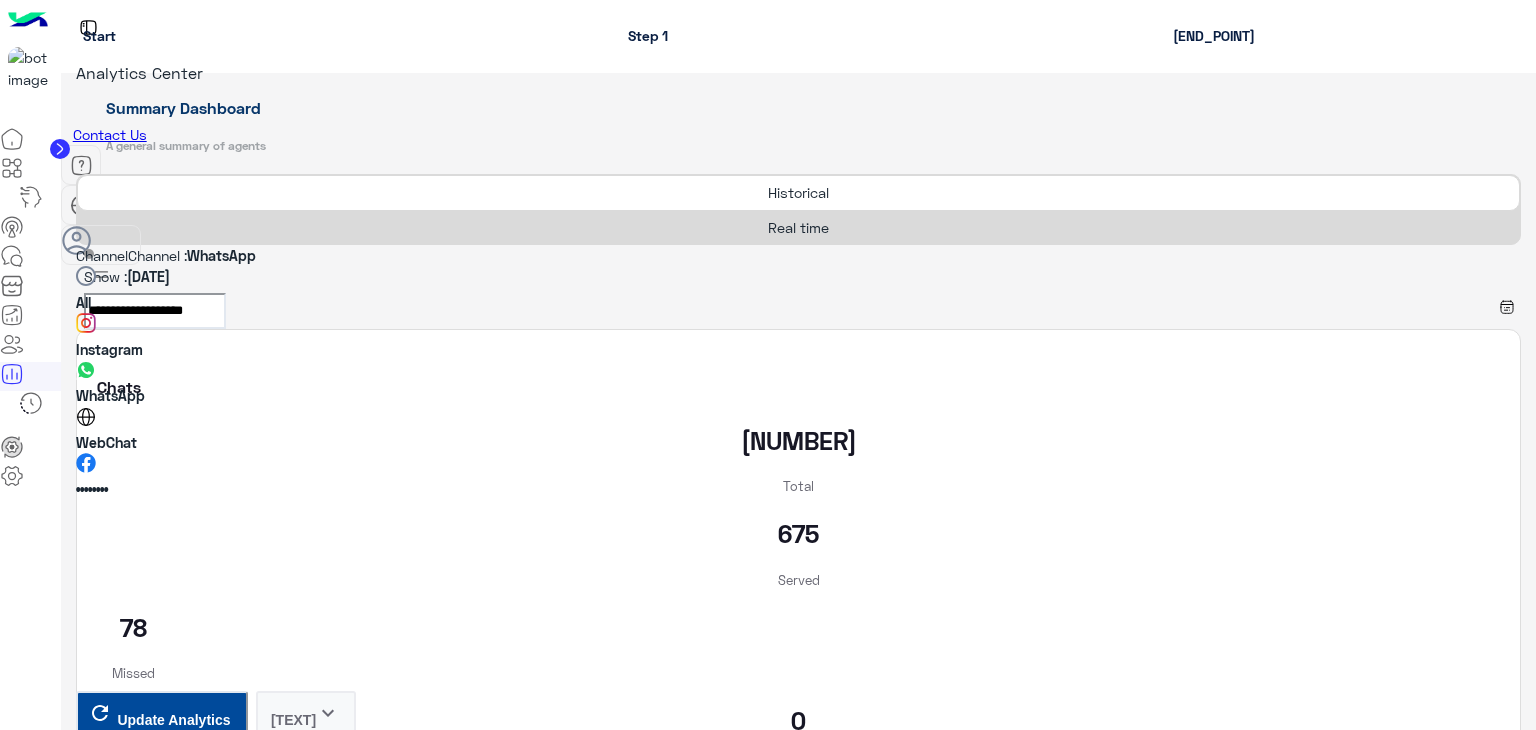 click on "Instagram" at bounding box center [109, 349] 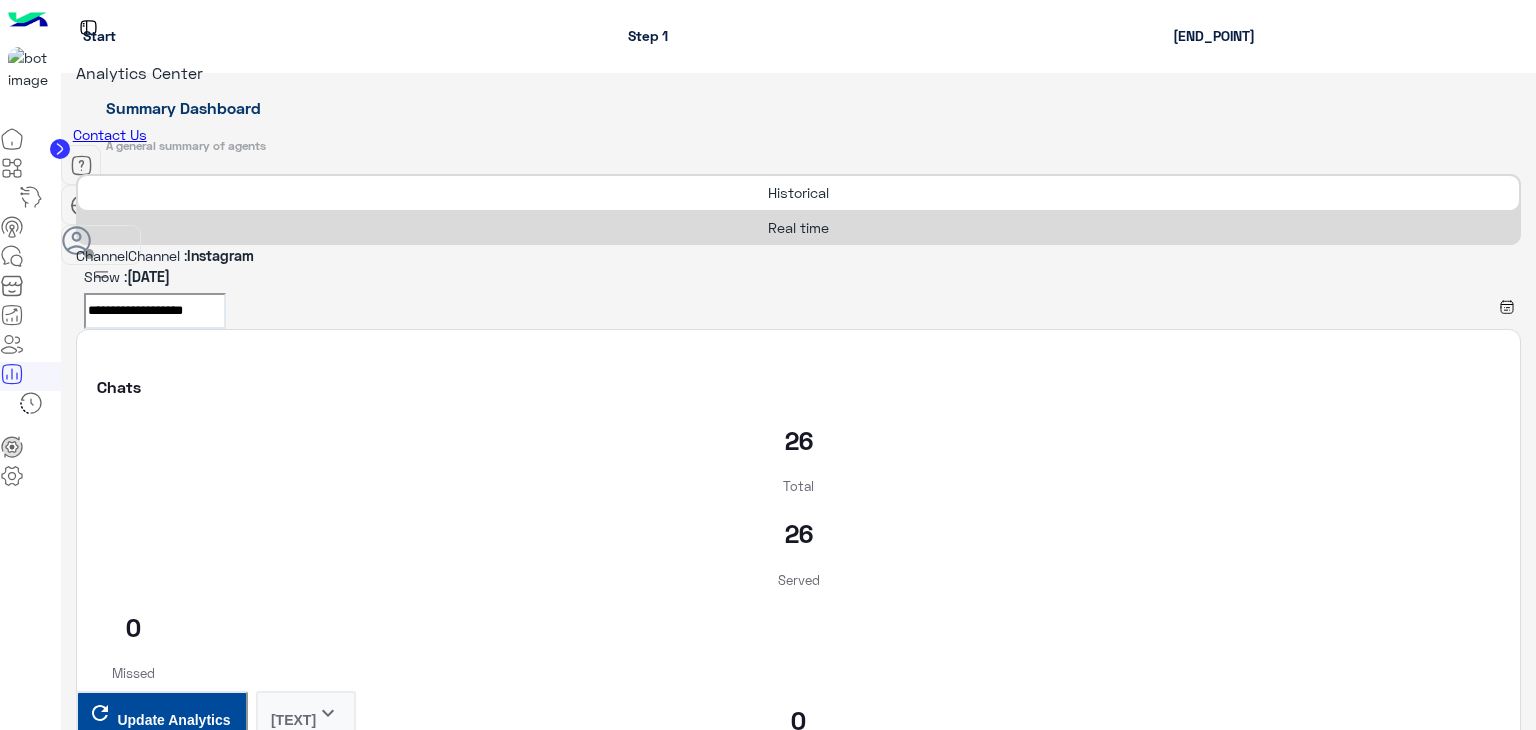 click at bounding box center (76, 258) 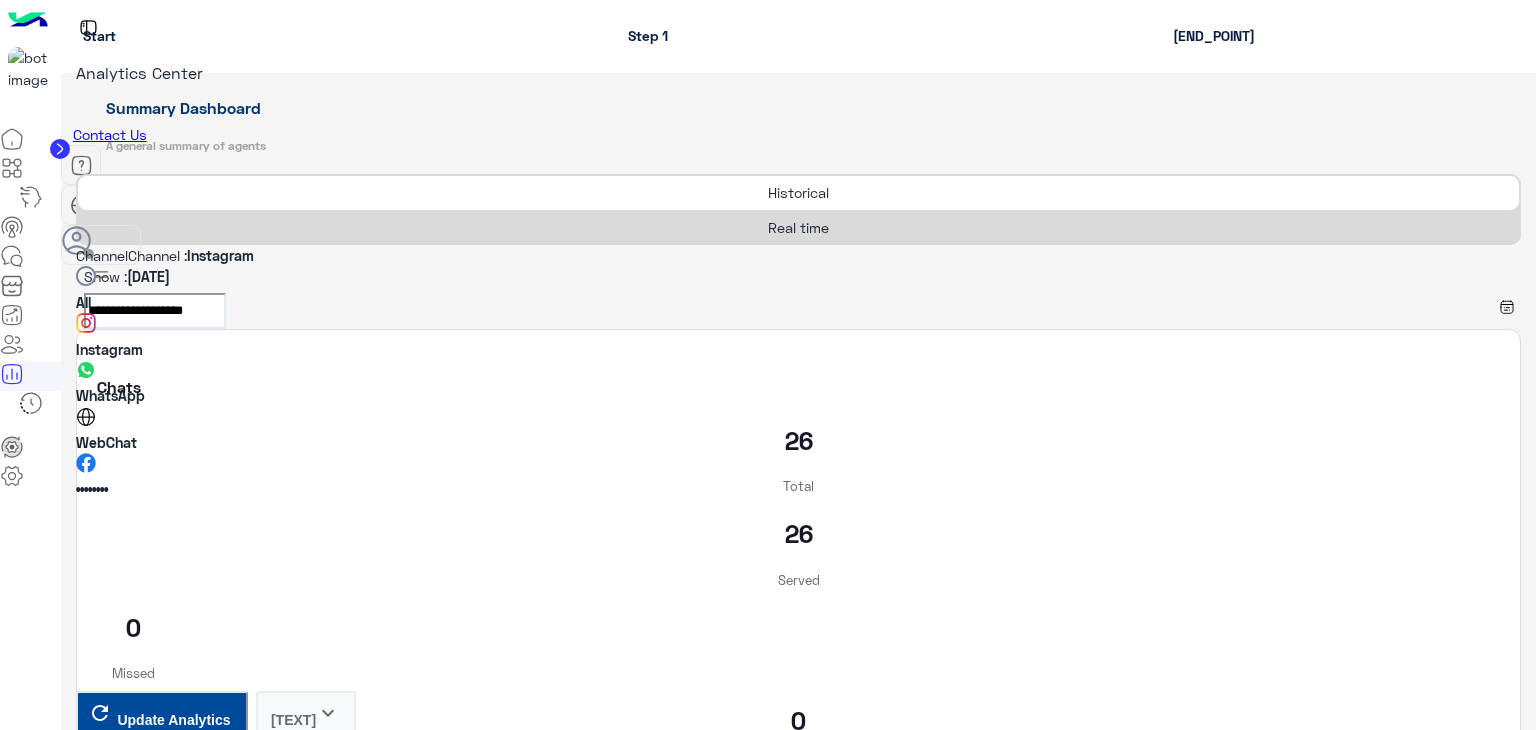 scroll, scrollTop: 42, scrollLeft: 0, axis: vertical 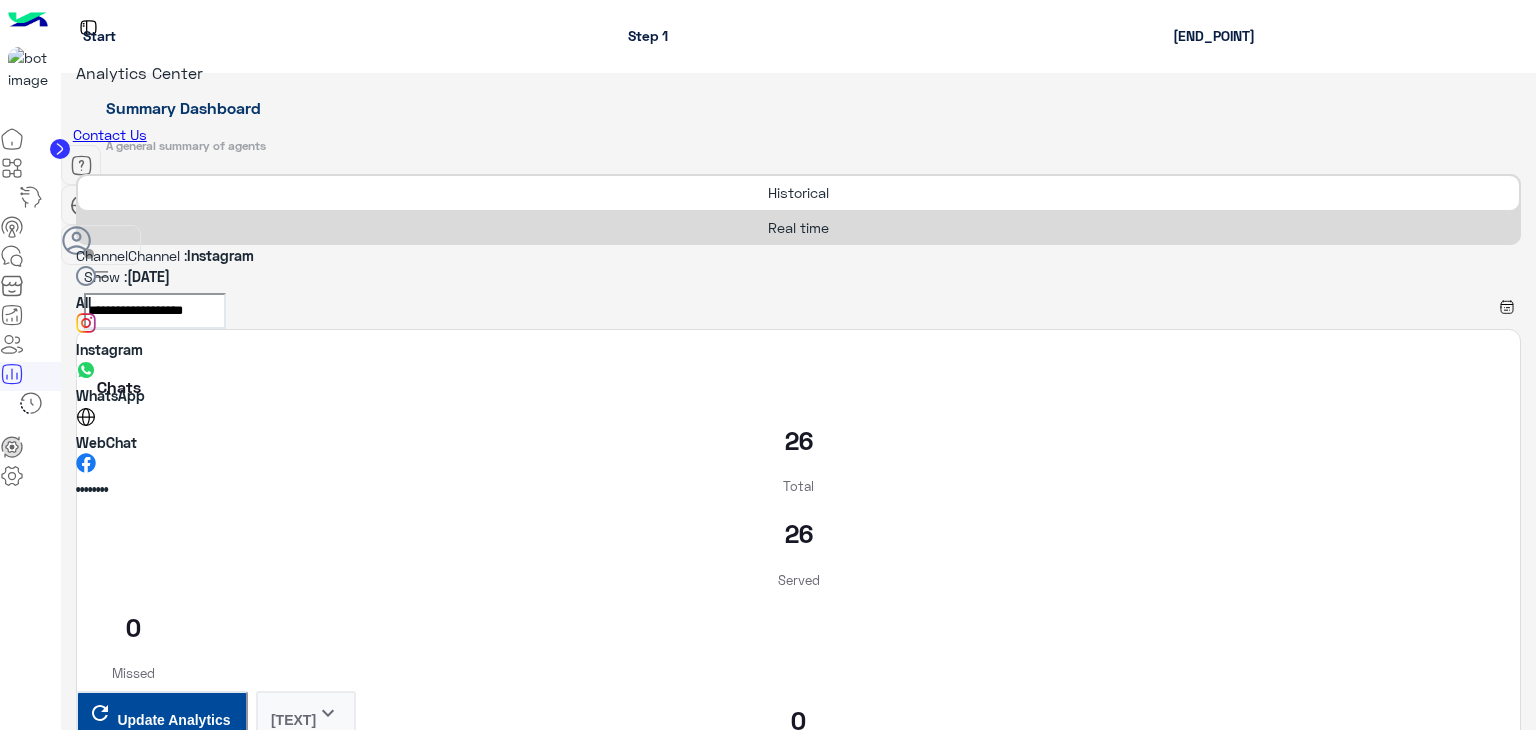 click on "••••••••" at bounding box center (92, 489) 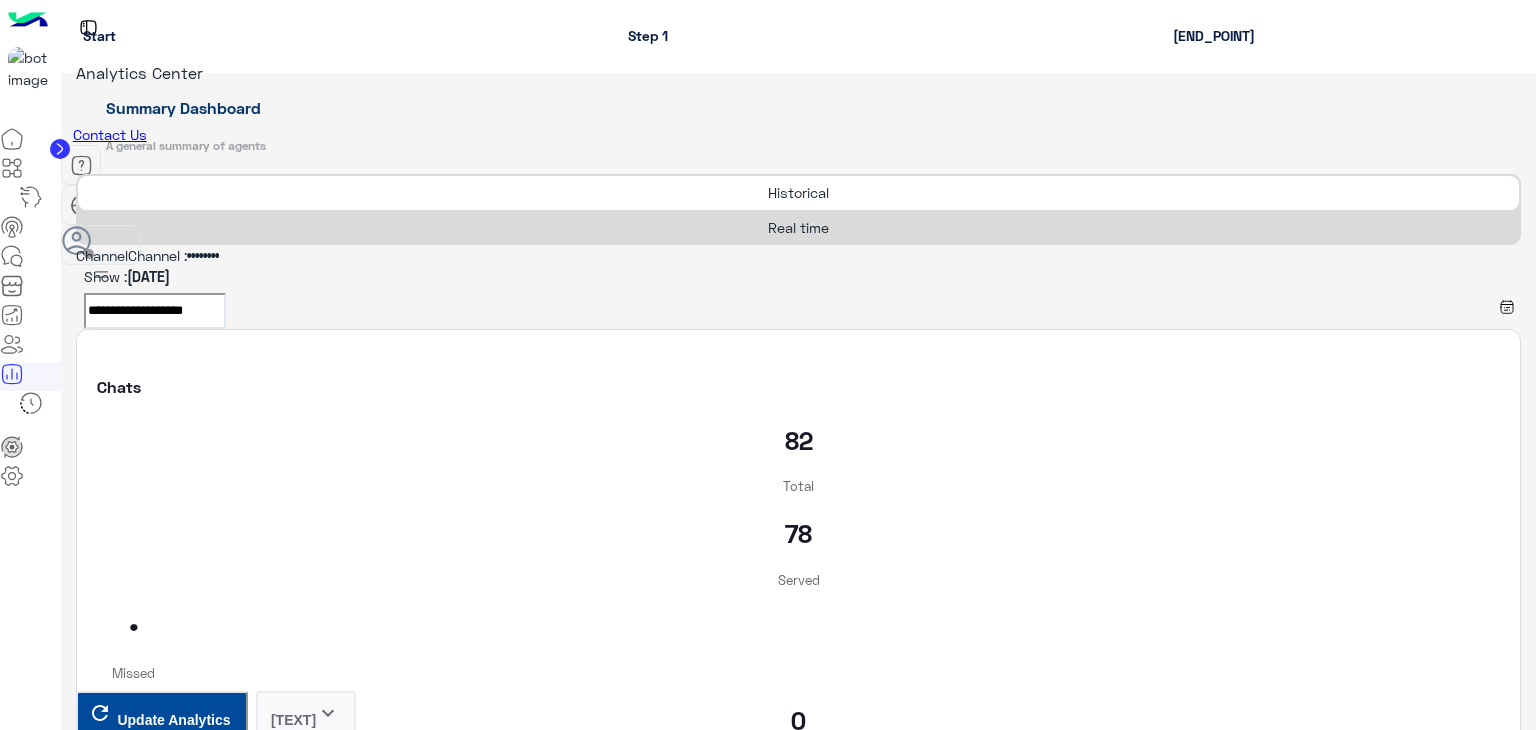 click on "**********" at bounding box center (155, 311) 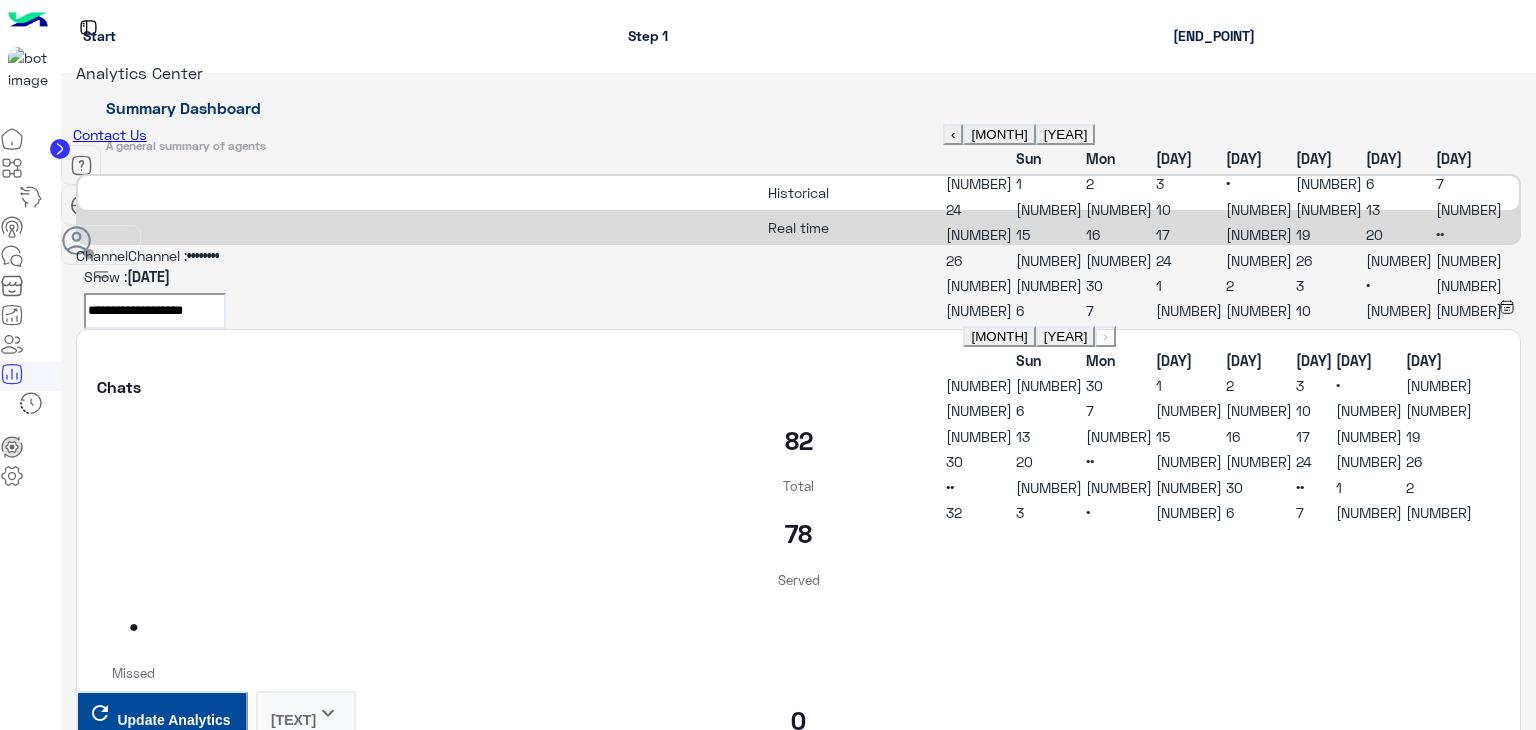 click on "30" at bounding box center [1094, 285] 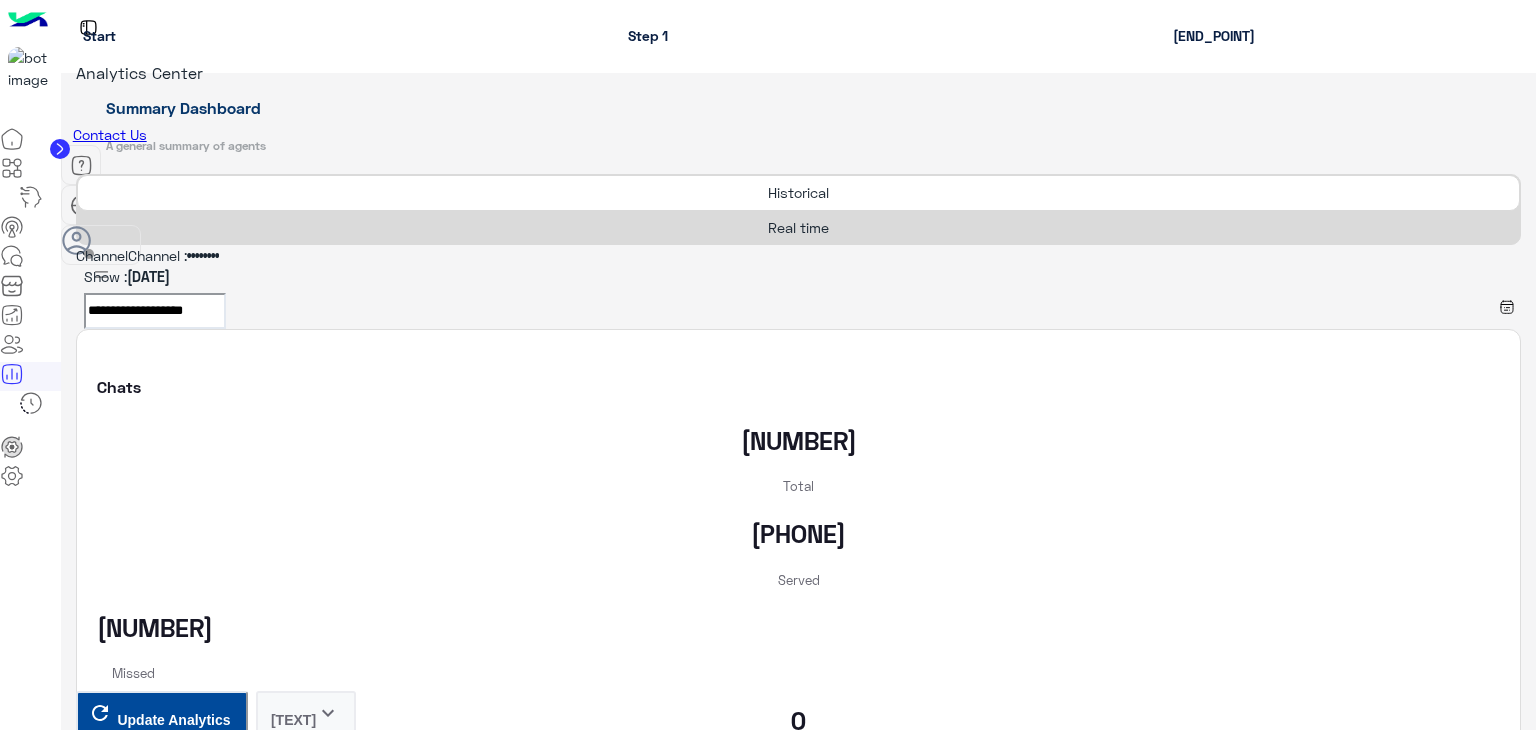 click at bounding box center (76, 258) 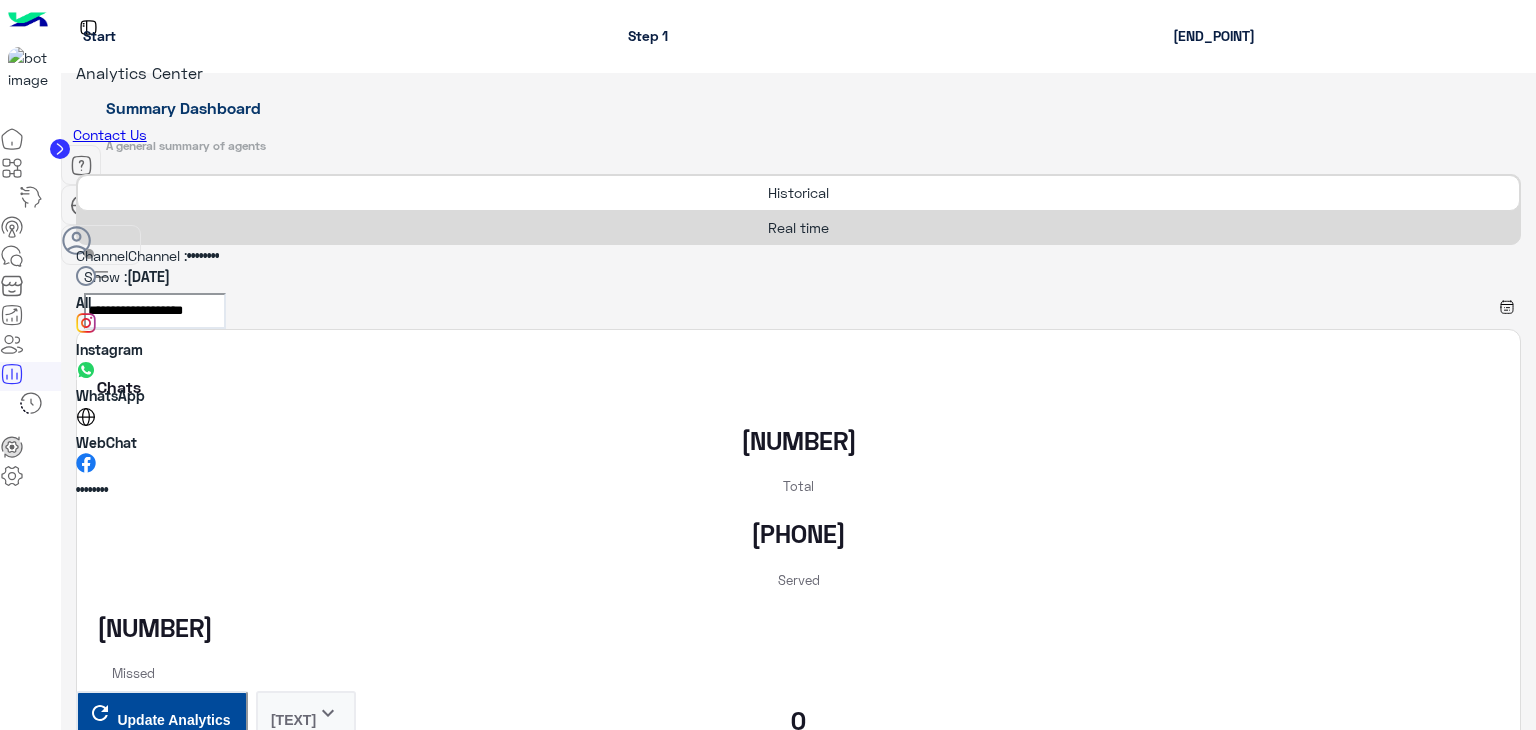 scroll, scrollTop: 42, scrollLeft: 0, axis: vertical 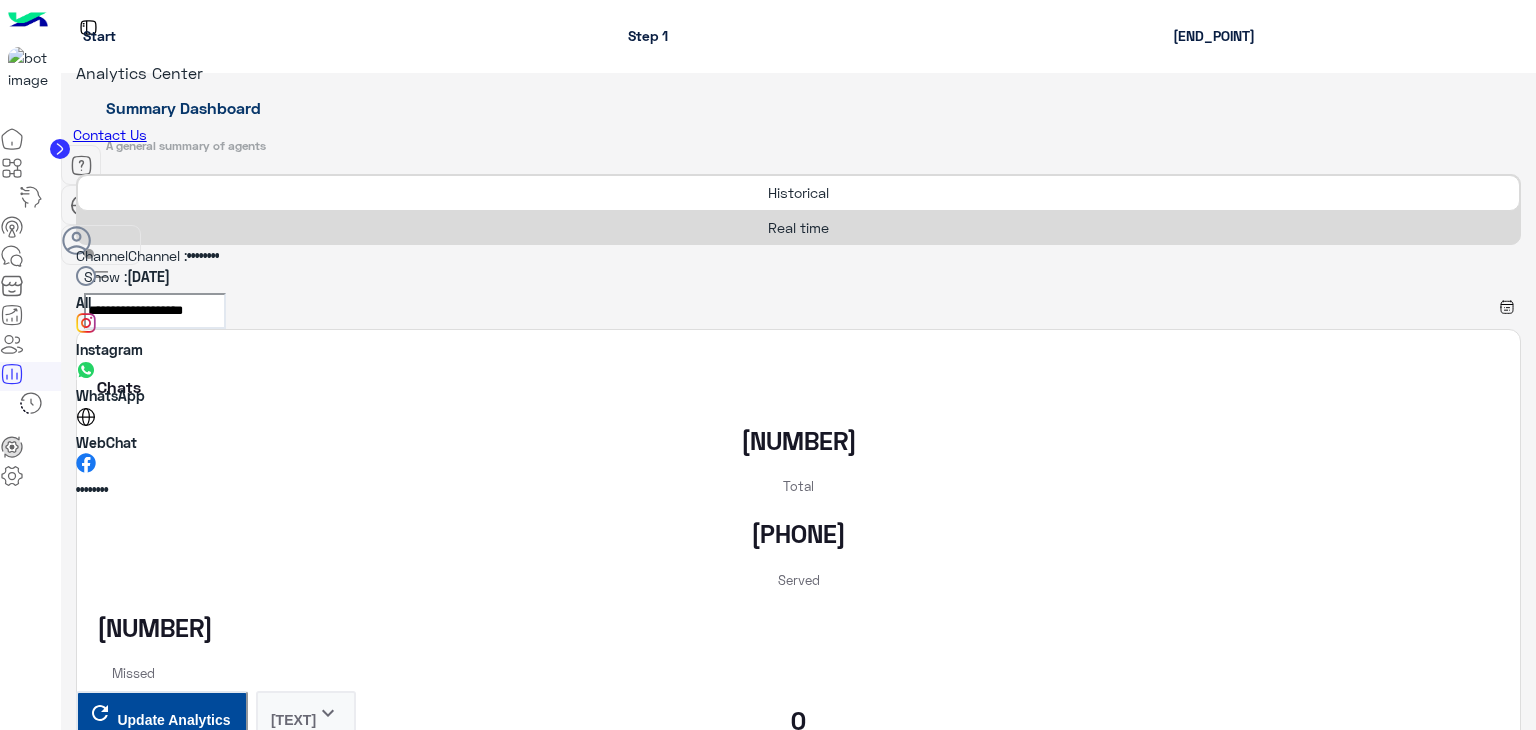 click on "WhatsApp" at bounding box center (110, 395) 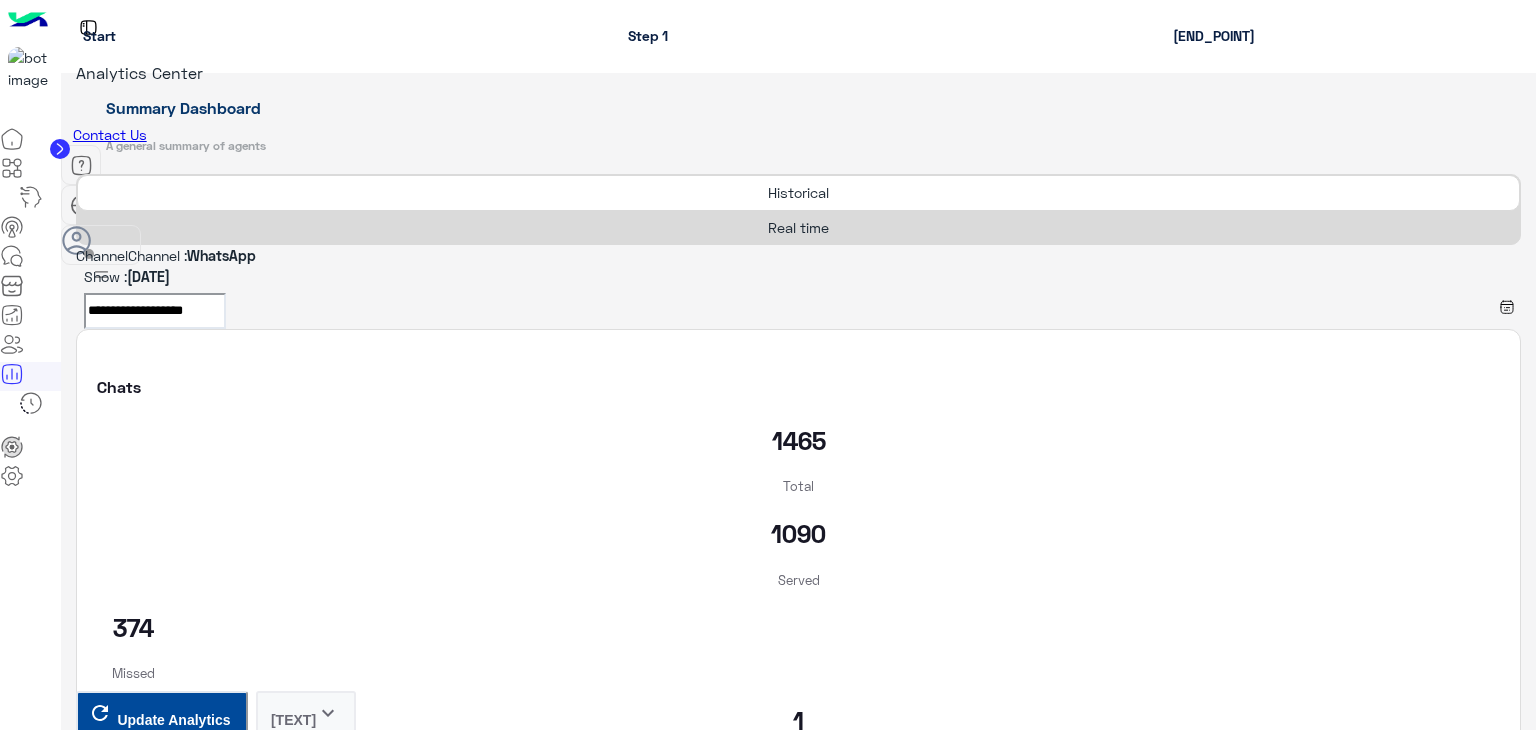 click at bounding box center [76, 258] 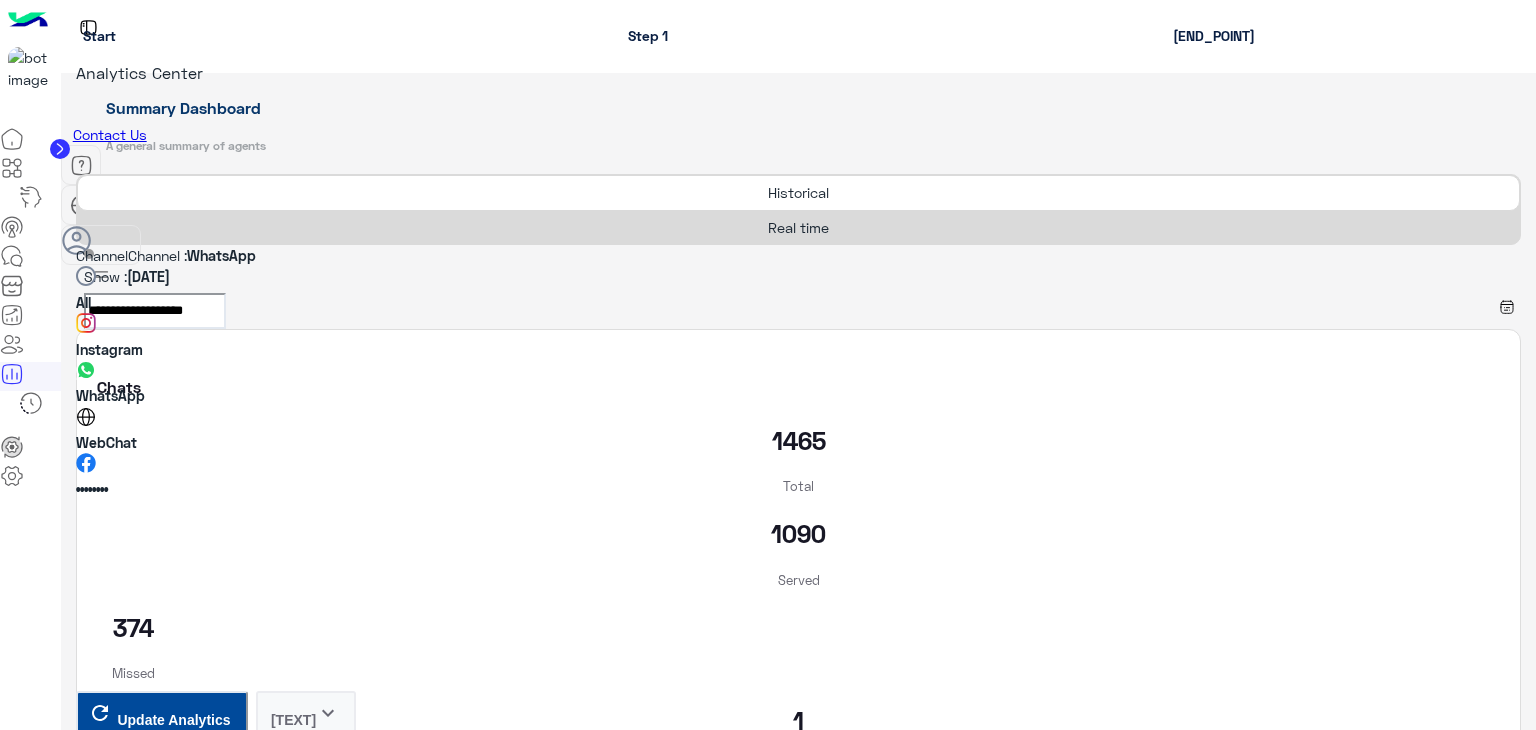 click on "Instagram" at bounding box center (798, 336) 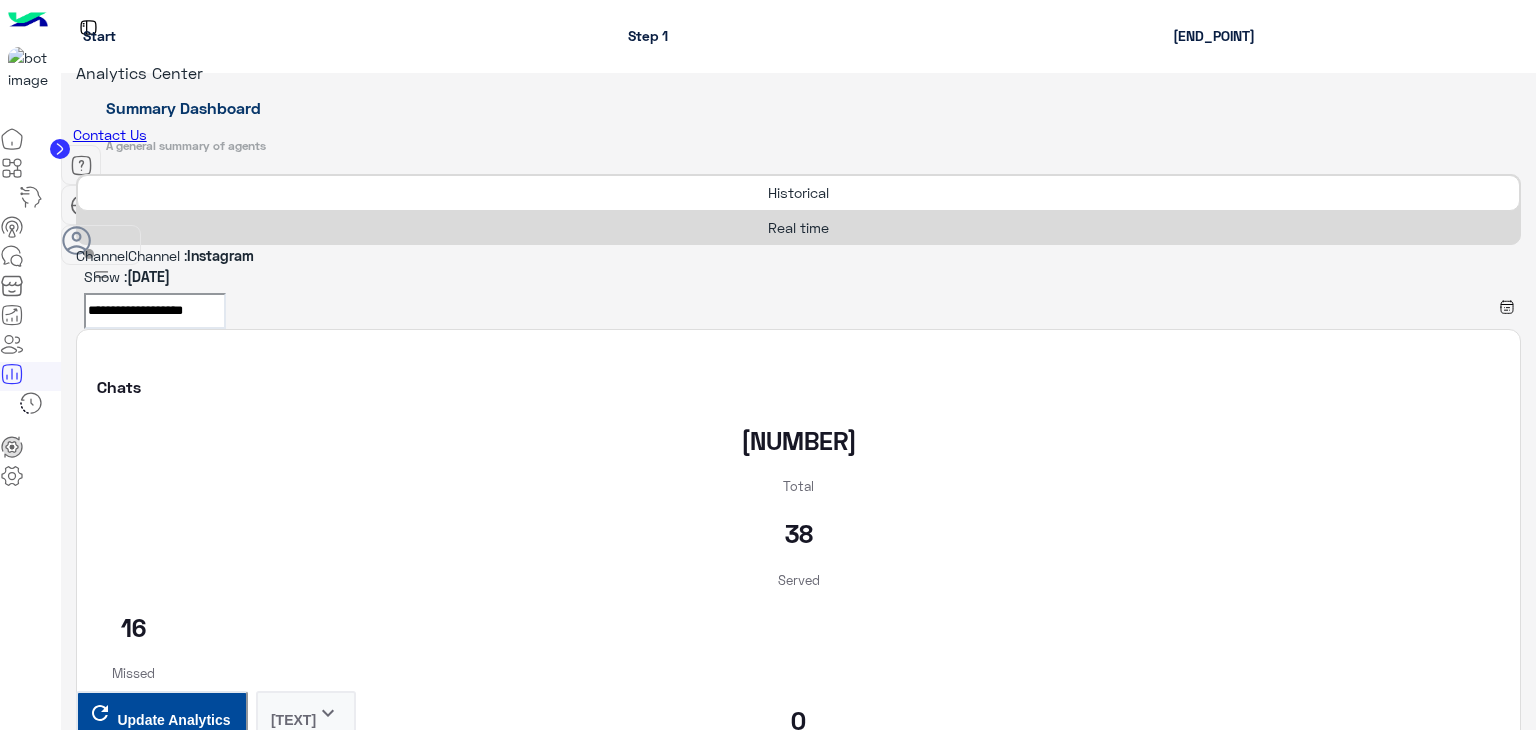 click at bounding box center (76, 258) 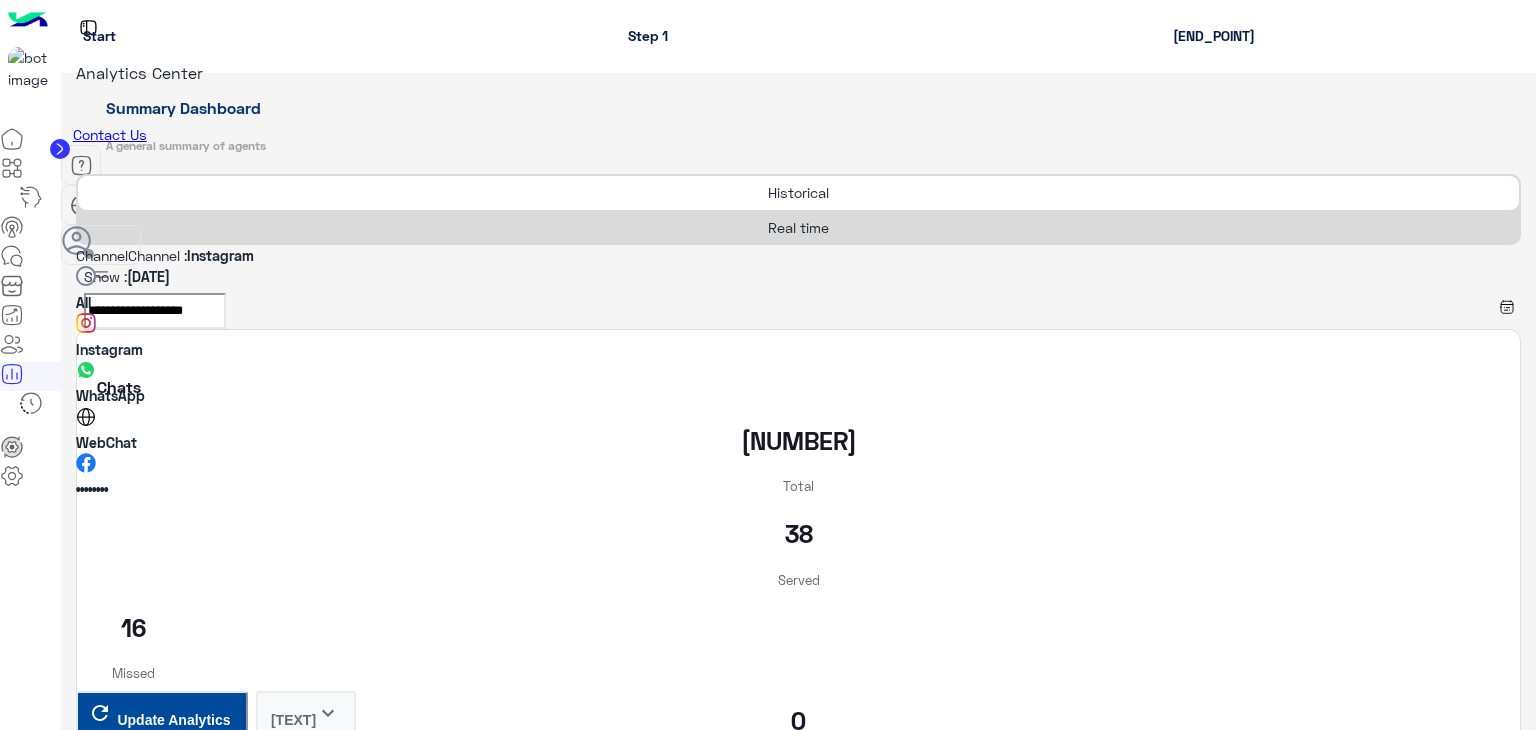 scroll, scrollTop: 42, scrollLeft: 0, axis: vertical 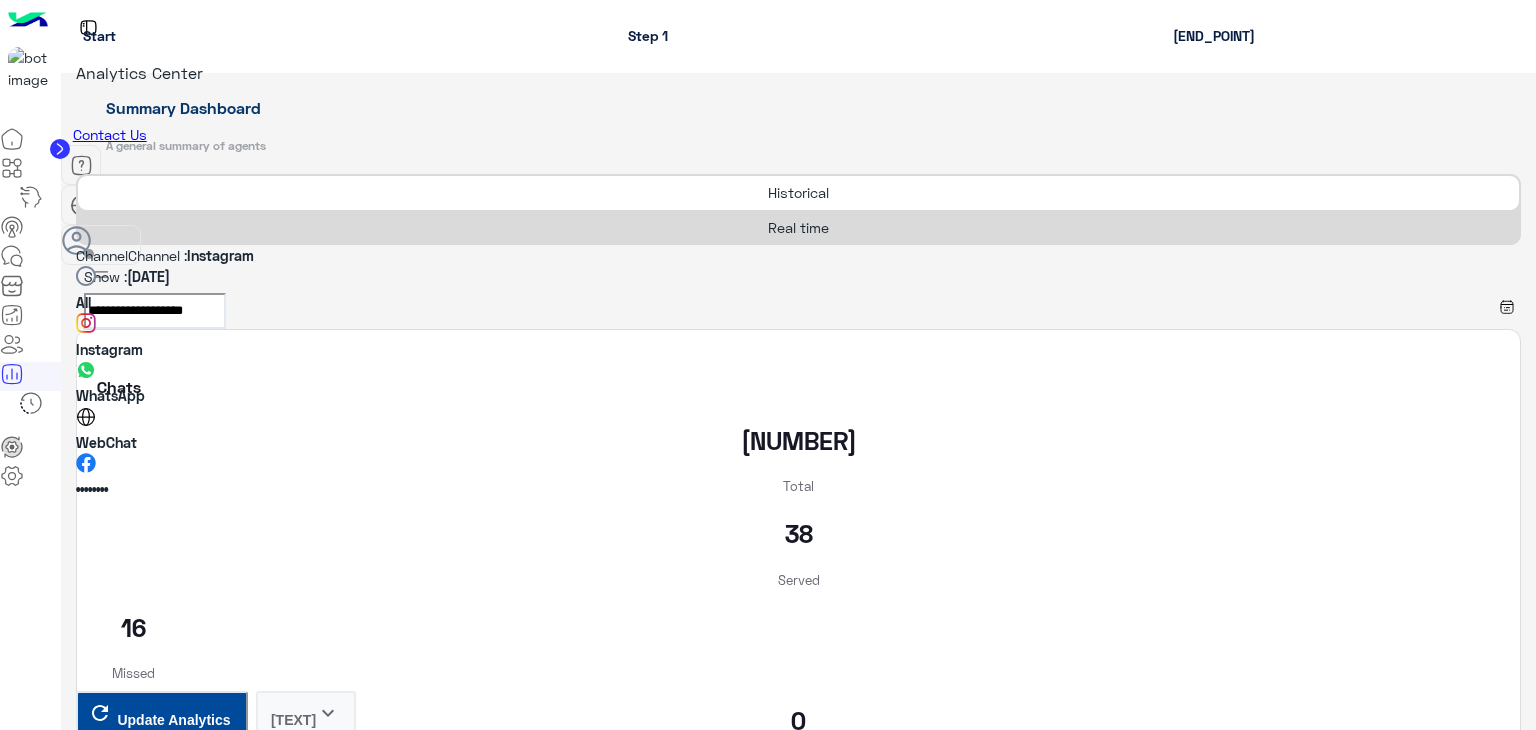 click on "••••••••" at bounding box center [92, 489] 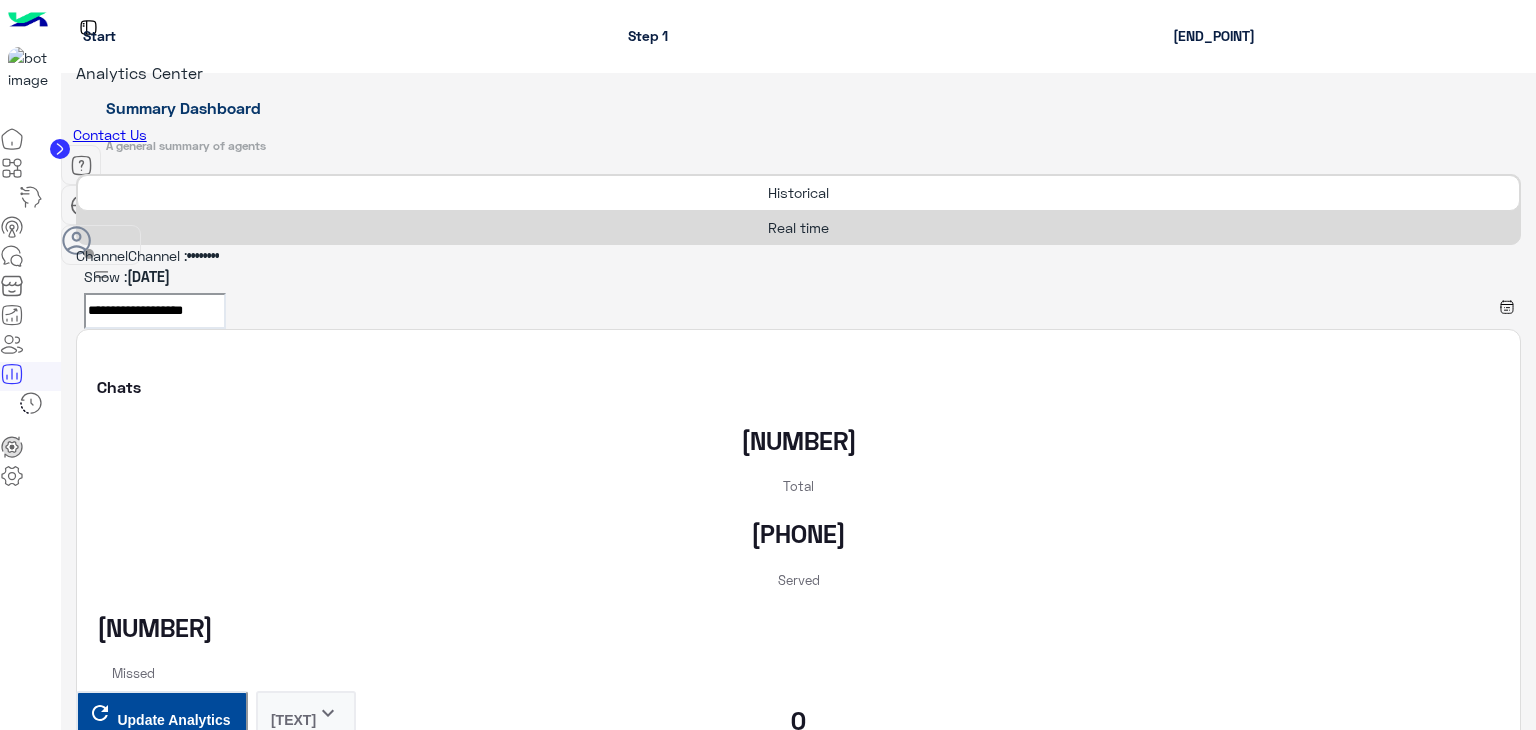 click on "**********" at bounding box center (155, 311) 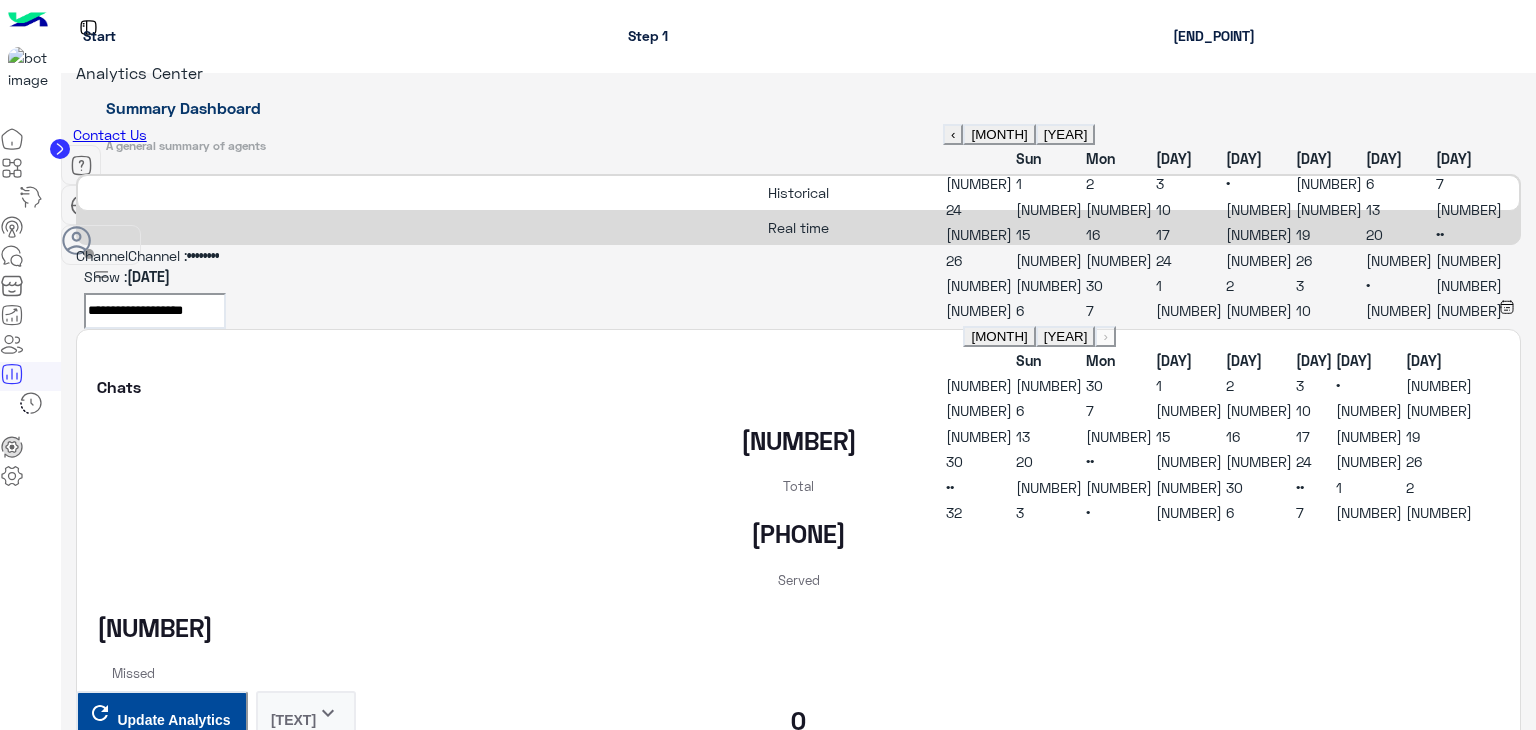 click on "[NUMBER]" at bounding box center [1259, 260] 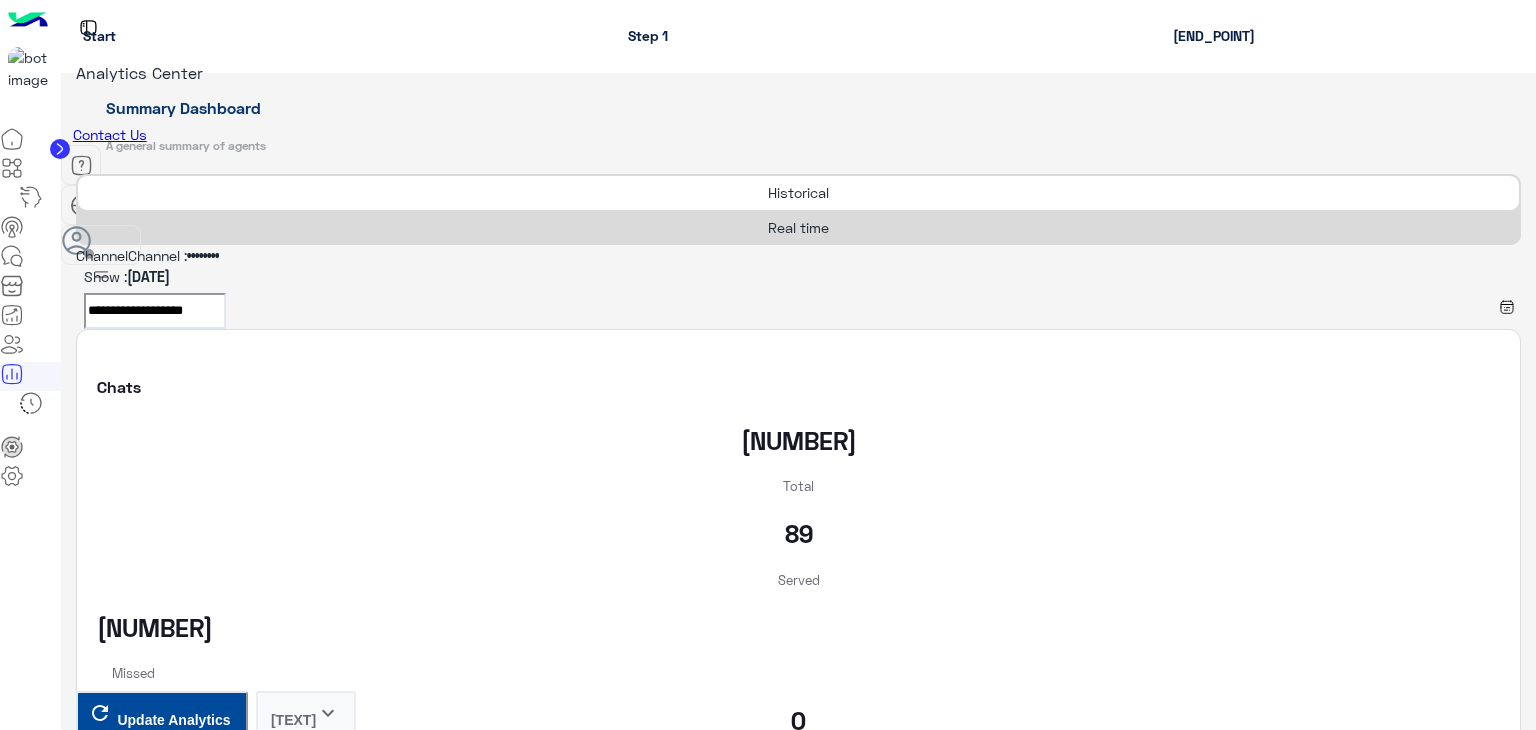 click on "Channel  Channel :  Facebook" at bounding box center (798, 255) 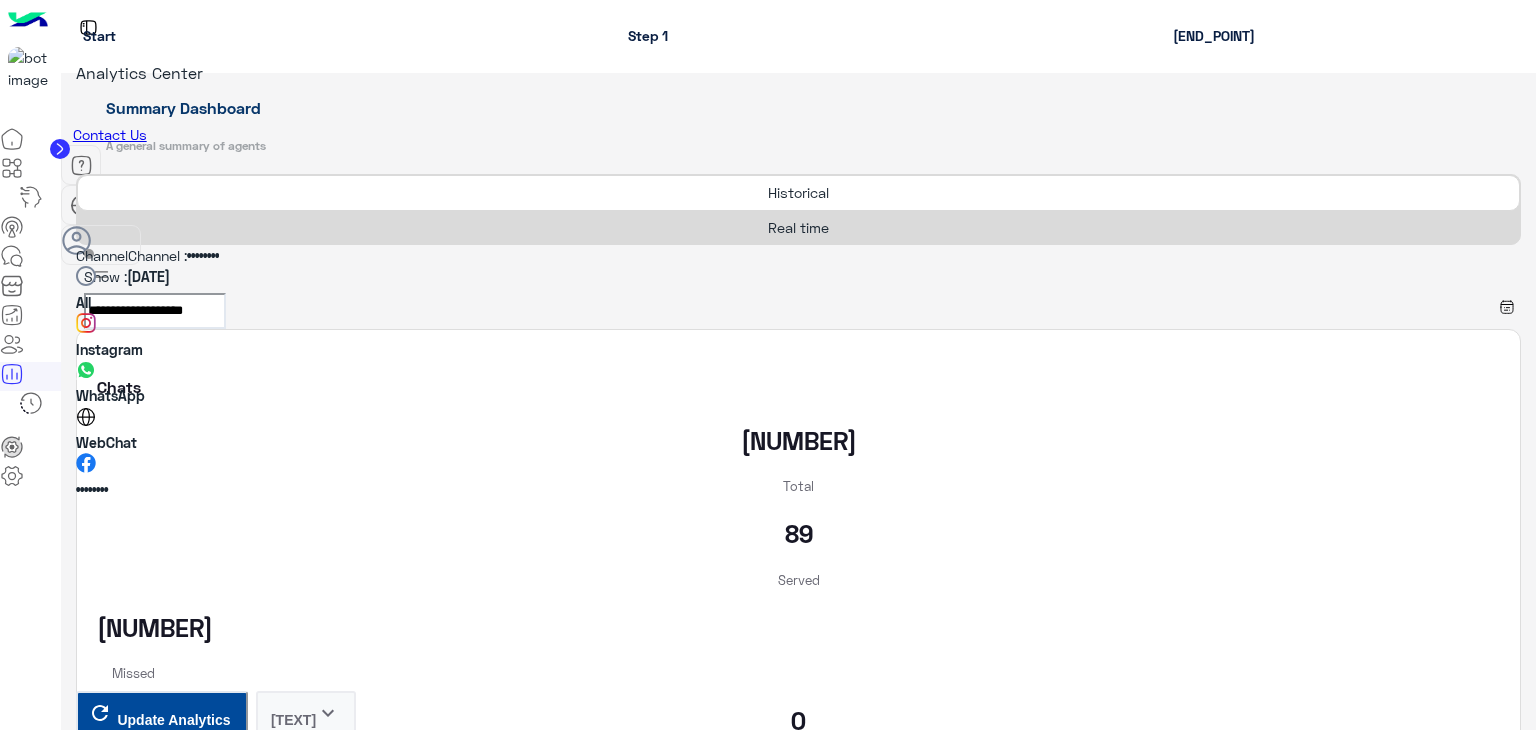 scroll, scrollTop: 42, scrollLeft: 0, axis: vertical 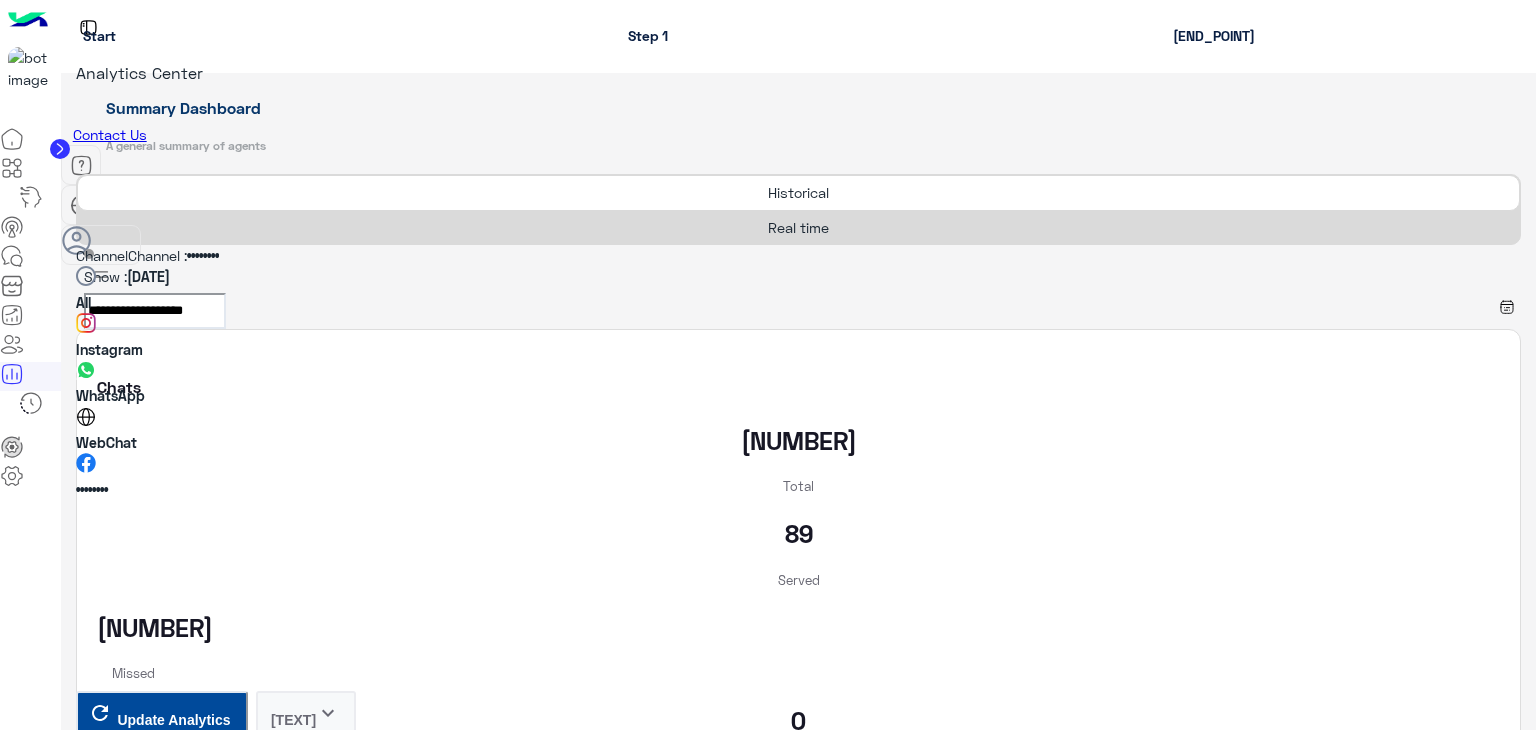 click on "Instagram" at bounding box center [109, 349] 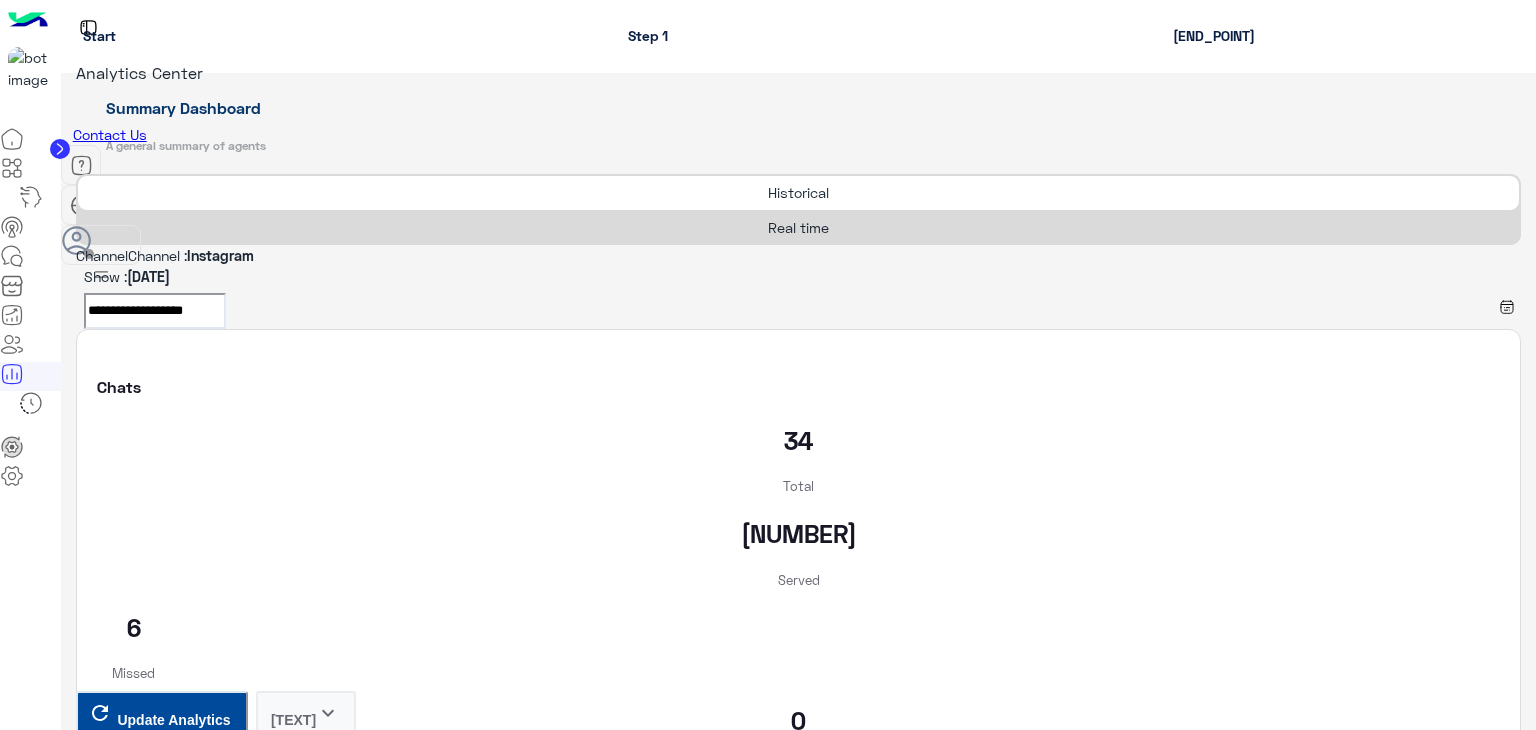 click at bounding box center (76, 258) 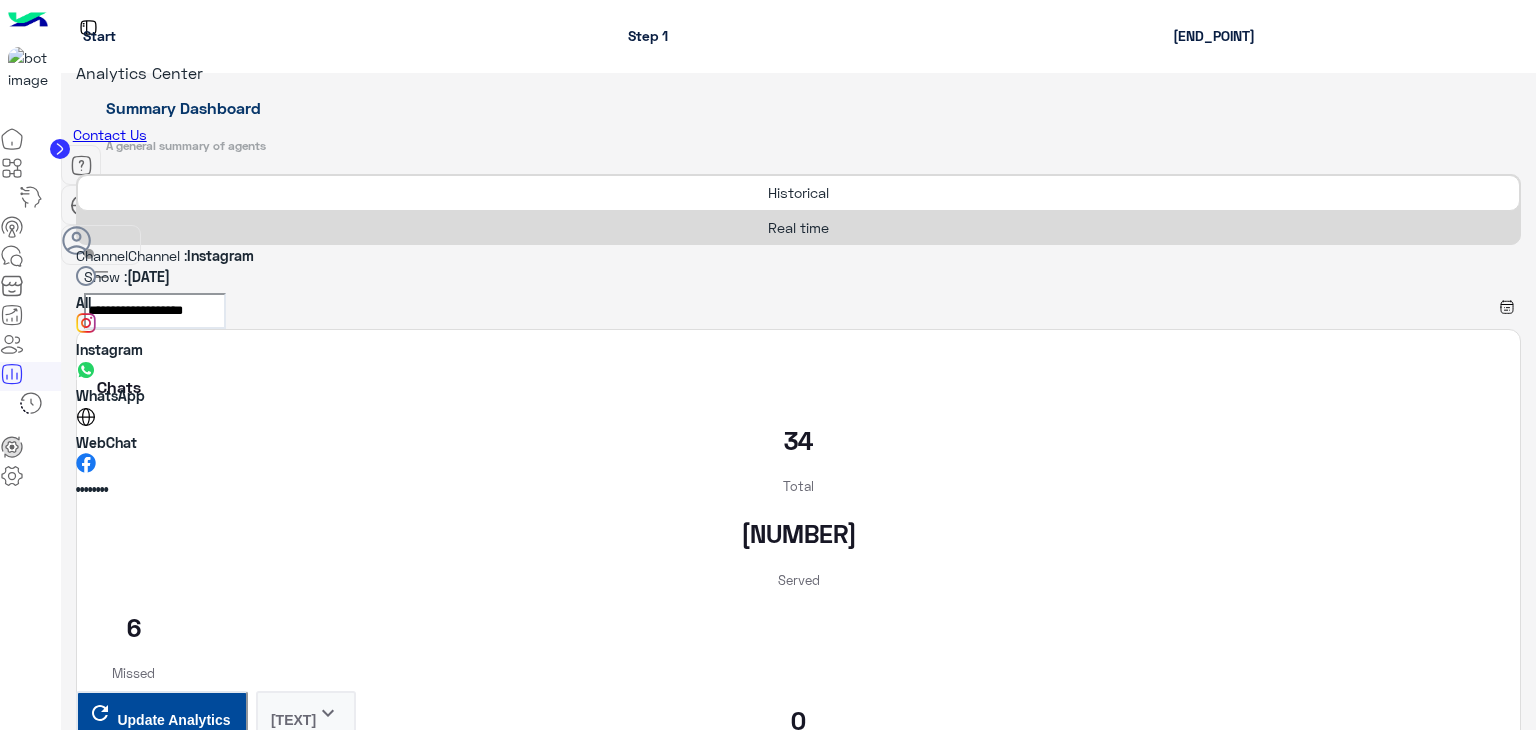 click on "WhatsApp" at bounding box center (798, 383) 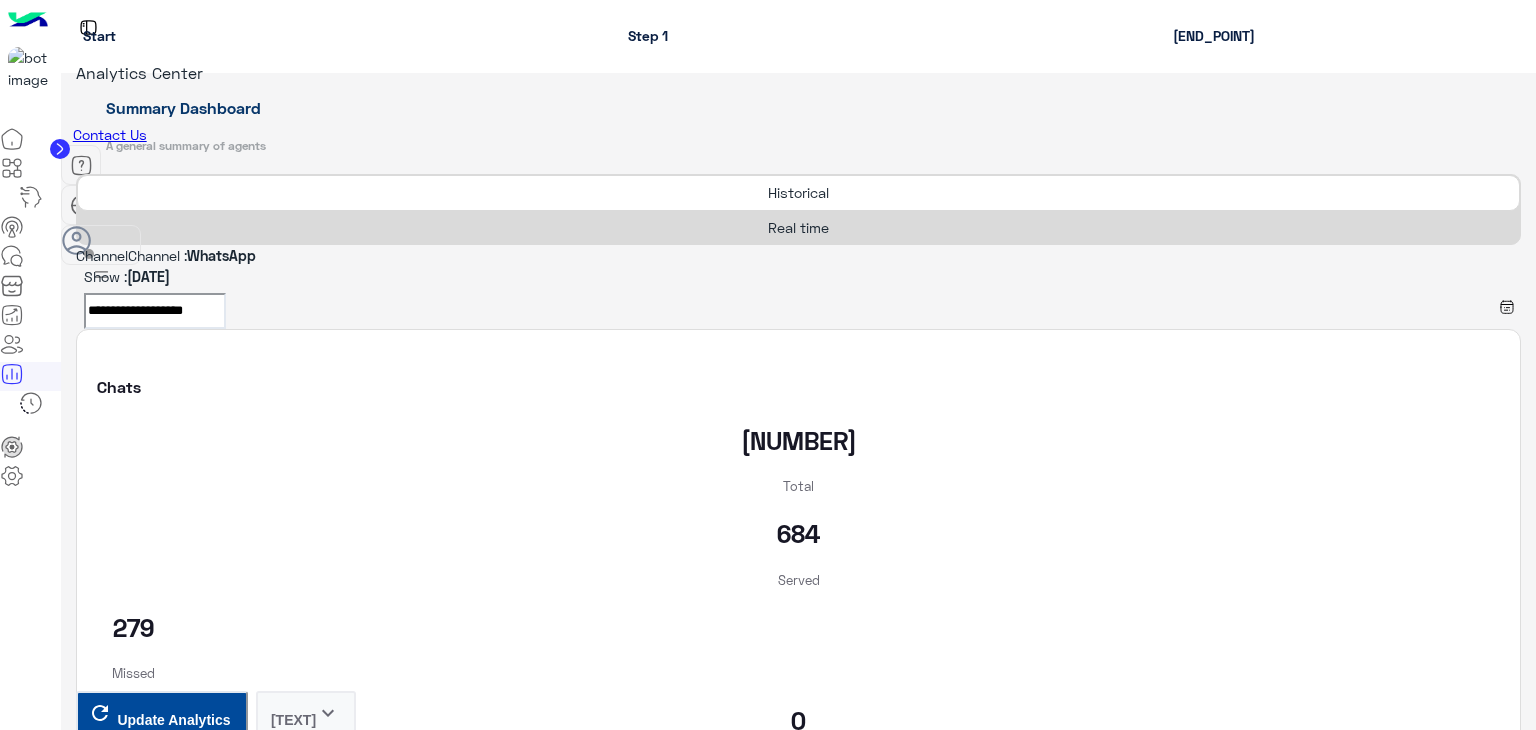 click on "**********" at bounding box center (155, 311) 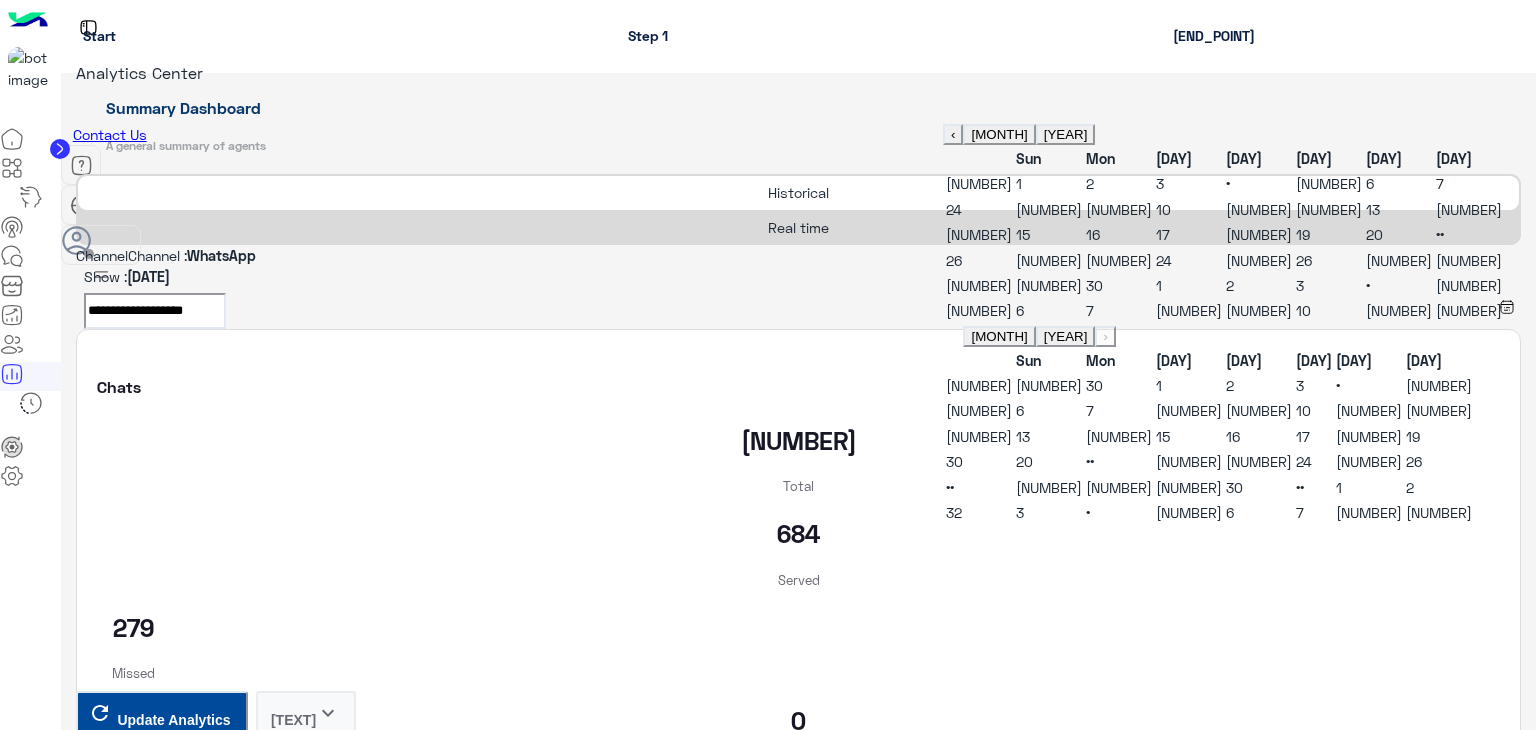 click on "26" at bounding box center (1304, 260) 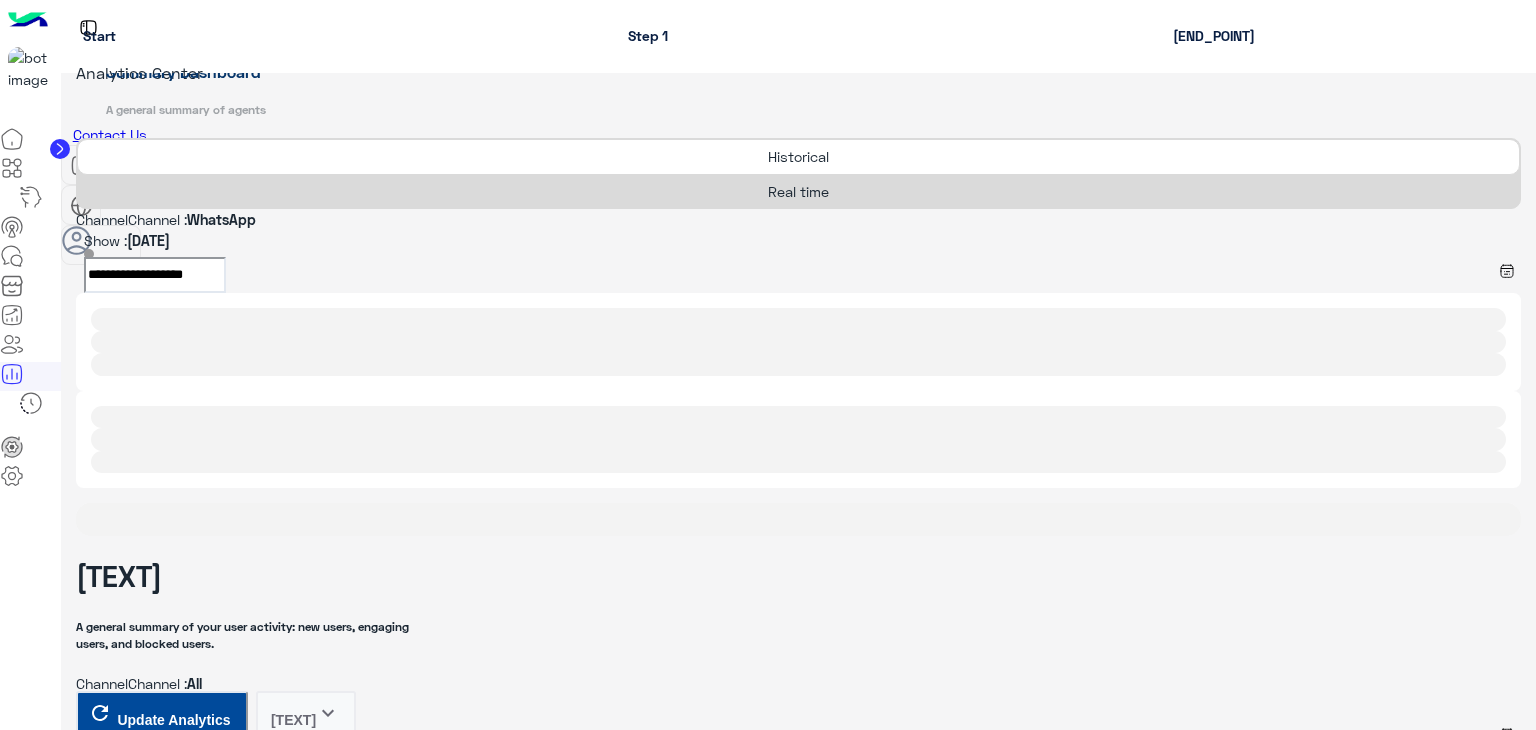scroll, scrollTop: 0, scrollLeft: 0, axis: both 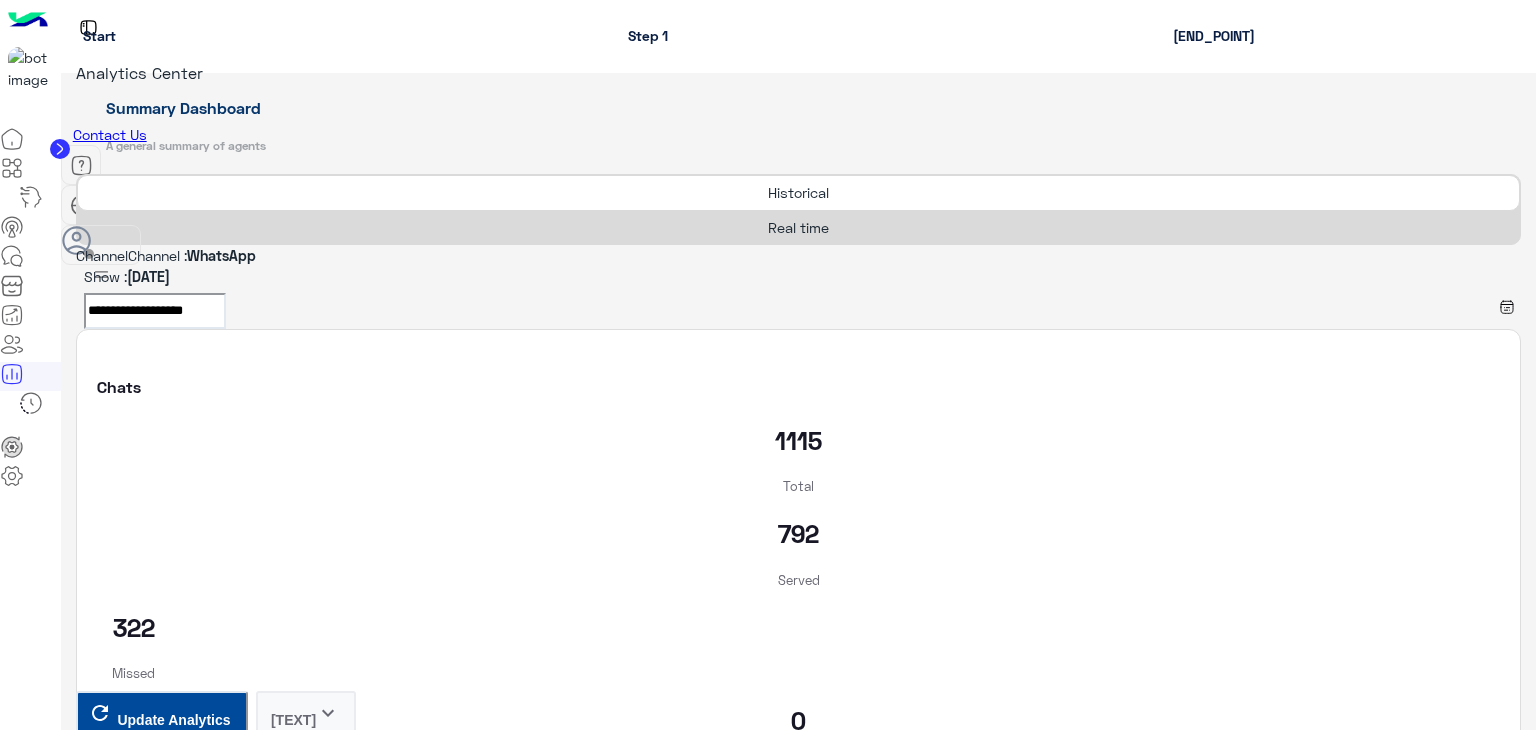 click at bounding box center [798, 255] 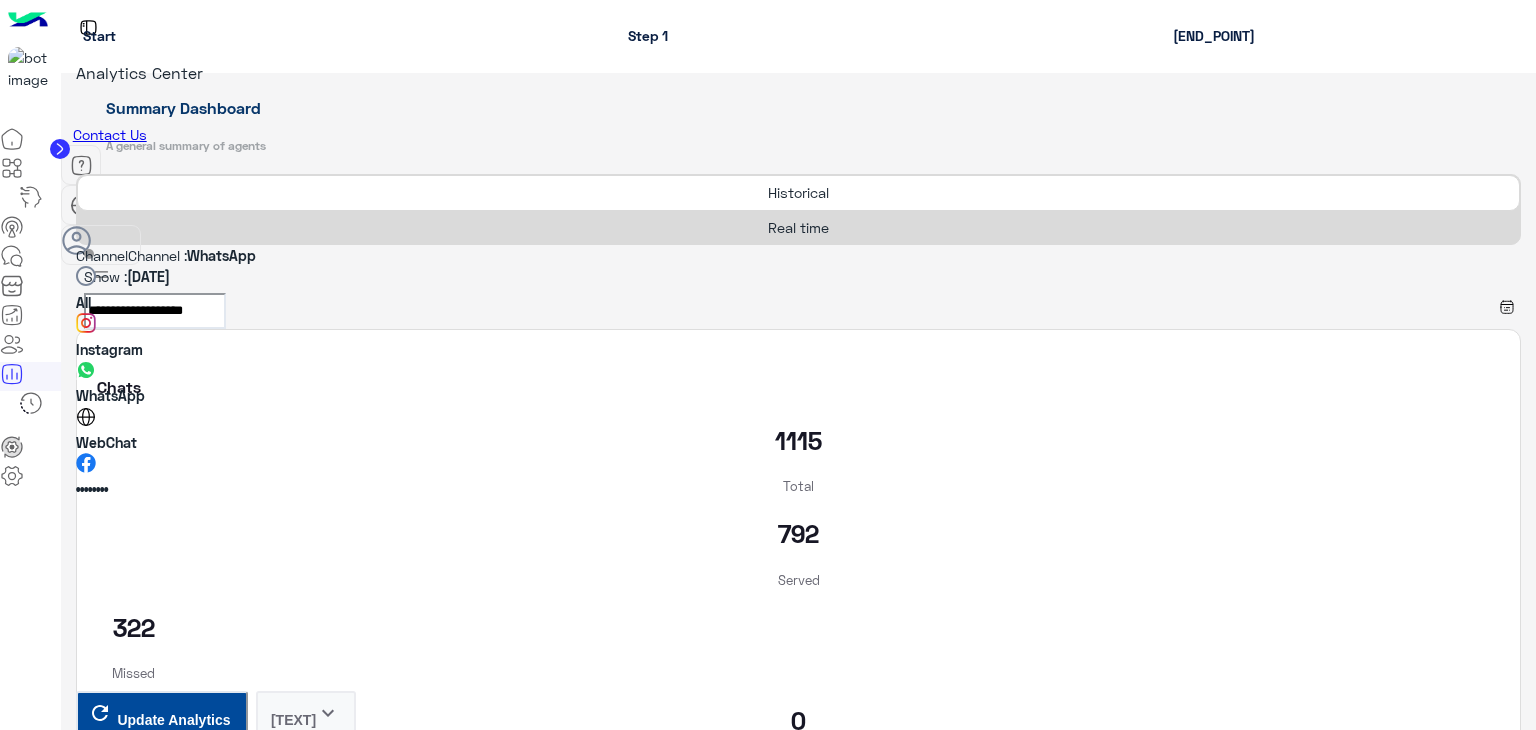 click on "Instagram" at bounding box center (109, 349) 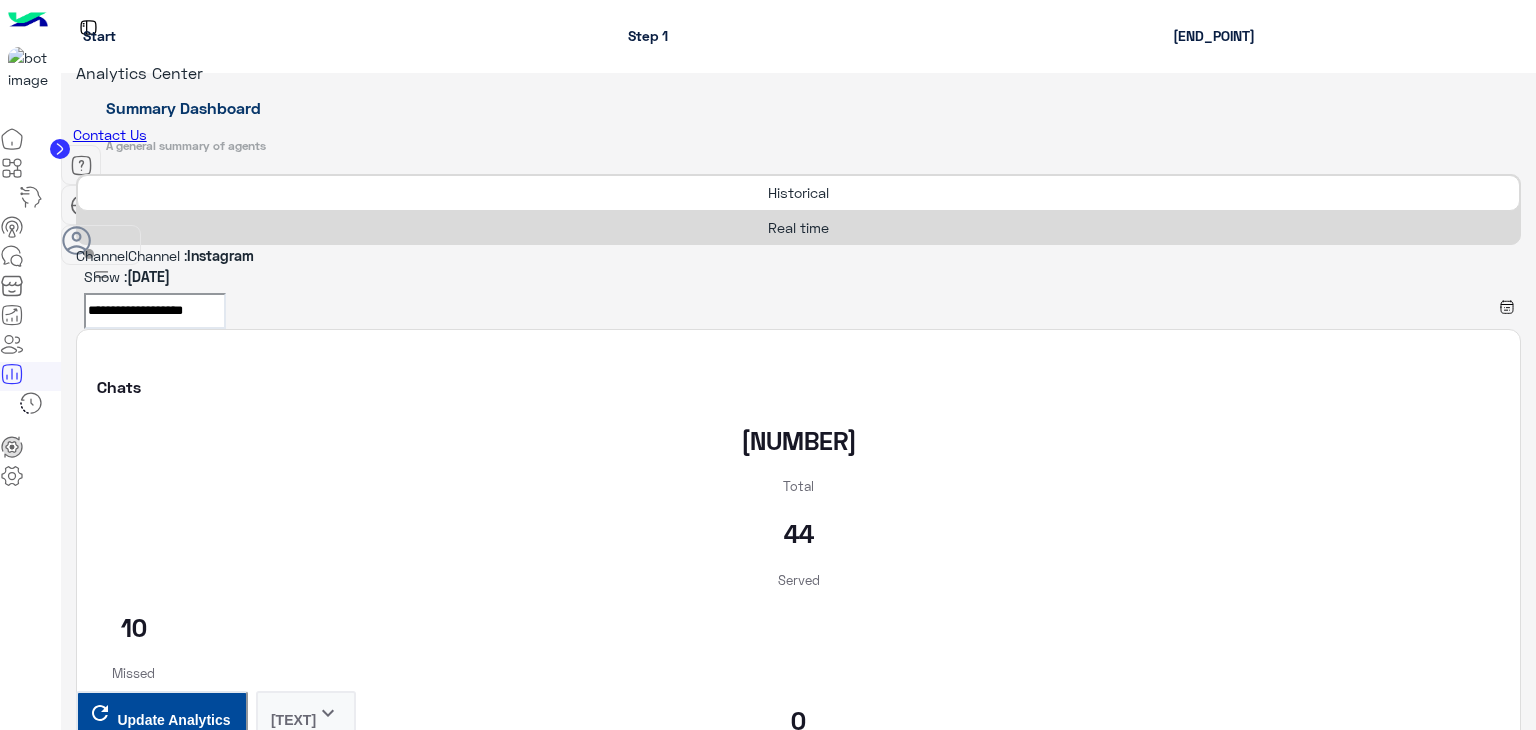 click at bounding box center (798, 255) 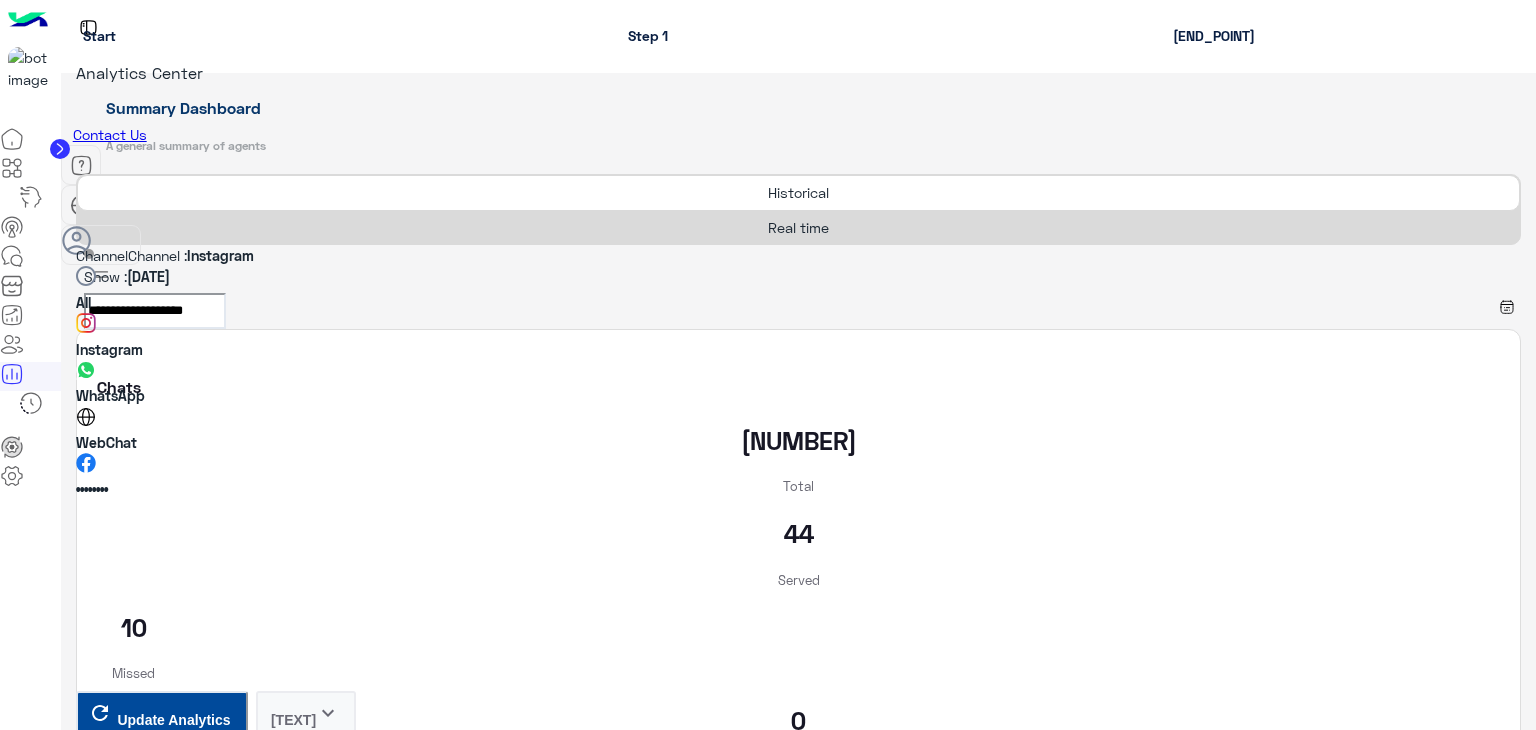 scroll, scrollTop: 42, scrollLeft: 0, axis: vertical 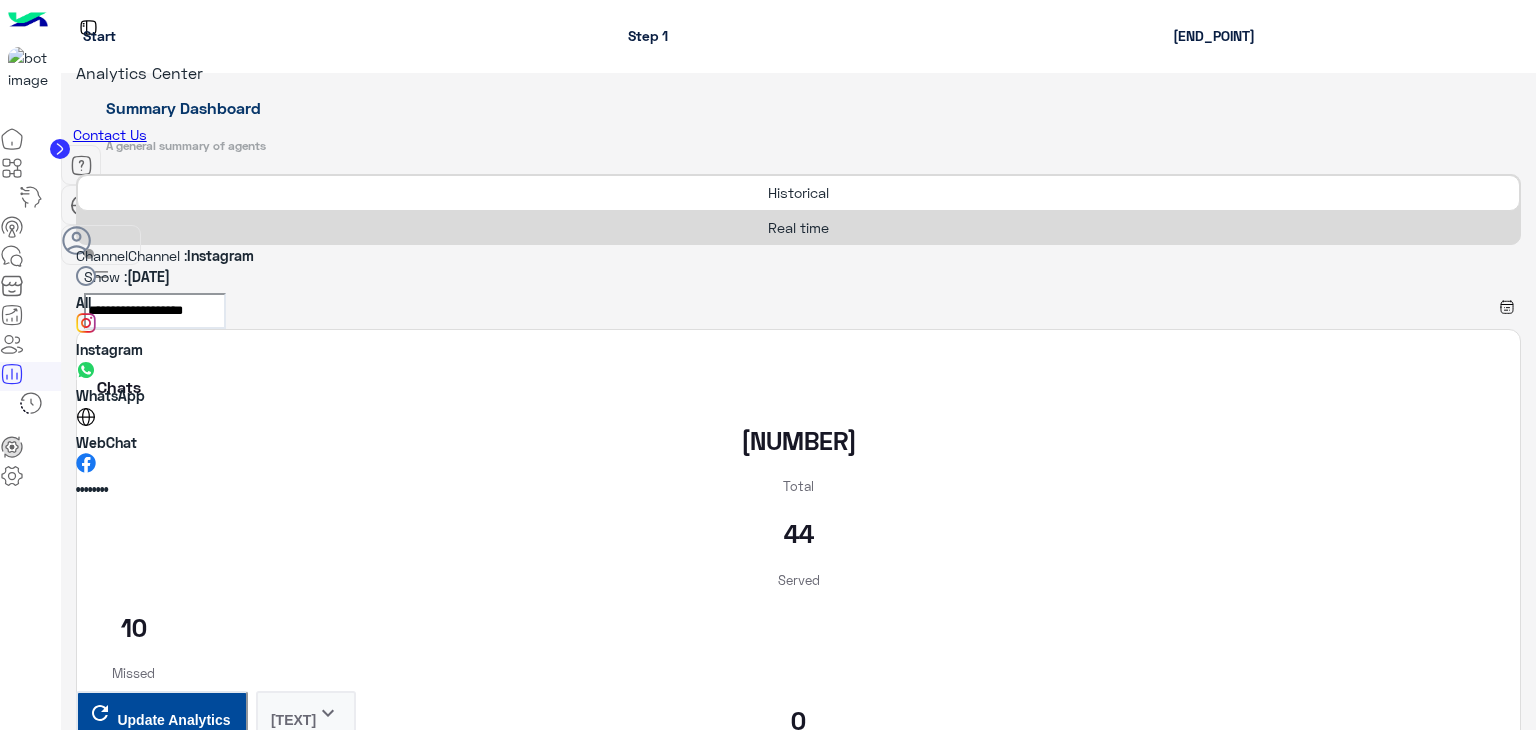 click on "••••••••" at bounding box center (92, 489) 